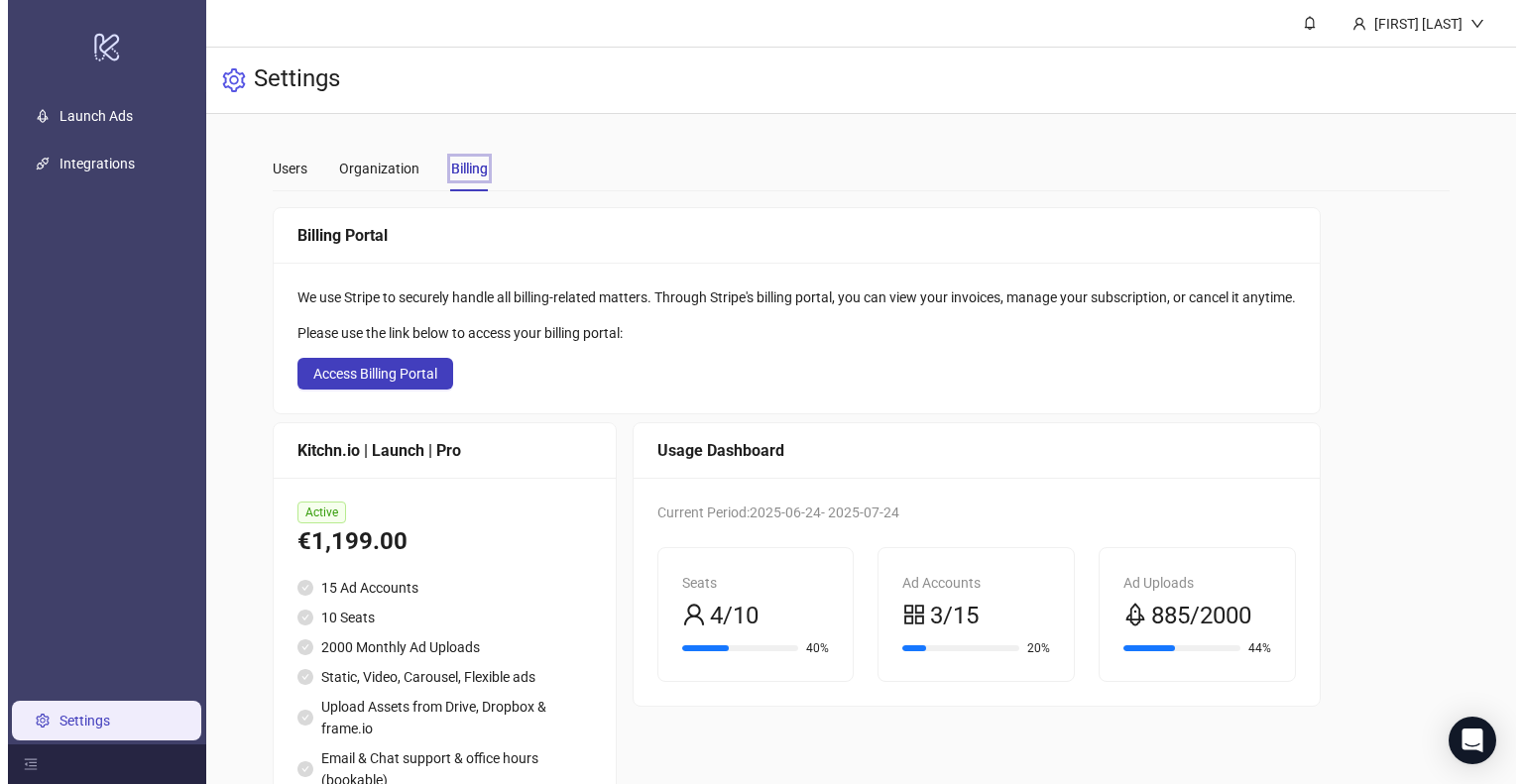 scroll, scrollTop: 0, scrollLeft: 0, axis: both 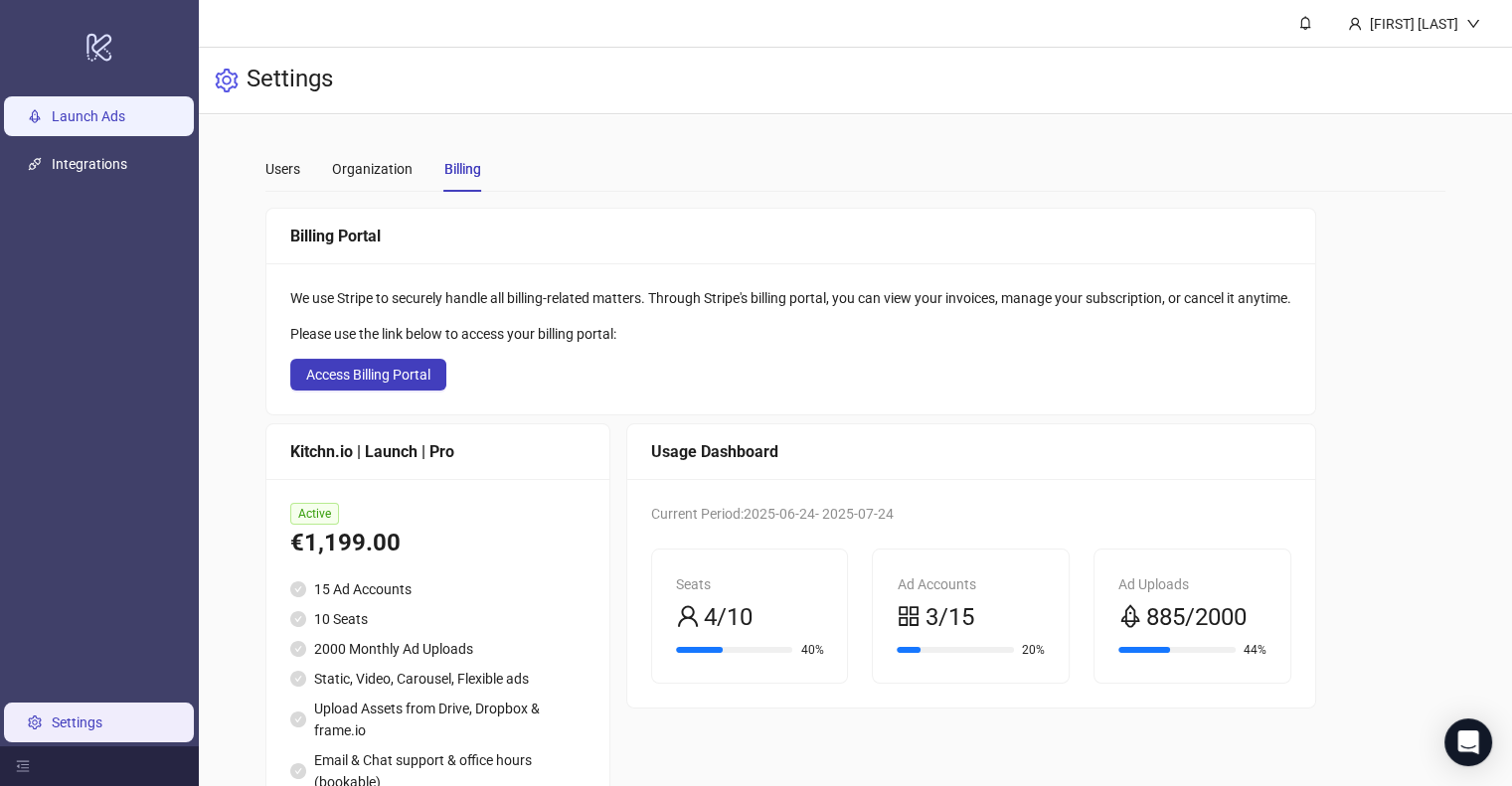 click on "Launch Ads" at bounding box center [88, 116] 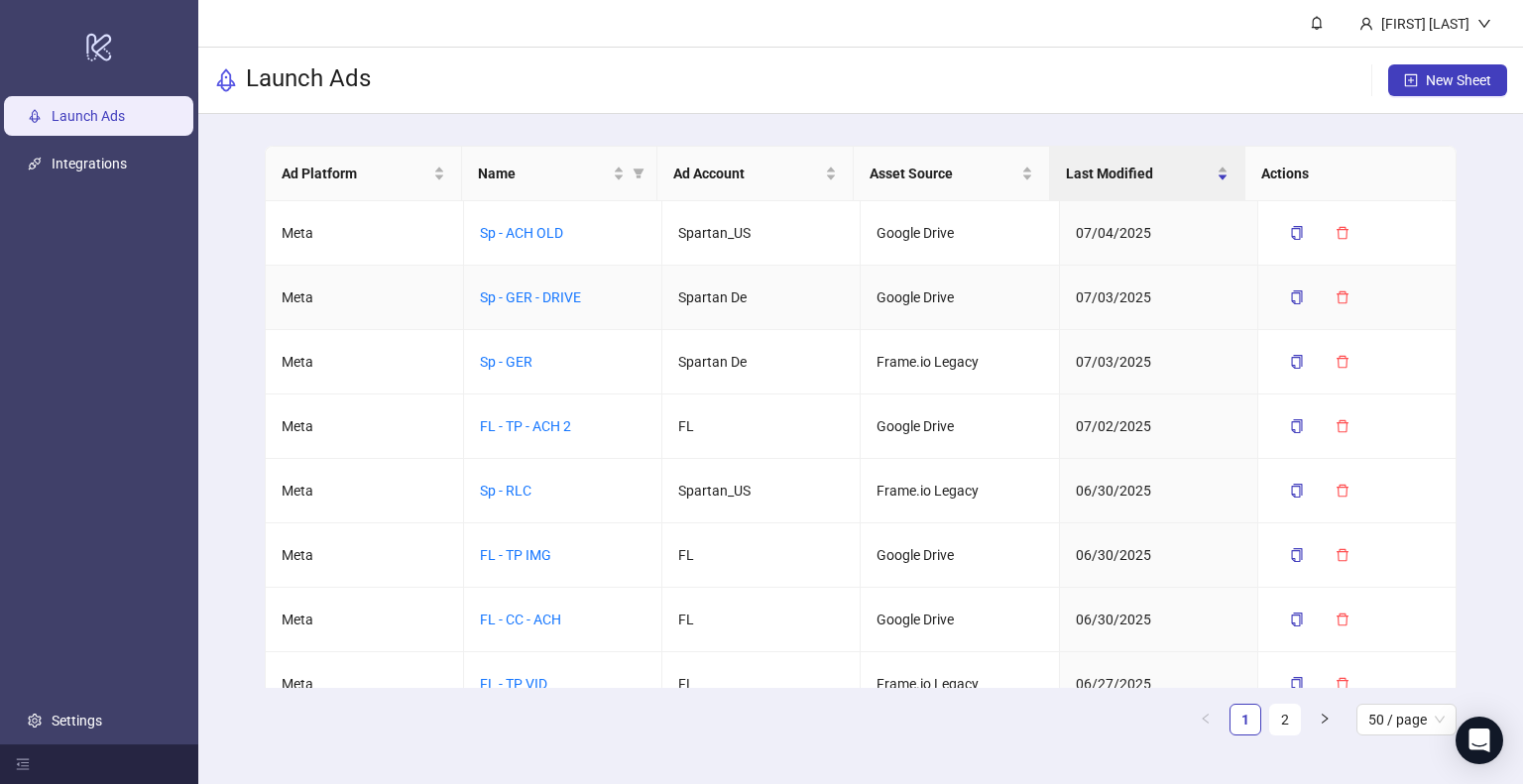 click on "Meta" at bounding box center (365, 233) 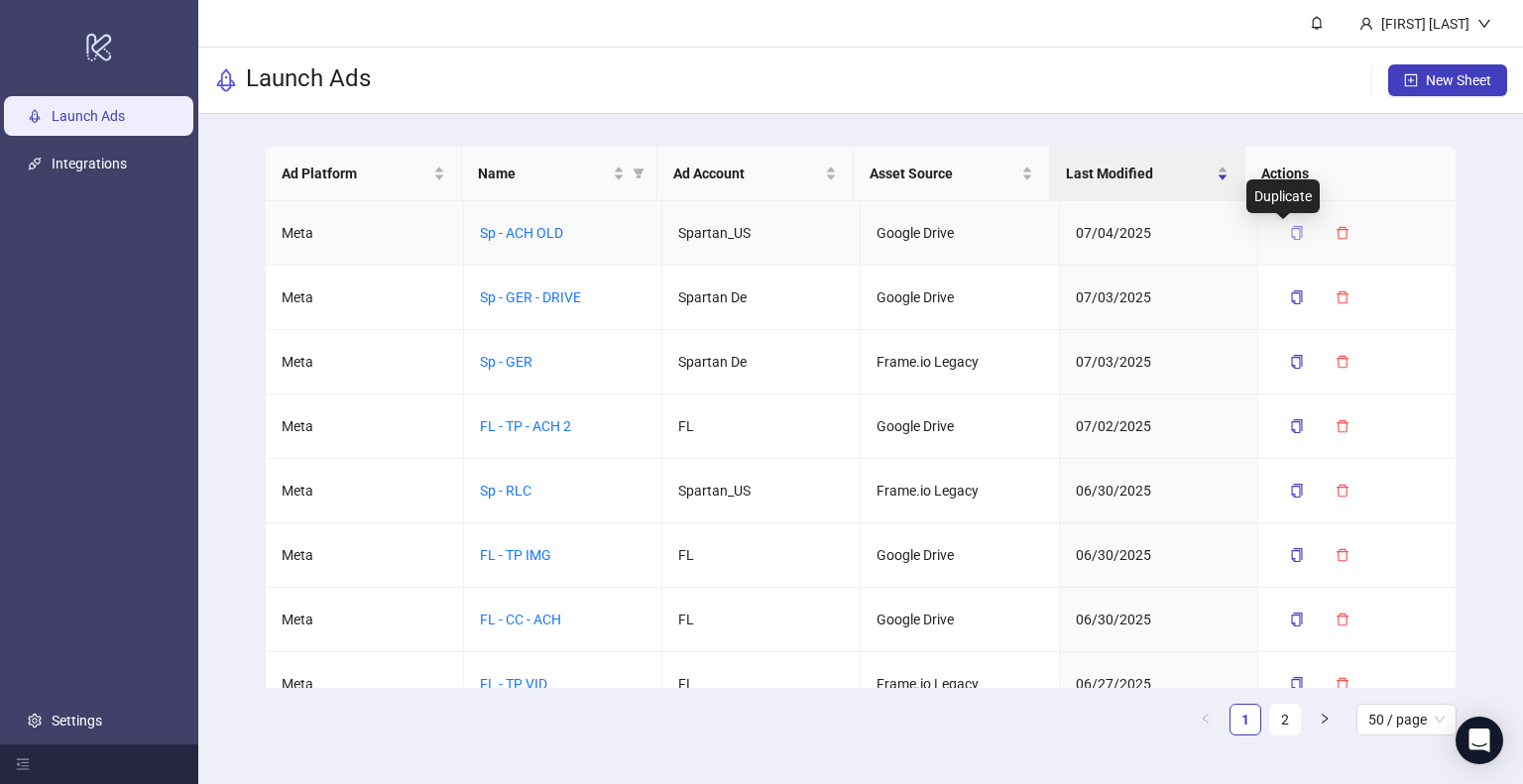 click at bounding box center (1296, 233) 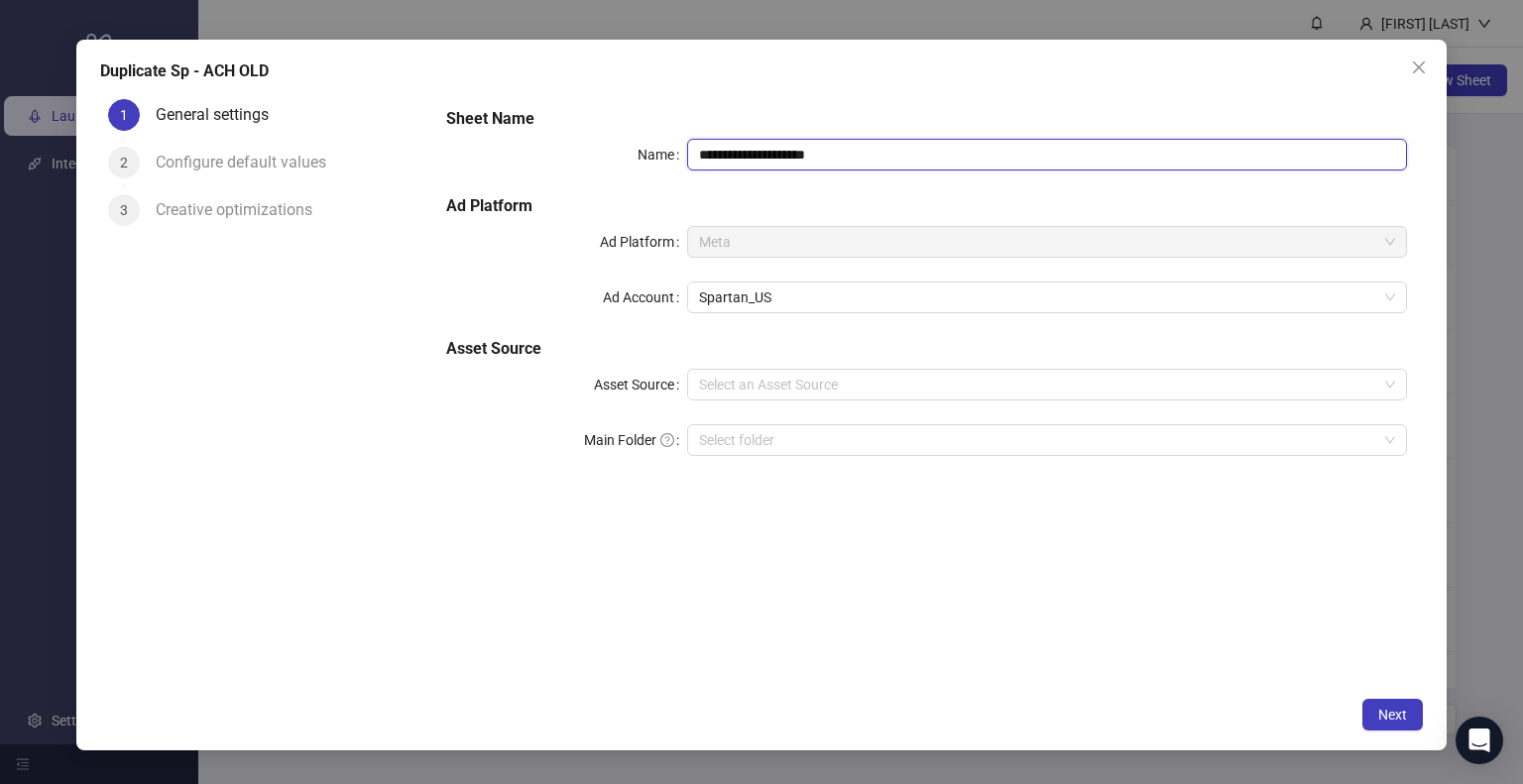 drag, startPoint x: 754, startPoint y: 156, endPoint x: 867, endPoint y: 158, distance: 113.0177 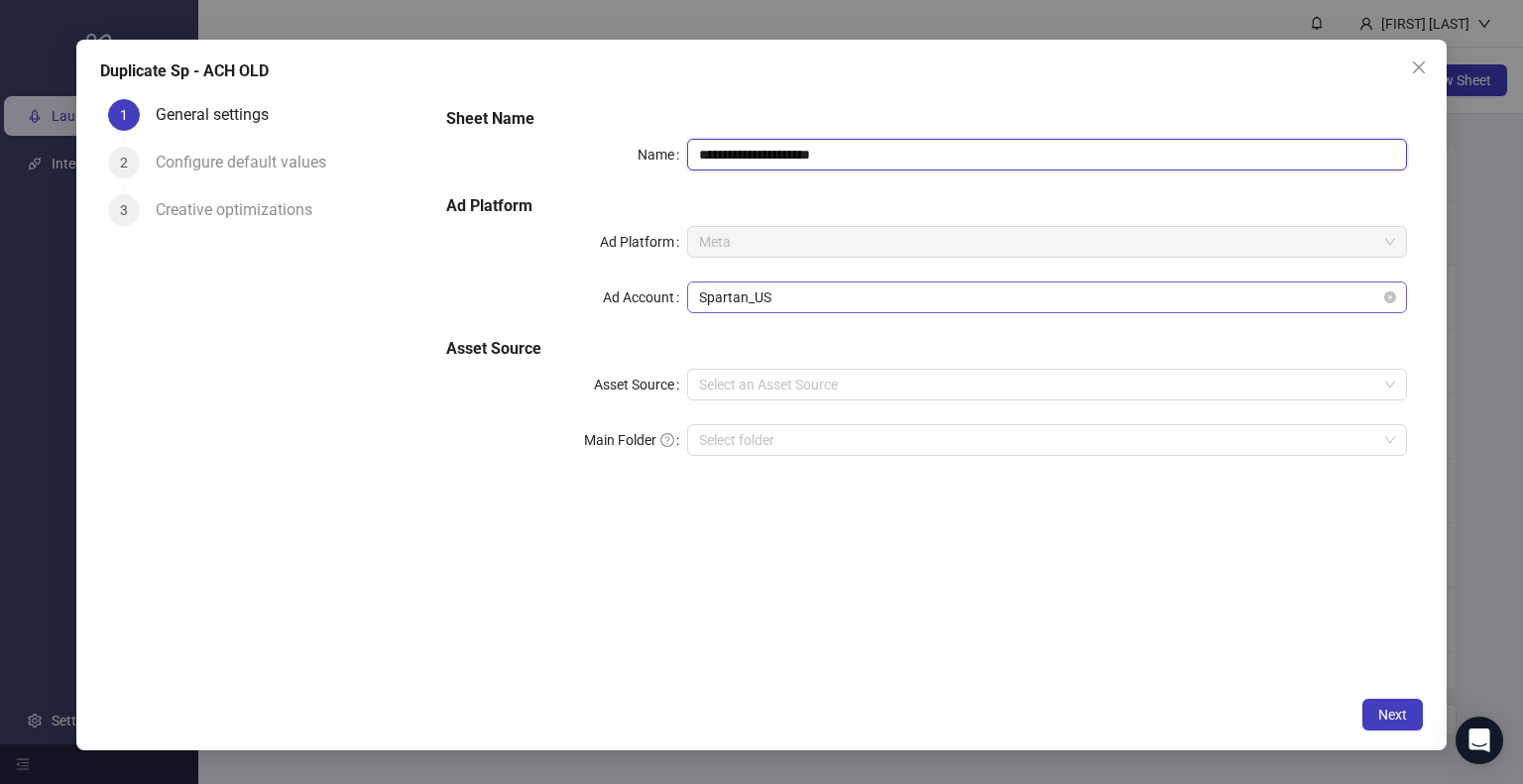 click on "Spartan_US" at bounding box center [1047, 297] 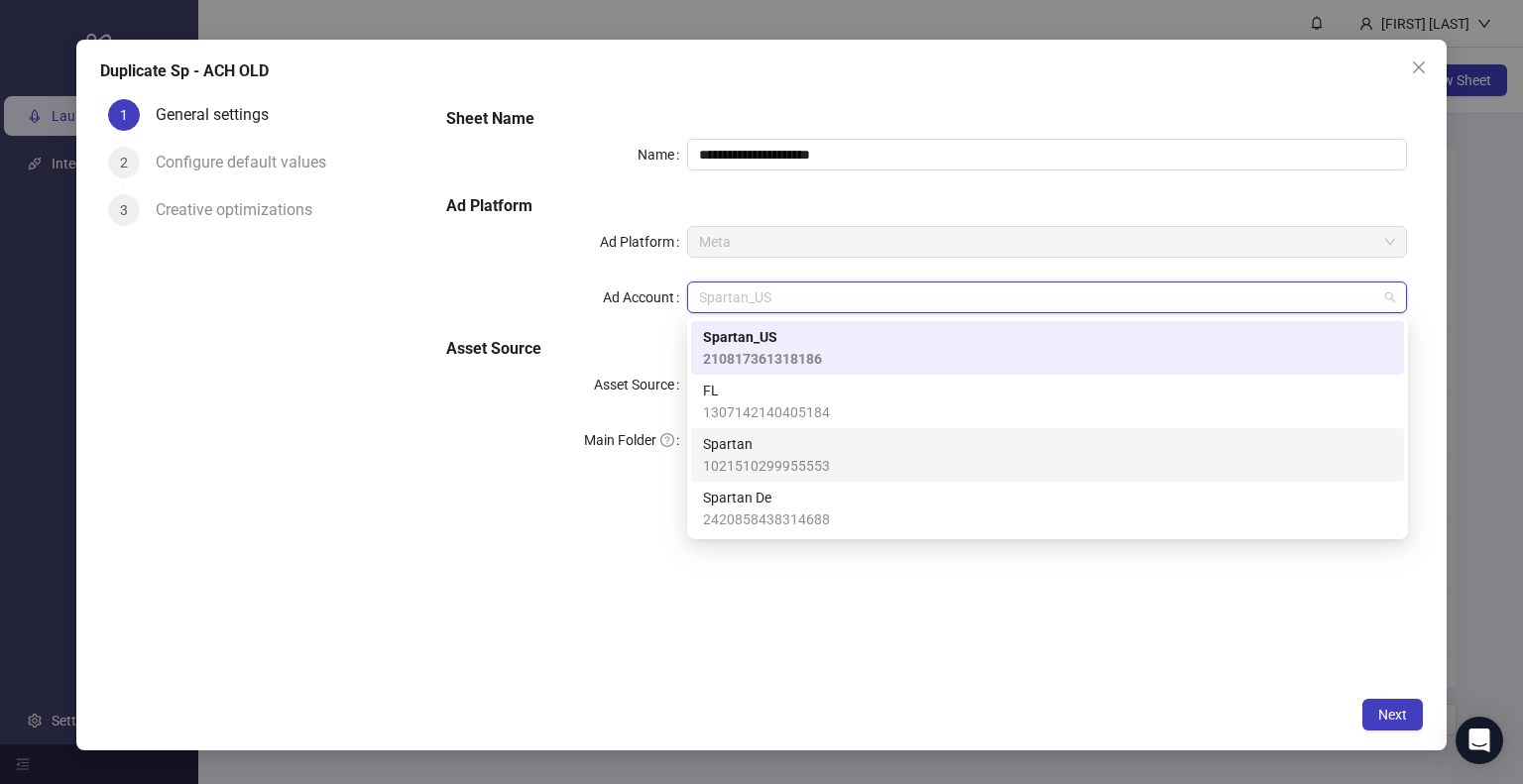 click on "Spartan" at bounding box center [766, 444] 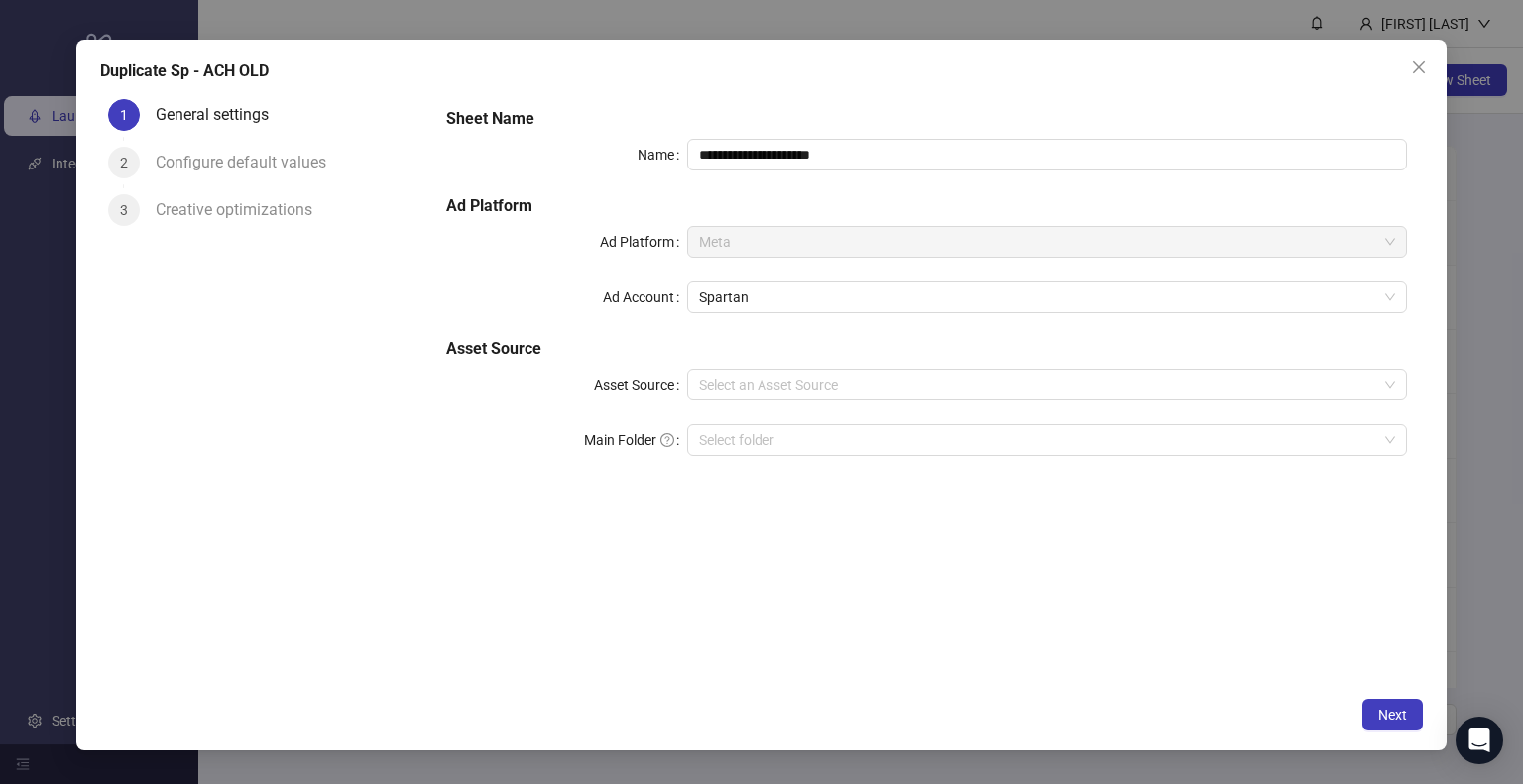 click on "**********" at bounding box center (926, 293) 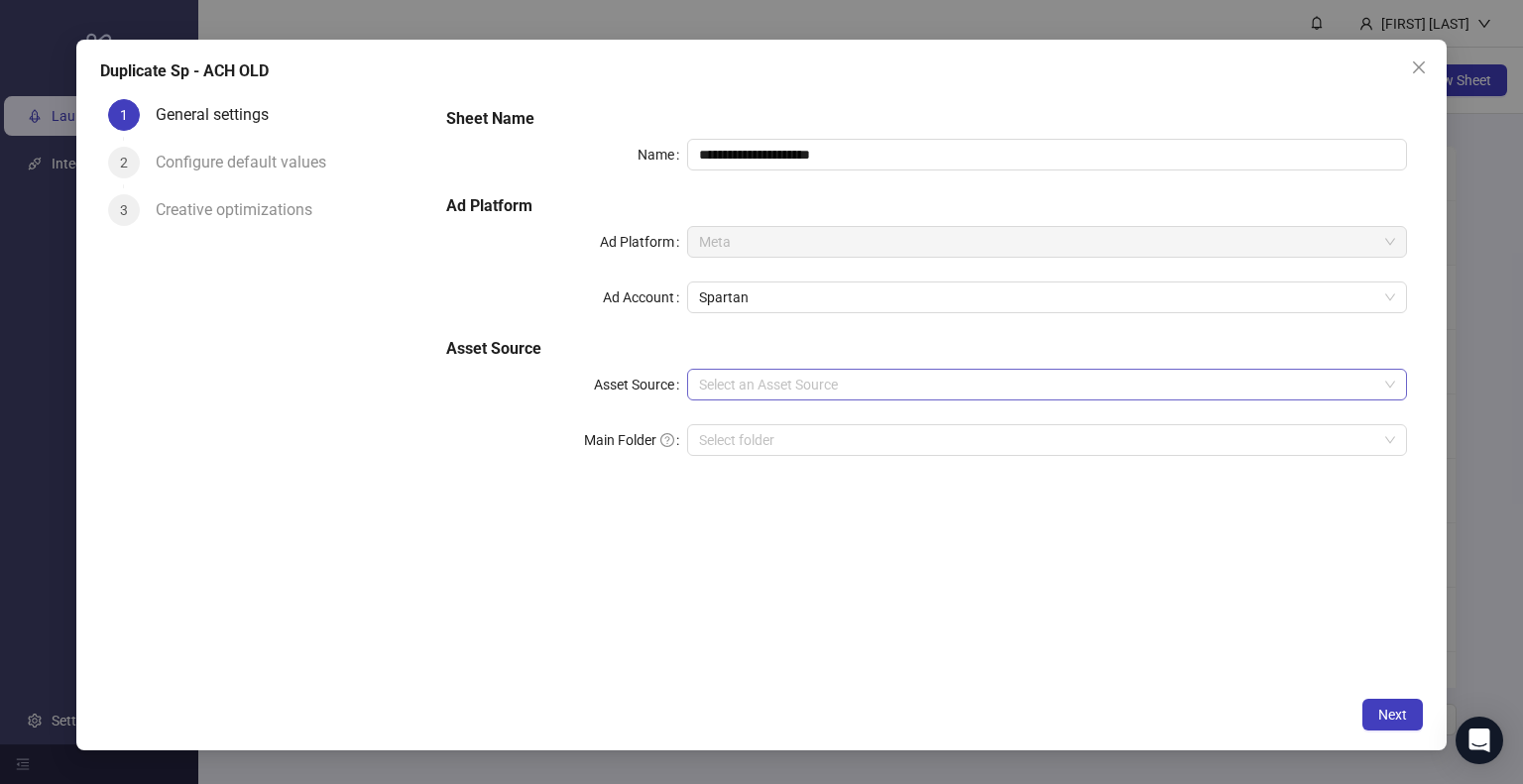 click on "Asset Source" at bounding box center [1038, 385] 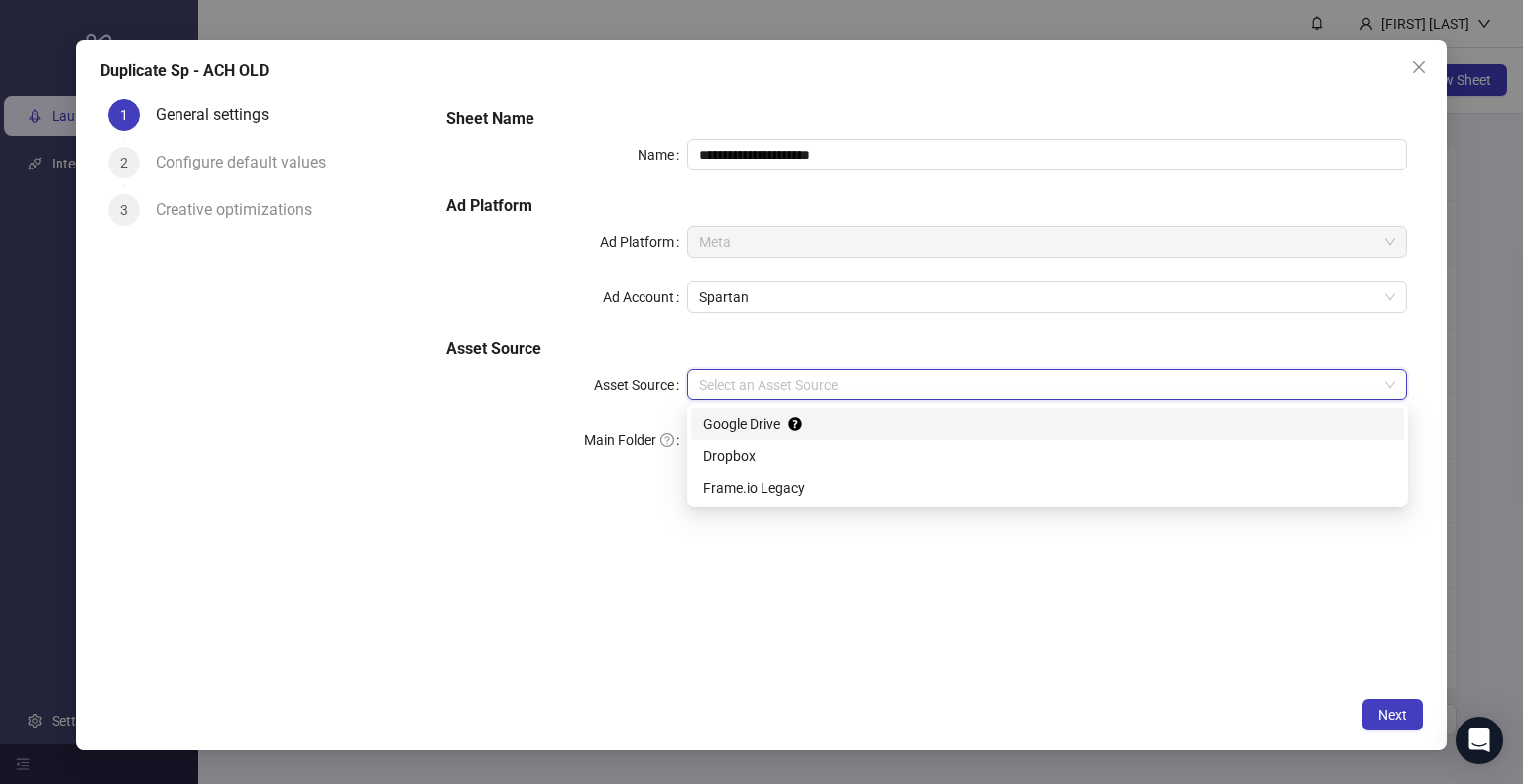 click on "Google Drive" at bounding box center [0, 0] 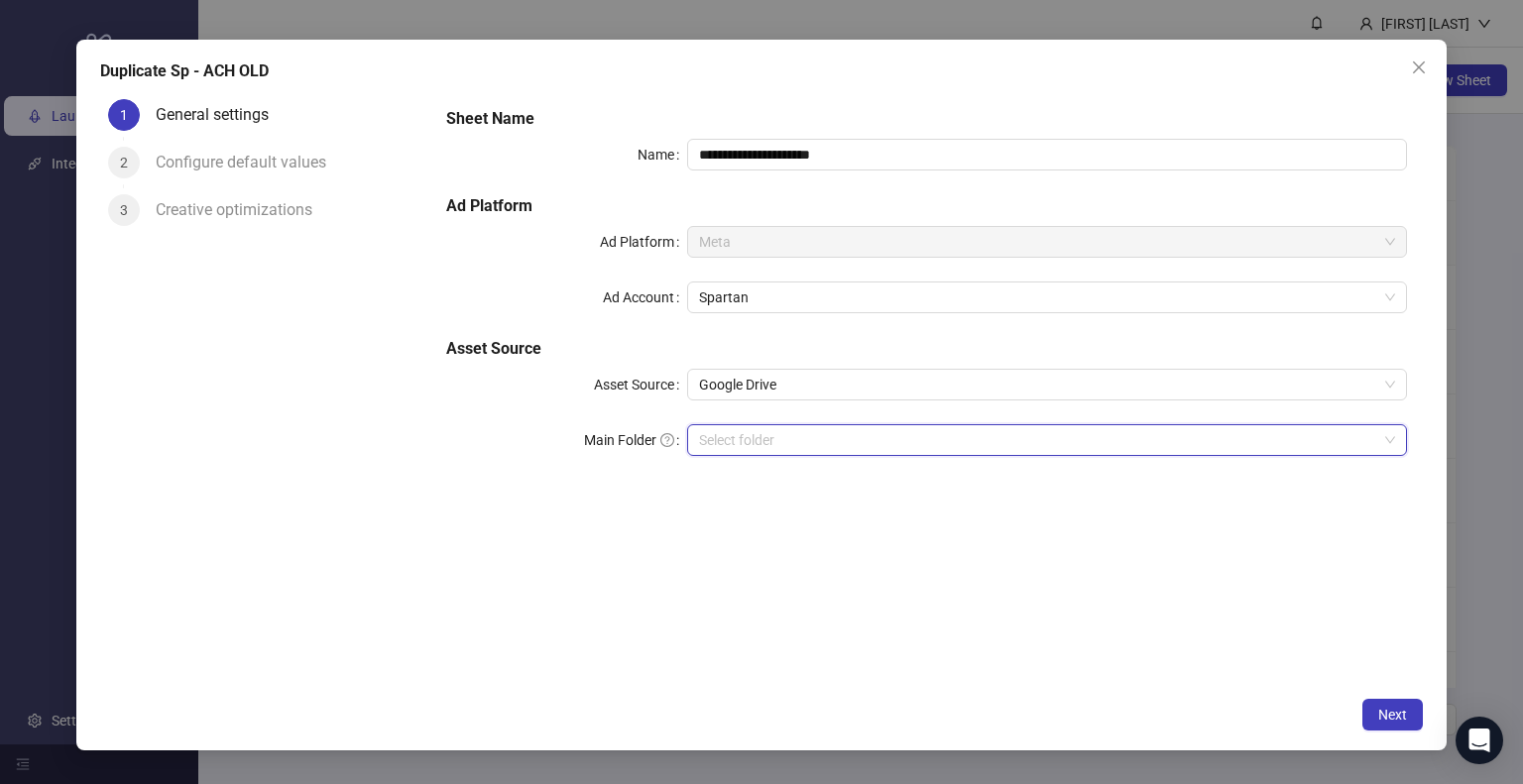 click on "Main Folder" at bounding box center (1038, 440) 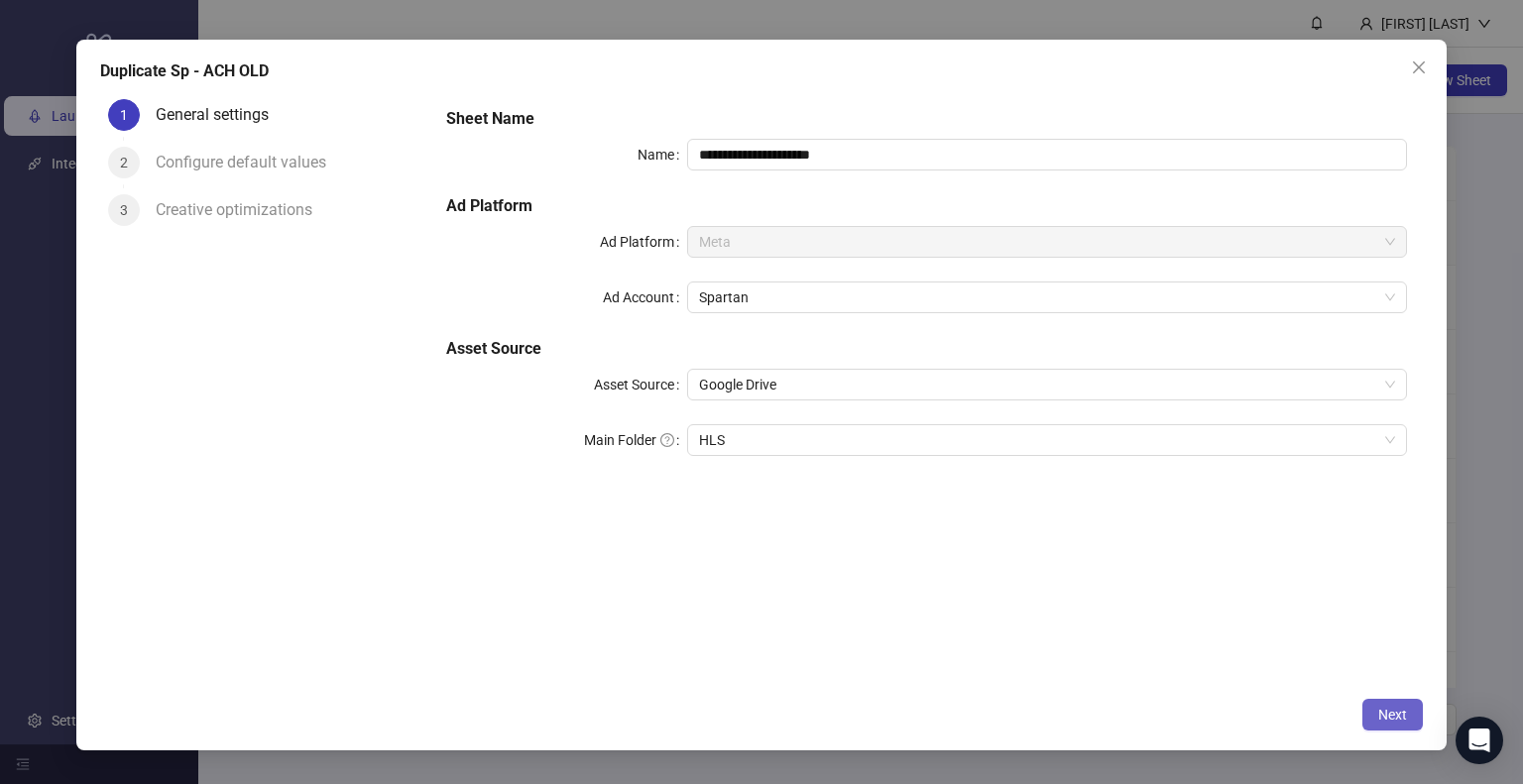 click on "Next" at bounding box center (1392, 715) 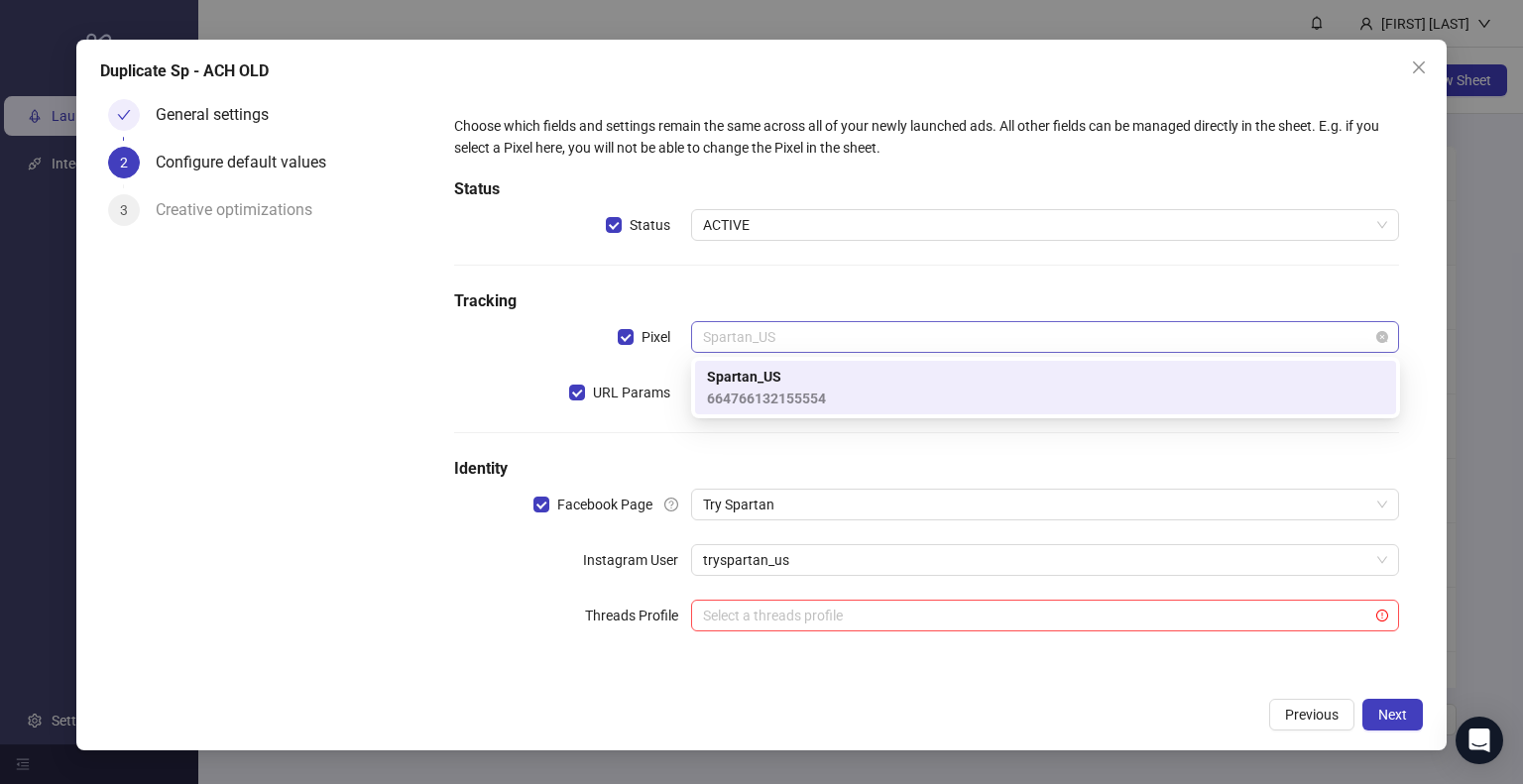 click on "Spartan_US" at bounding box center [1045, 337] 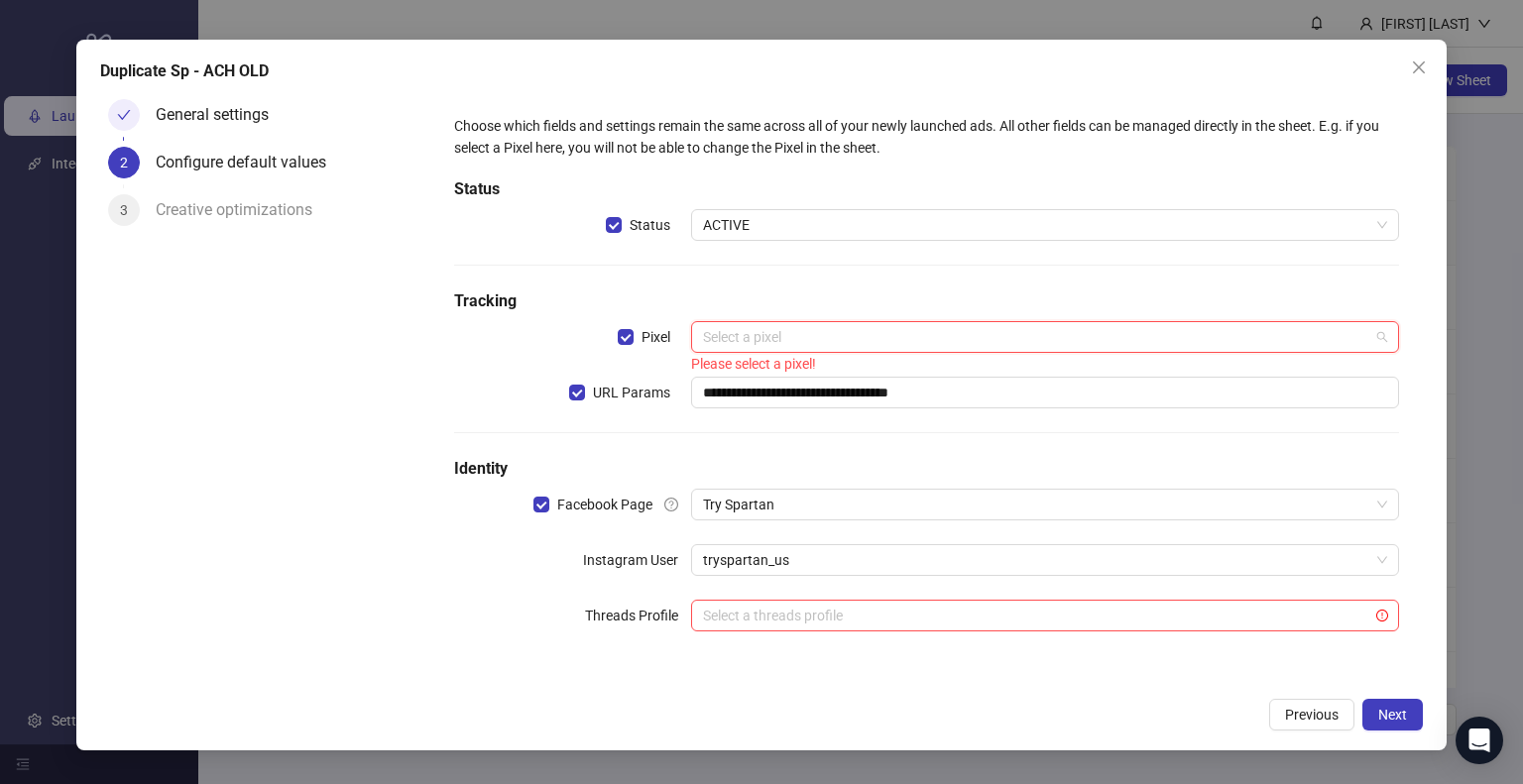 click at bounding box center [1036, 337] 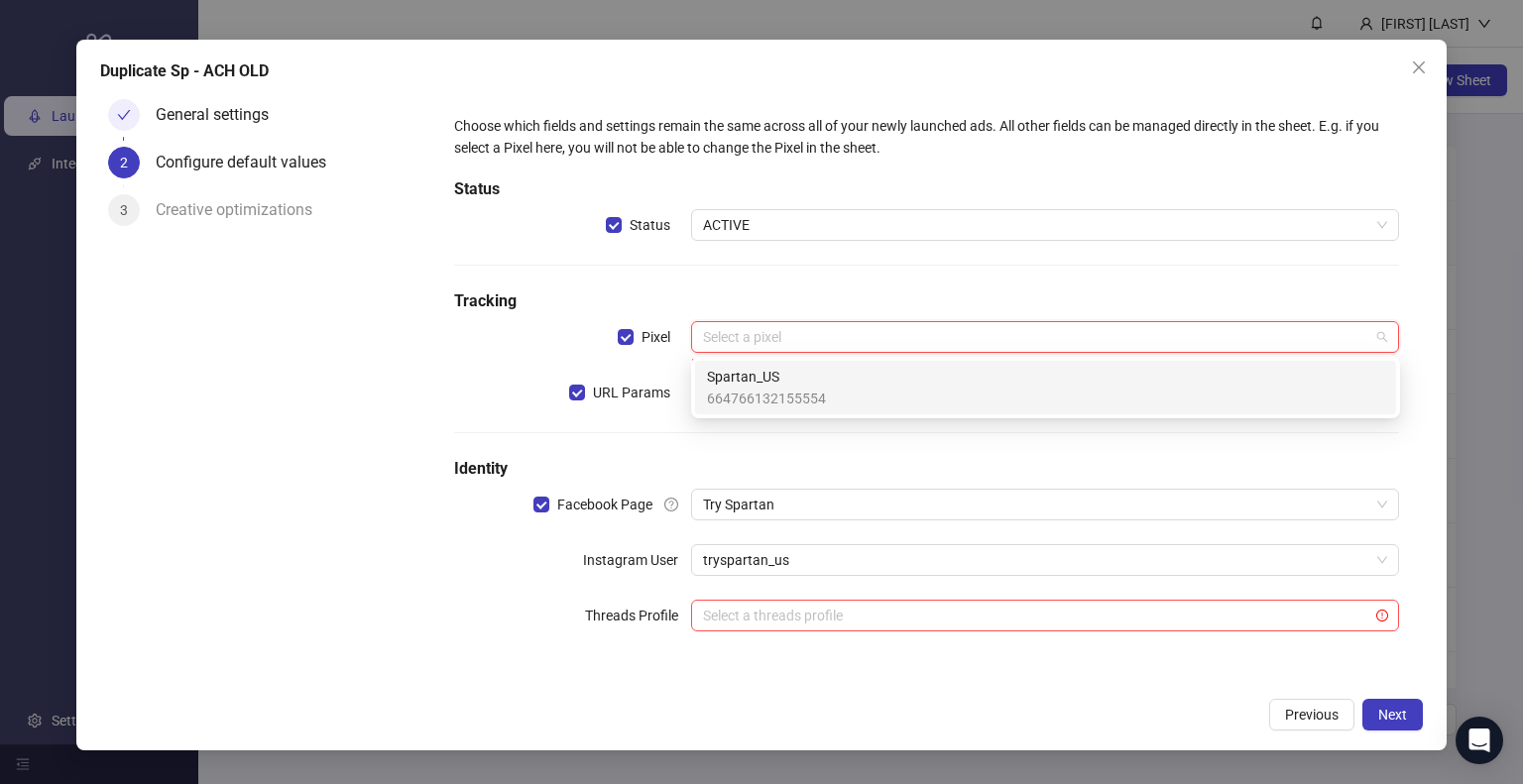 click on "Spartan_US [NUMBER]" at bounding box center [1045, 388] 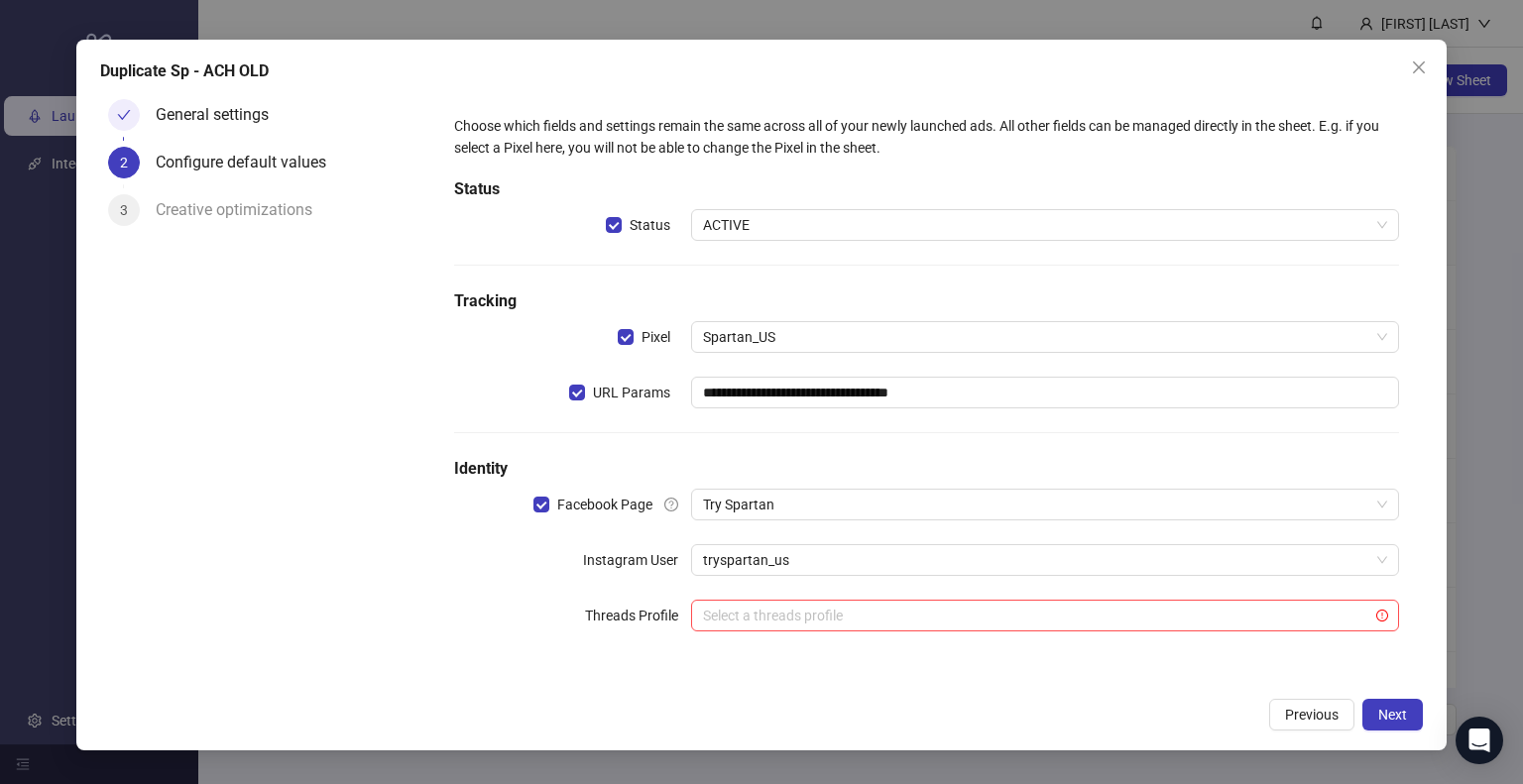 click on "**********" at bounding box center [926, 385] 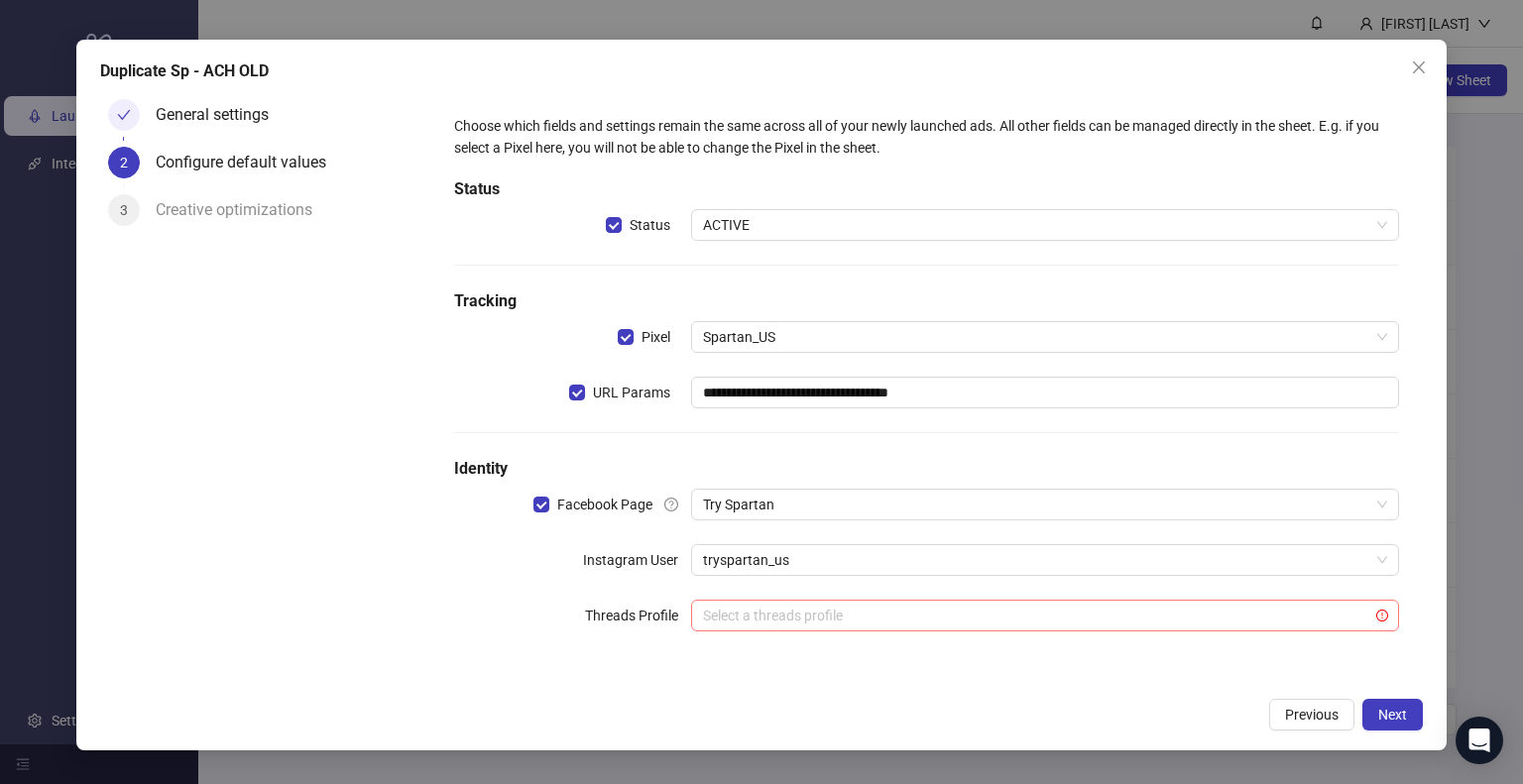 click at bounding box center [1036, 616] 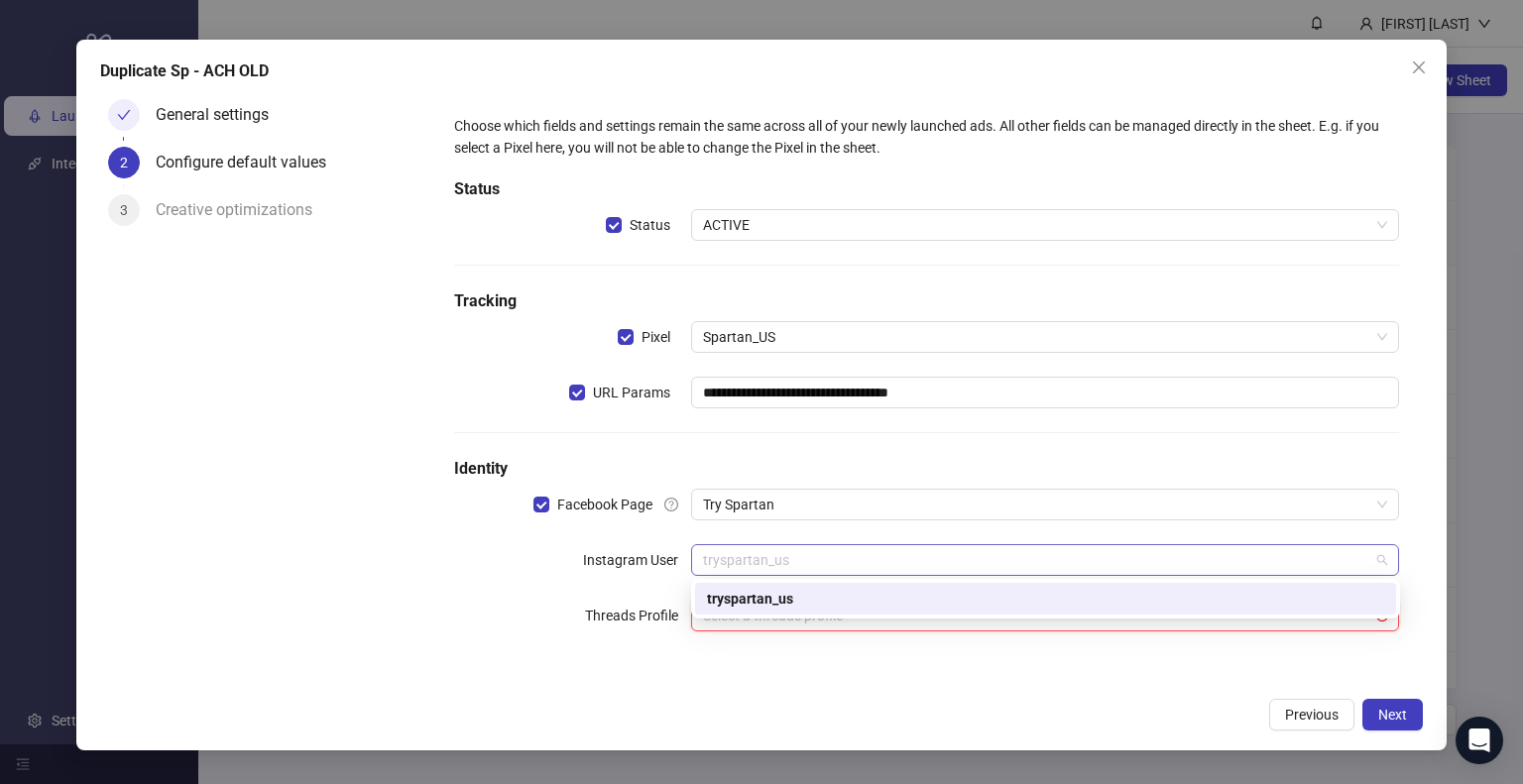 click on "tryspartan_us" at bounding box center [1045, 560] 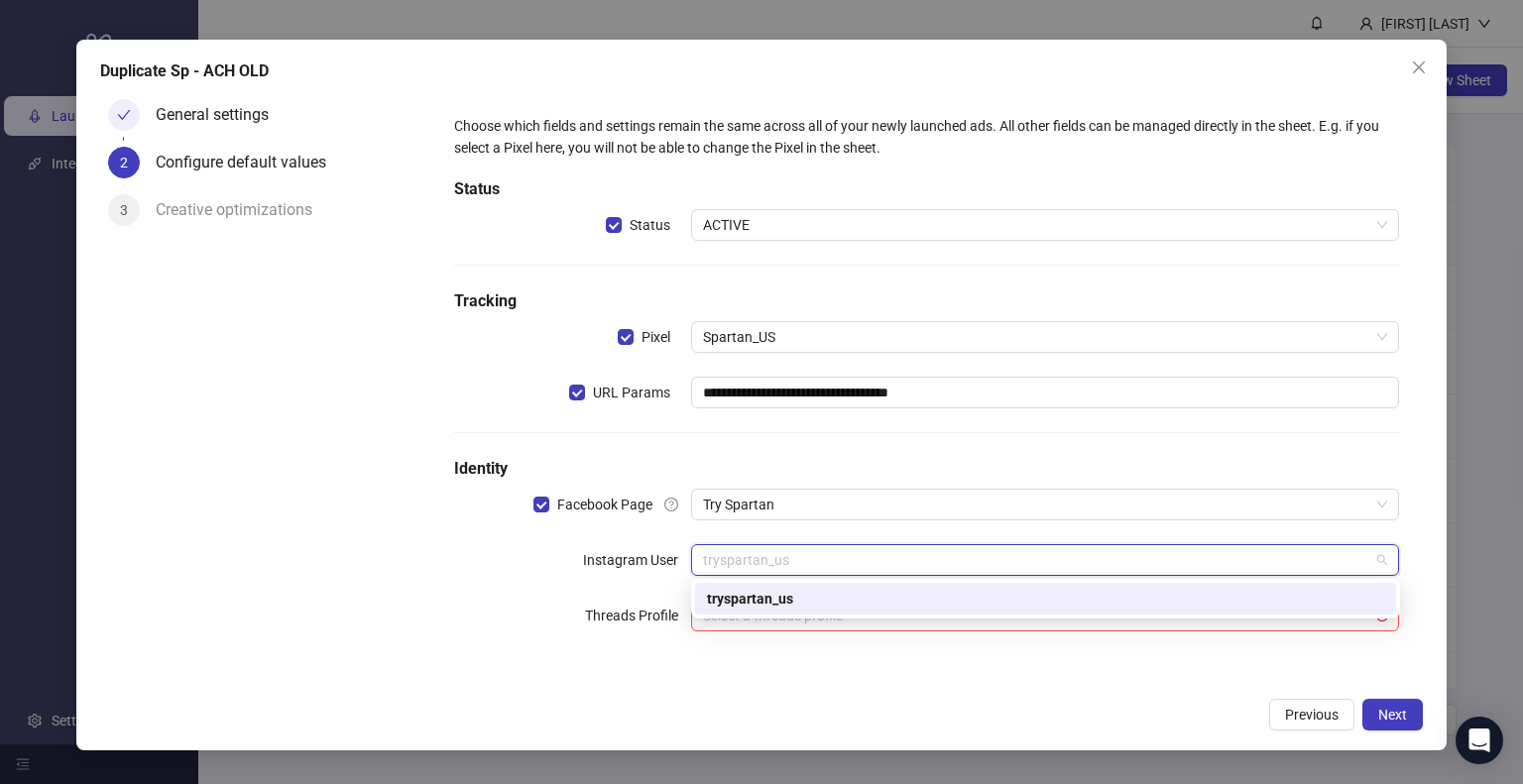 click on "tryspartan_us" at bounding box center [0, 0] 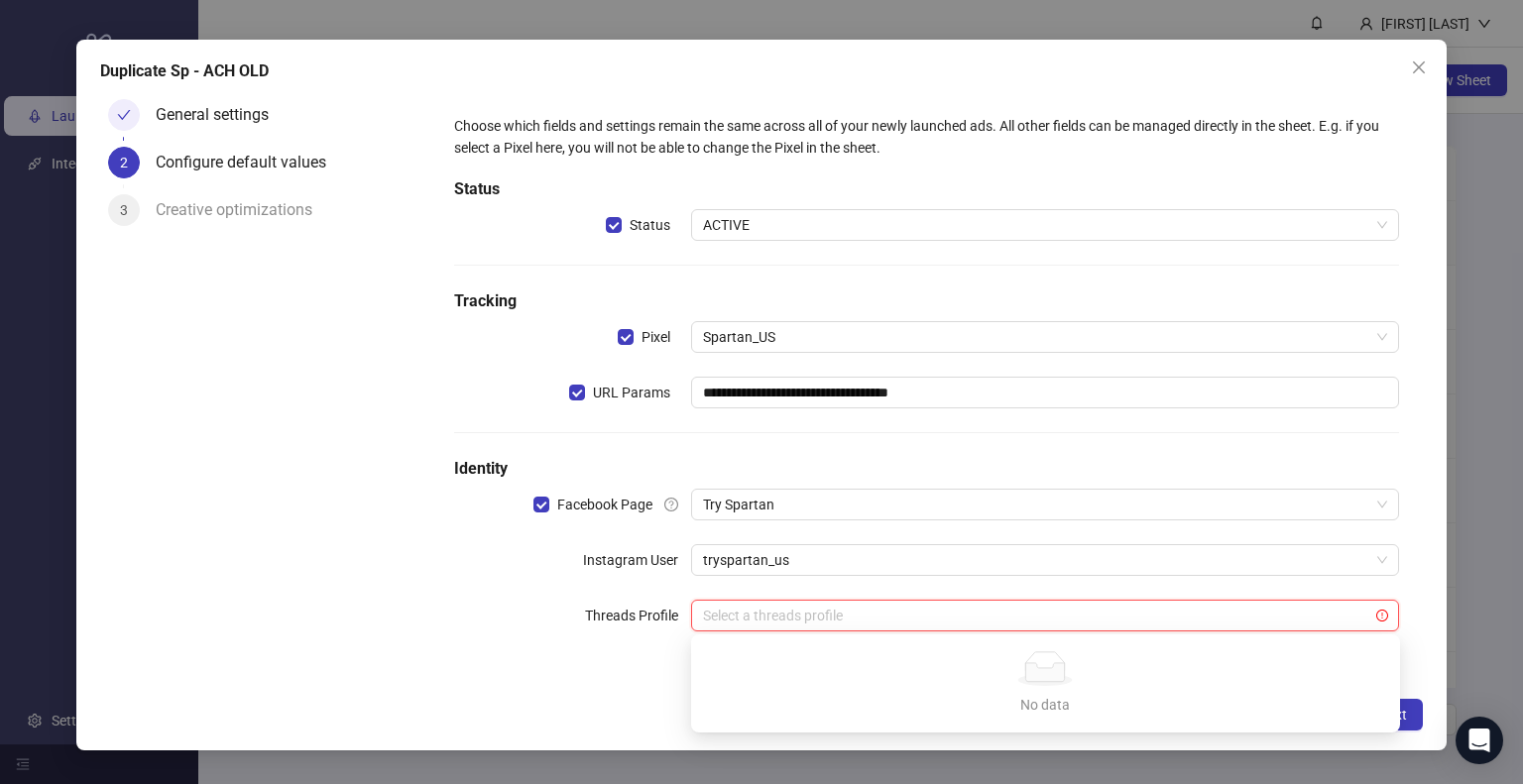 click at bounding box center [1036, 616] 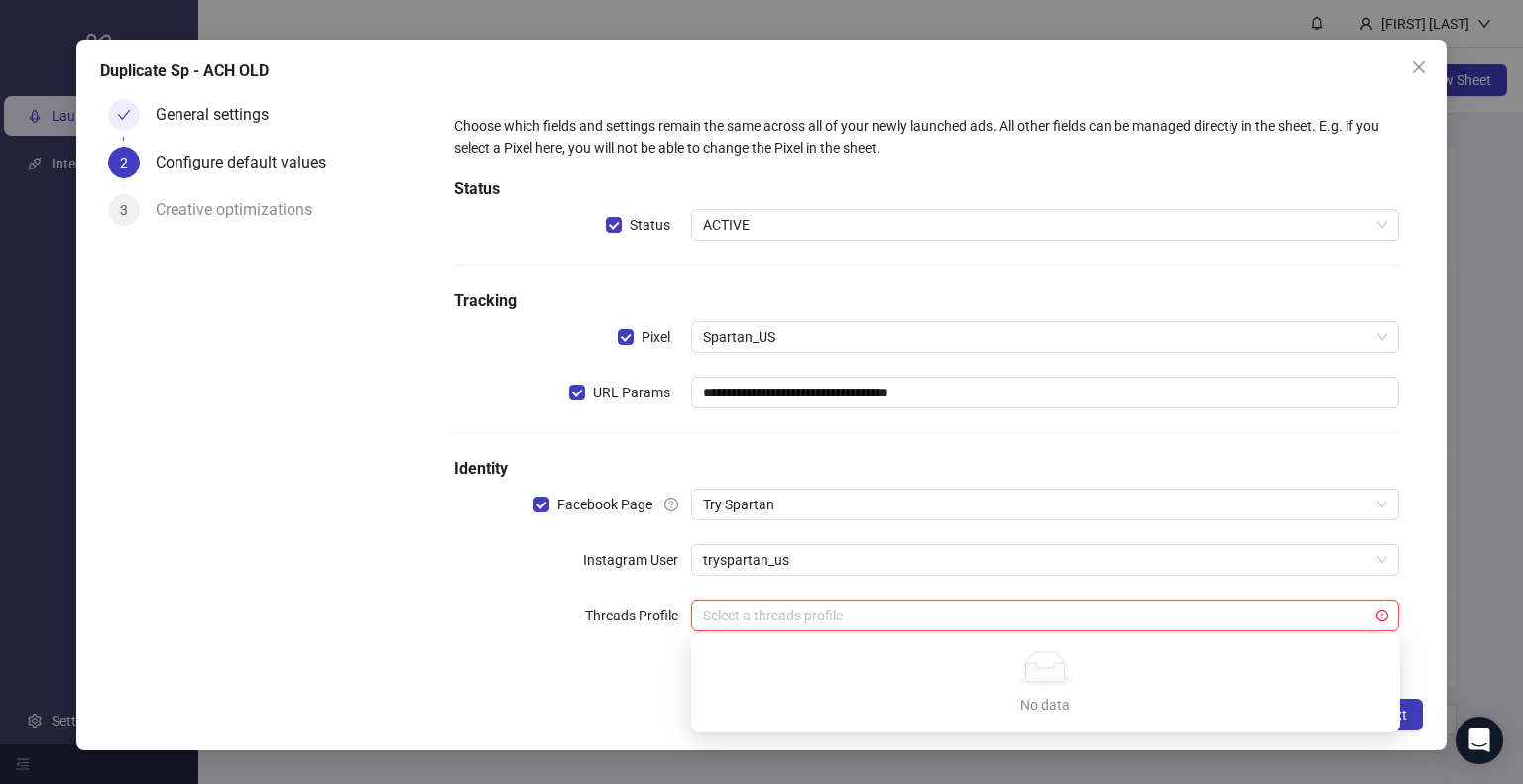 click at bounding box center [1036, 616] 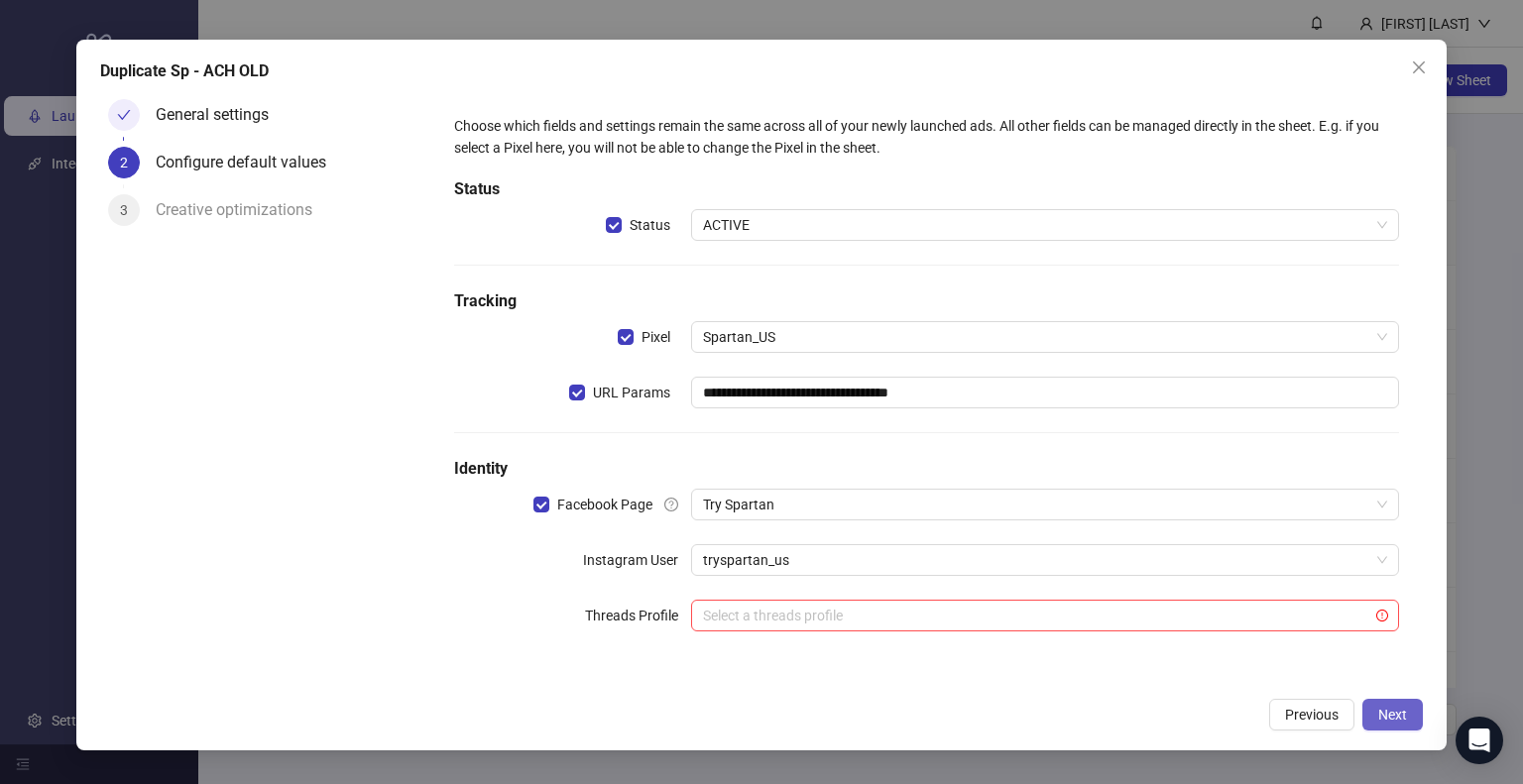 click on "Next" at bounding box center (1392, 715) 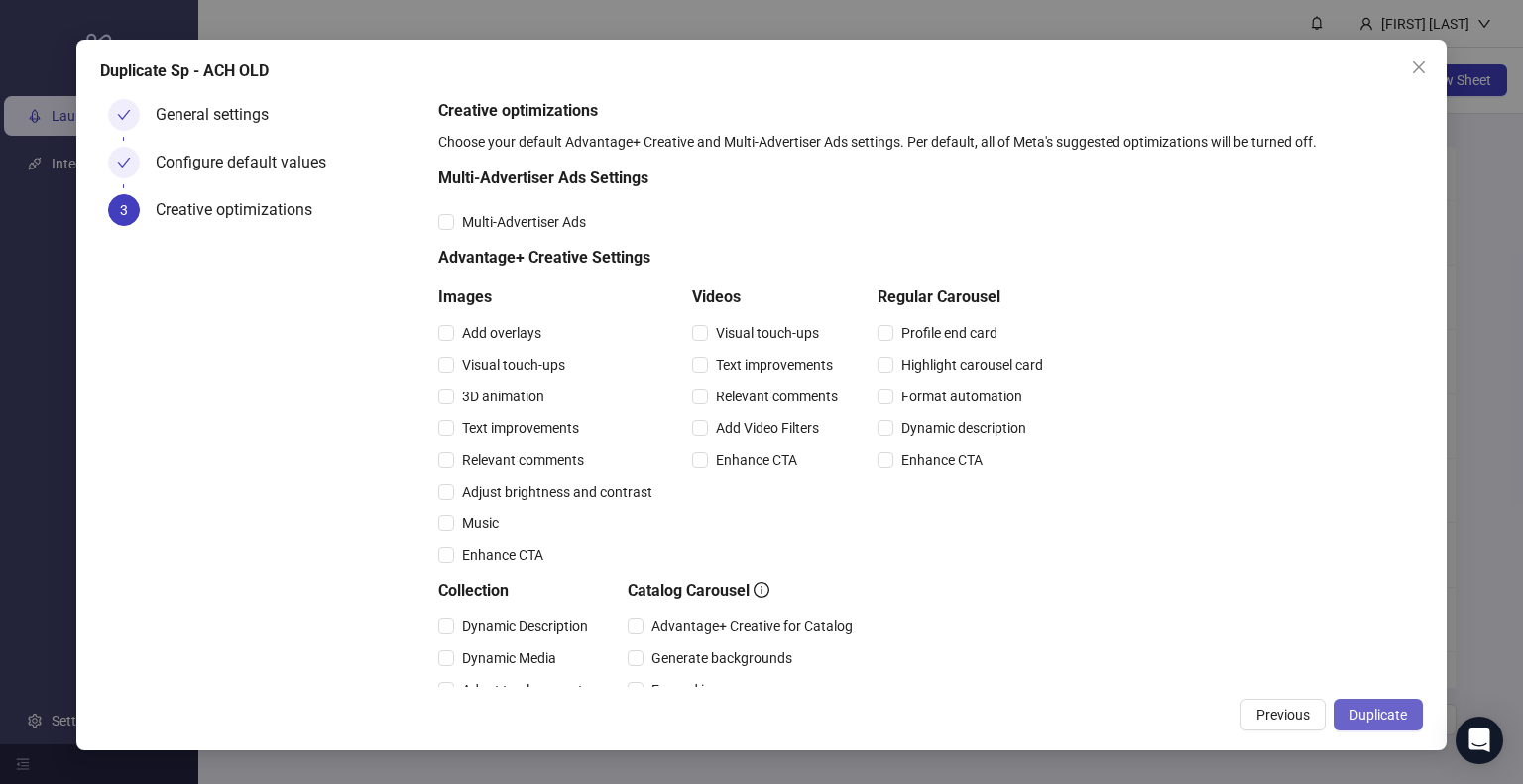 click on "Duplicate" at bounding box center (1378, 715) 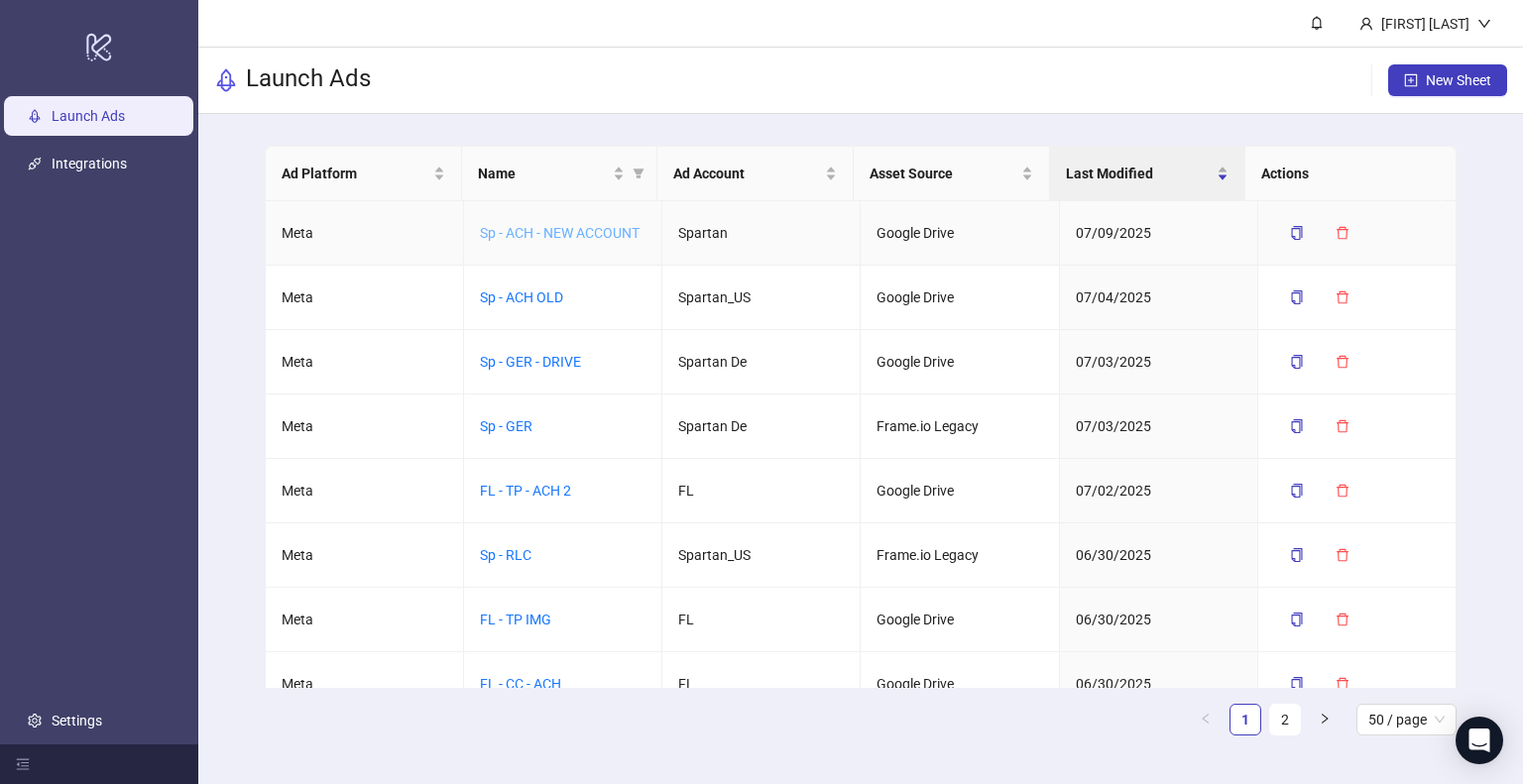click on "Sp - ACH - NEW ACCOUNT" at bounding box center [559, 233] 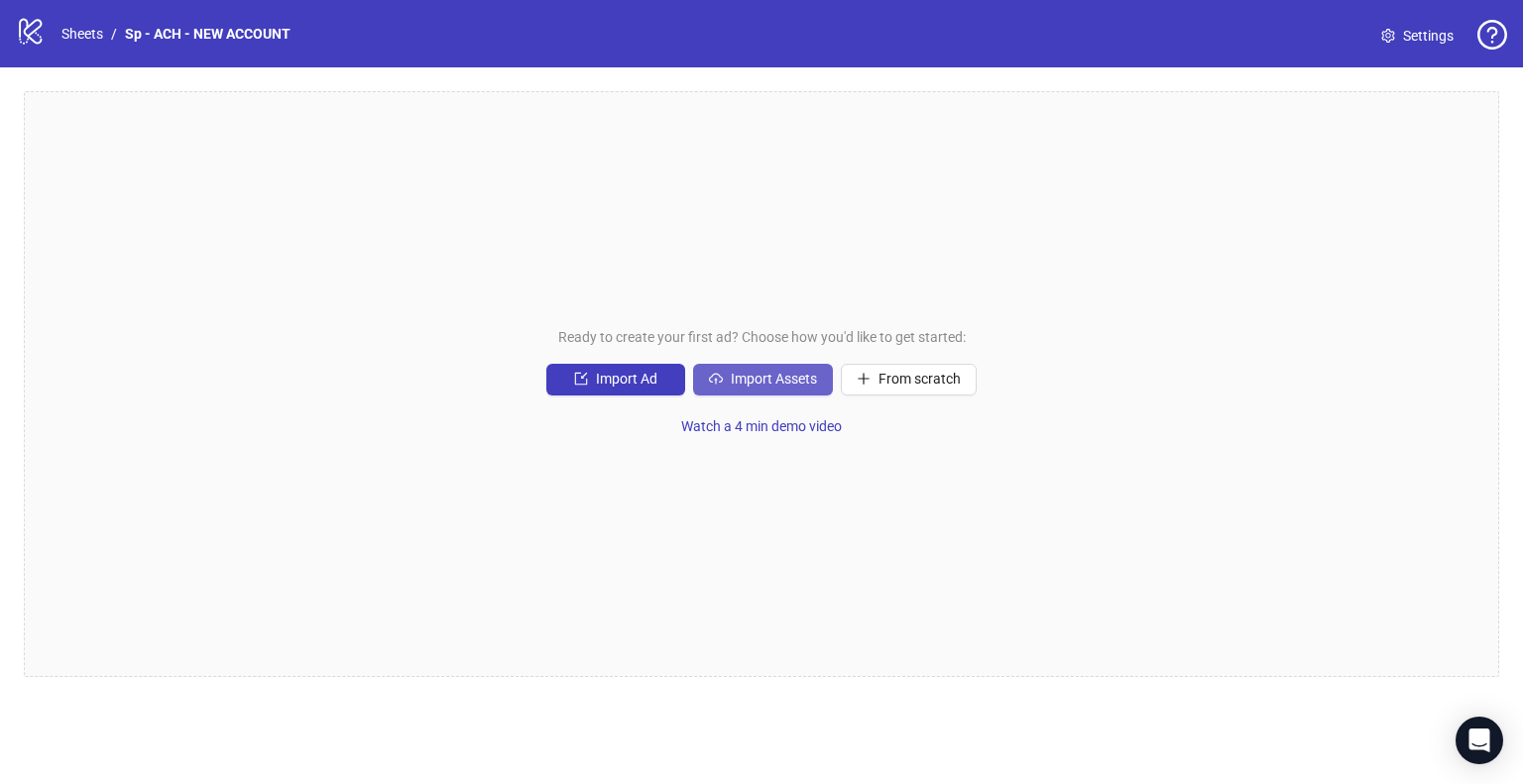 click on "Import Assets" at bounding box center (616, 380) 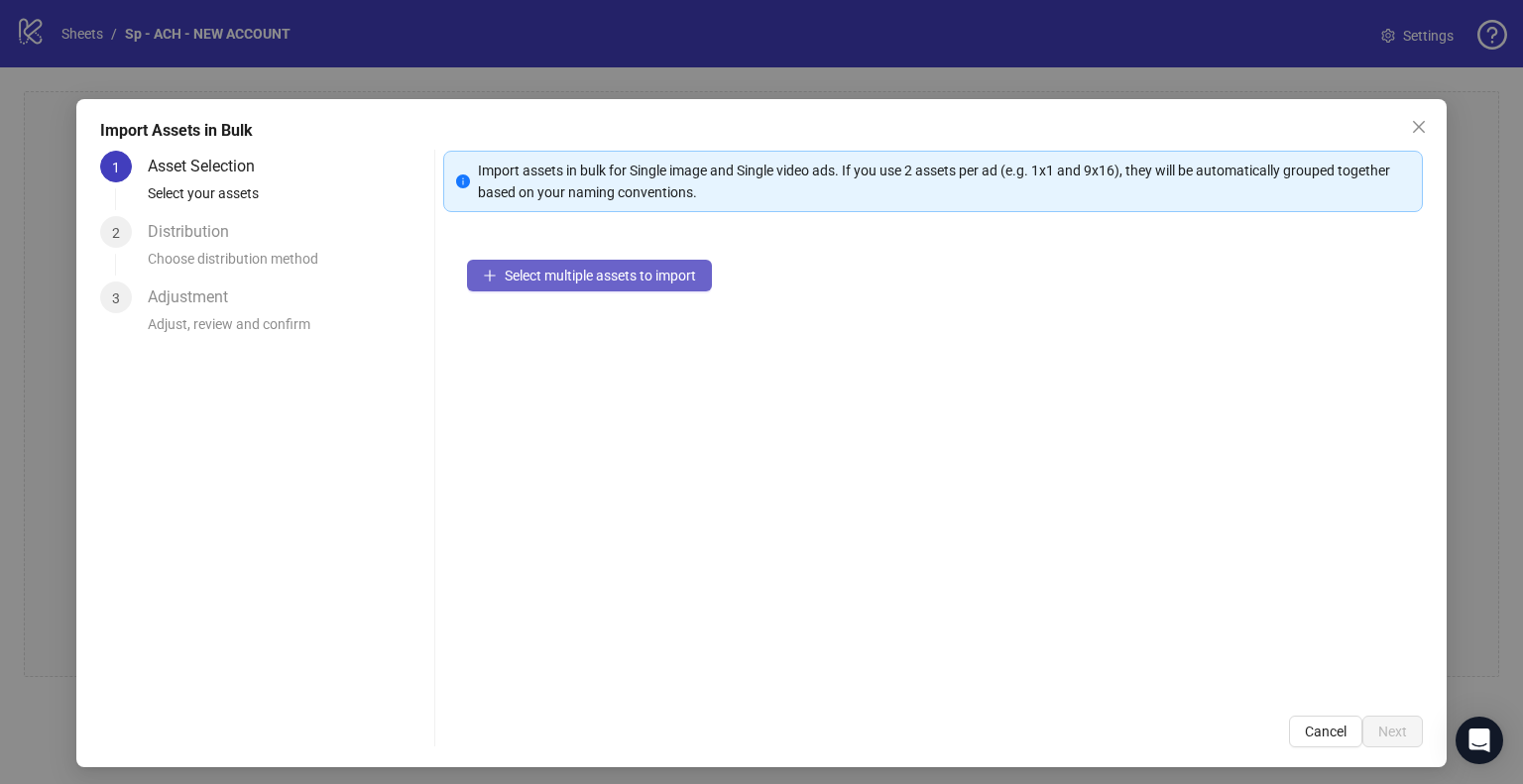 click on "Select multiple assets to import" at bounding box center (600, 276) 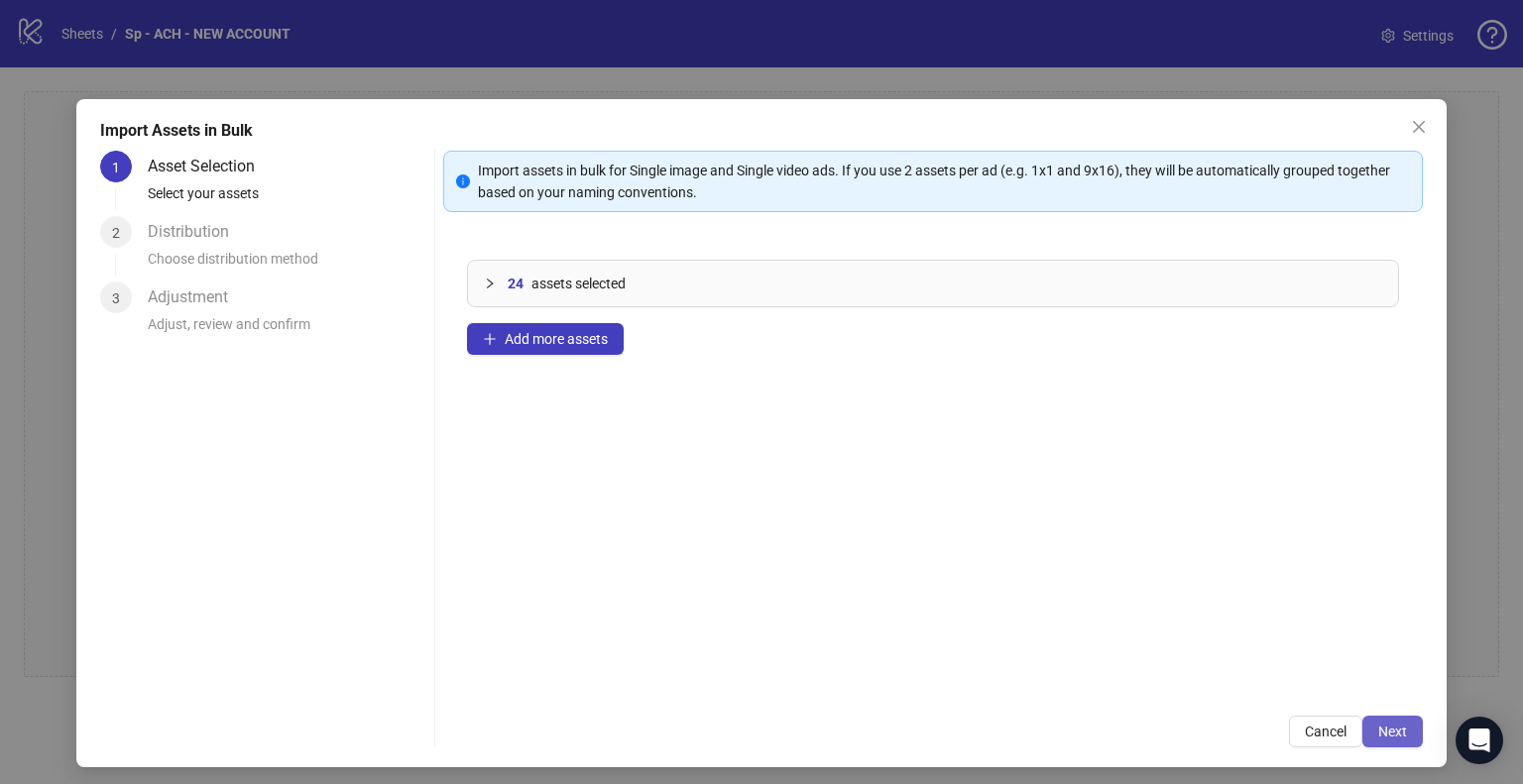 click on "Next" at bounding box center (1392, 731) 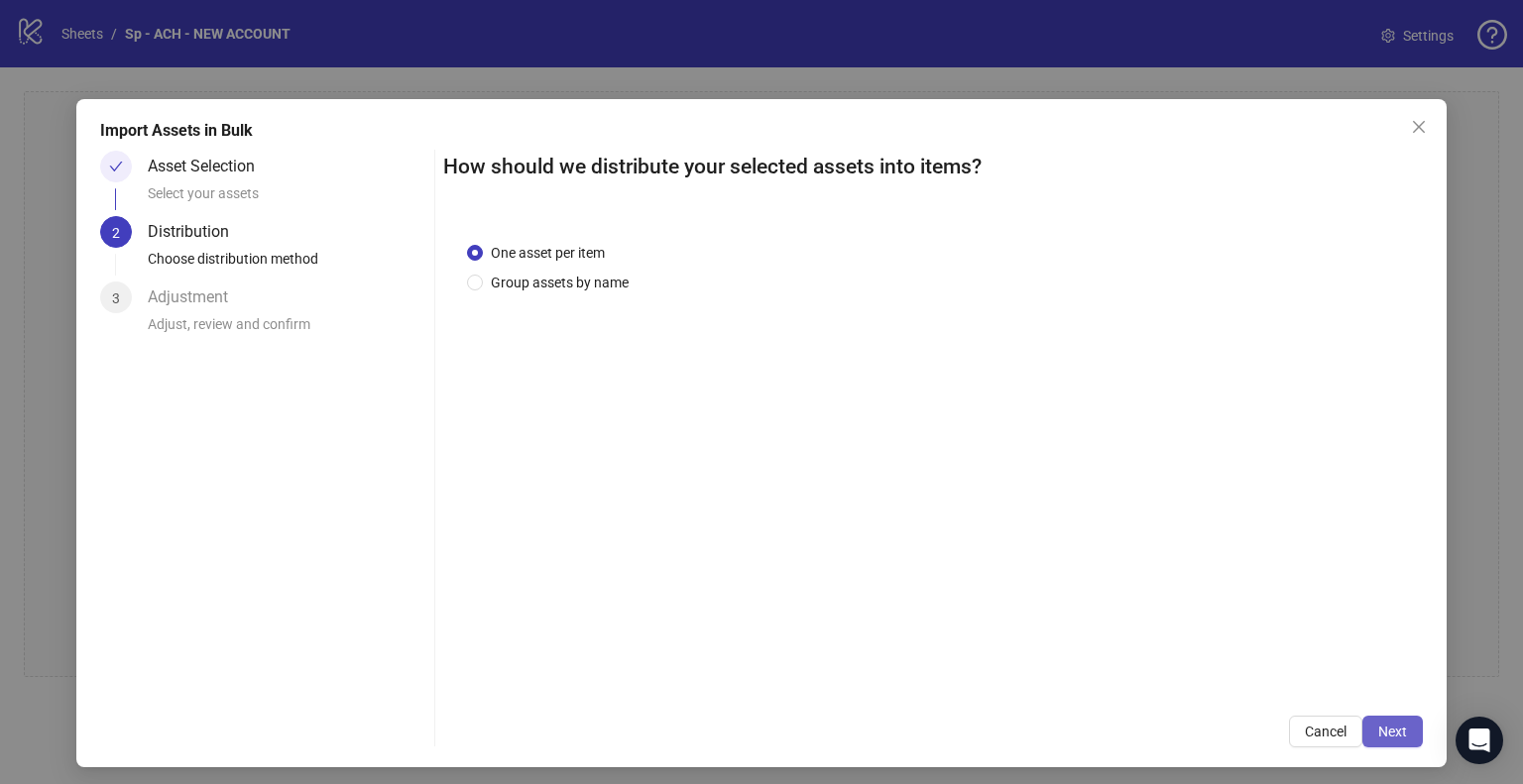 click on "Next" at bounding box center (1392, 731) 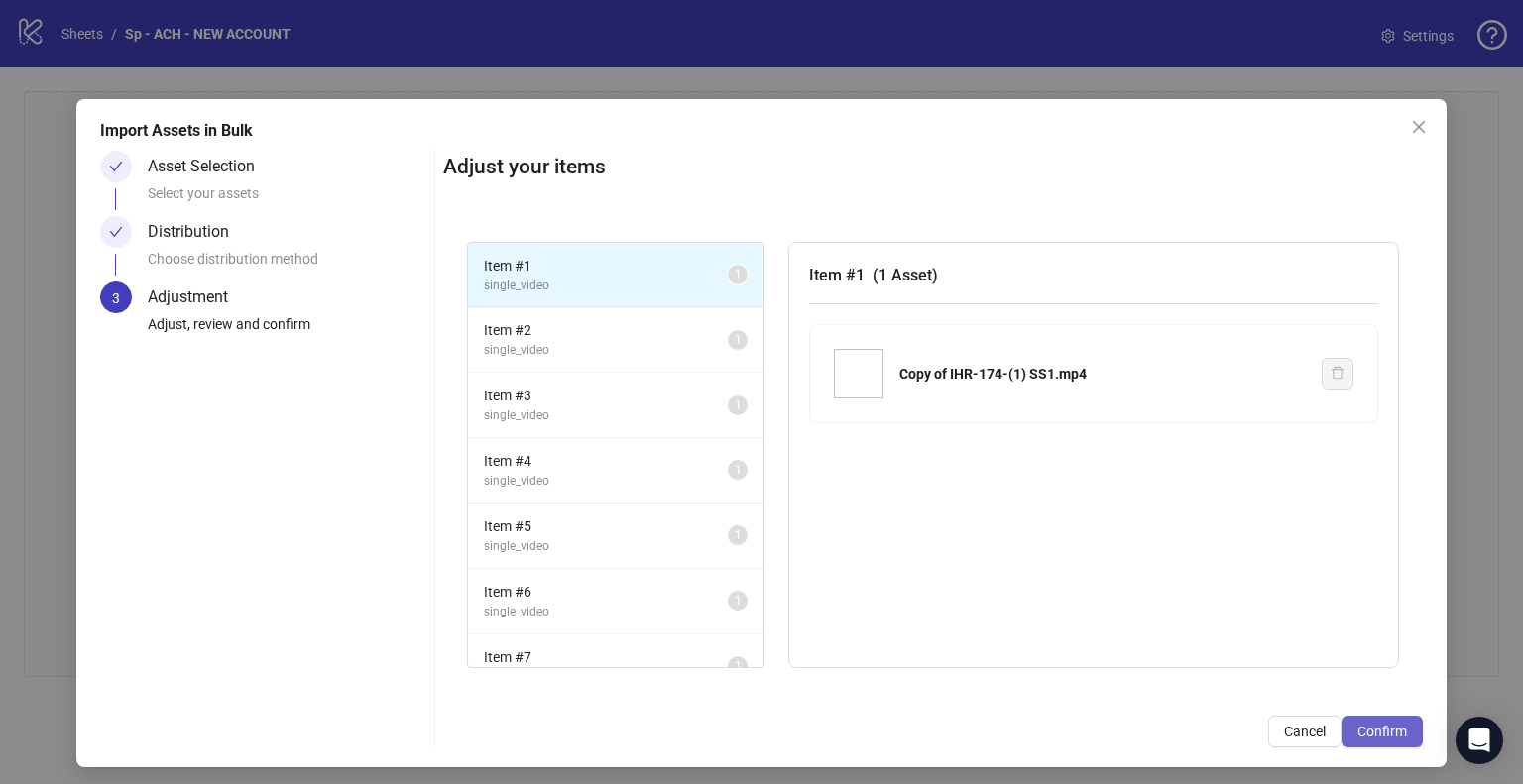 click on "Confirm" at bounding box center [1382, 731] 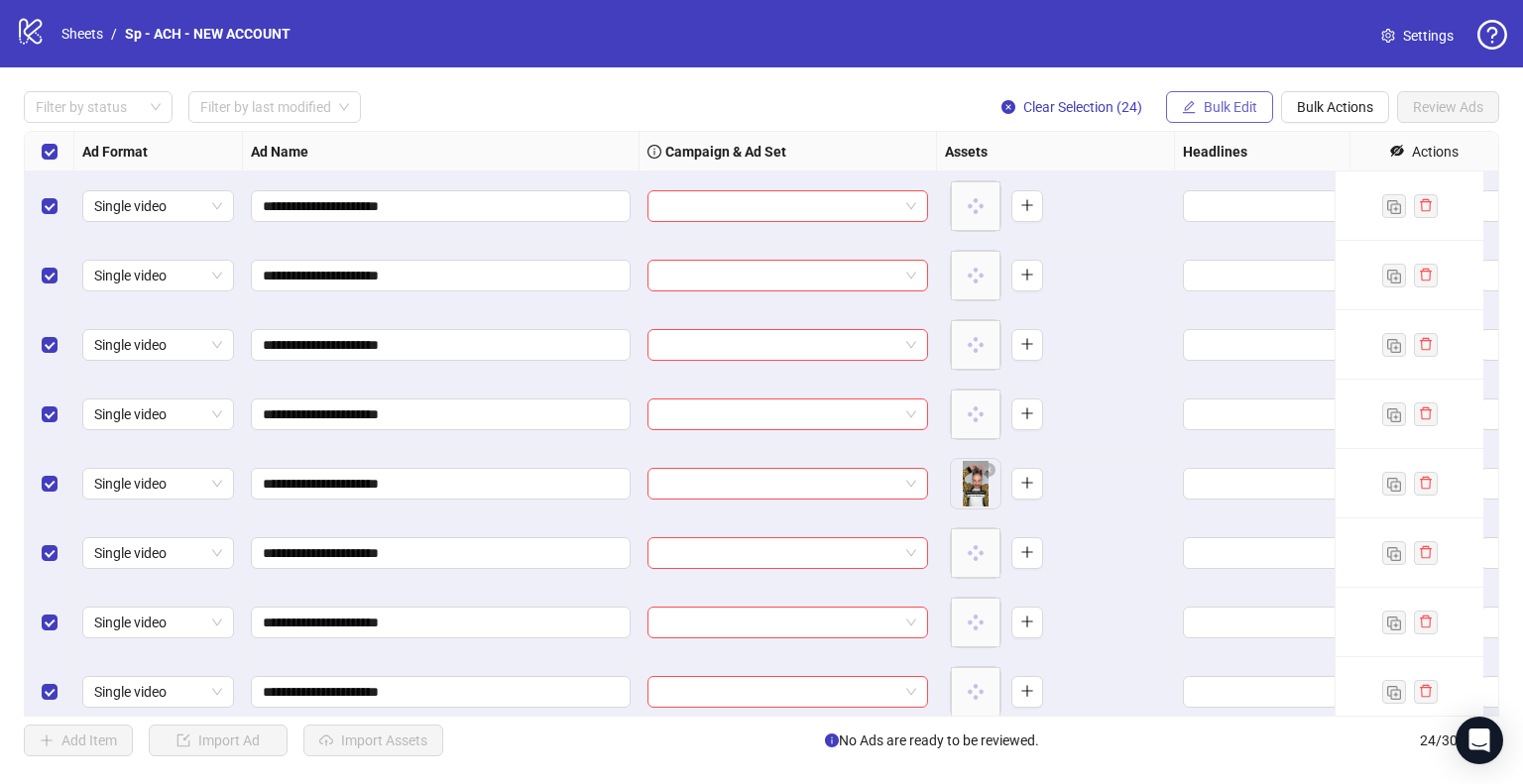 click on "Bulk Edit" at bounding box center [1230, 107] 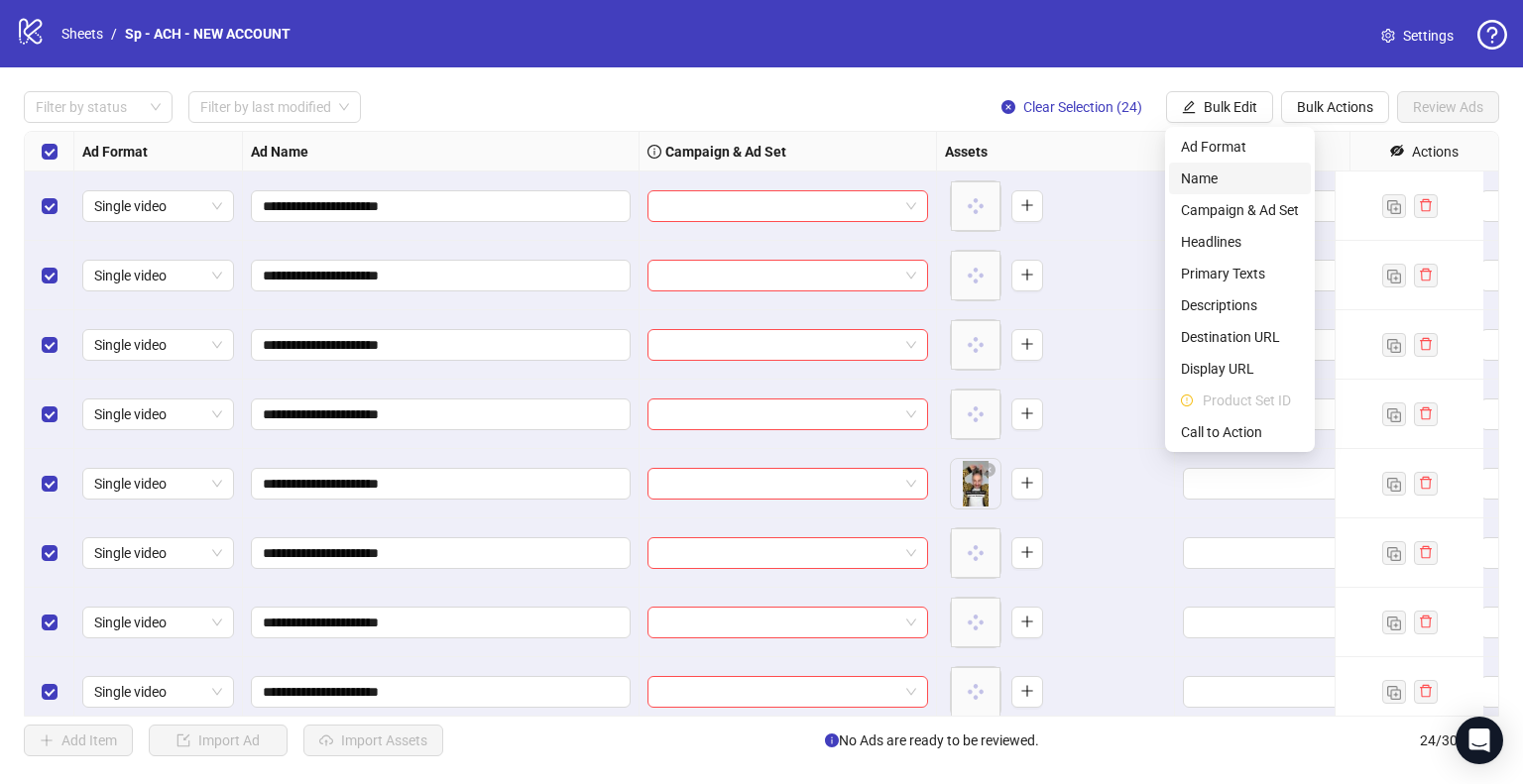 click on "Name" at bounding box center [1239, 178] 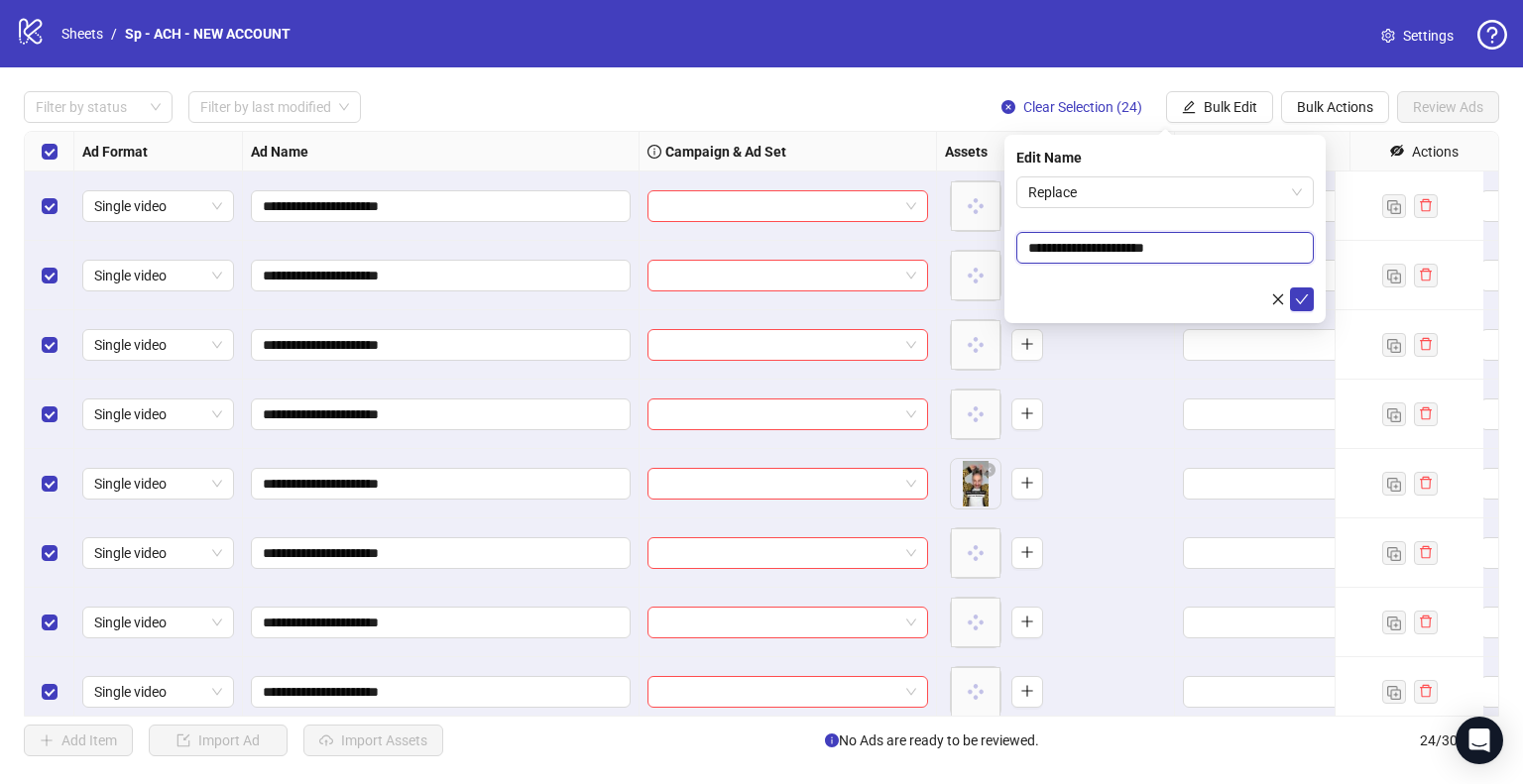 drag, startPoint x: 1131, startPoint y: 245, endPoint x: 1008, endPoint y: 249, distance: 123.065 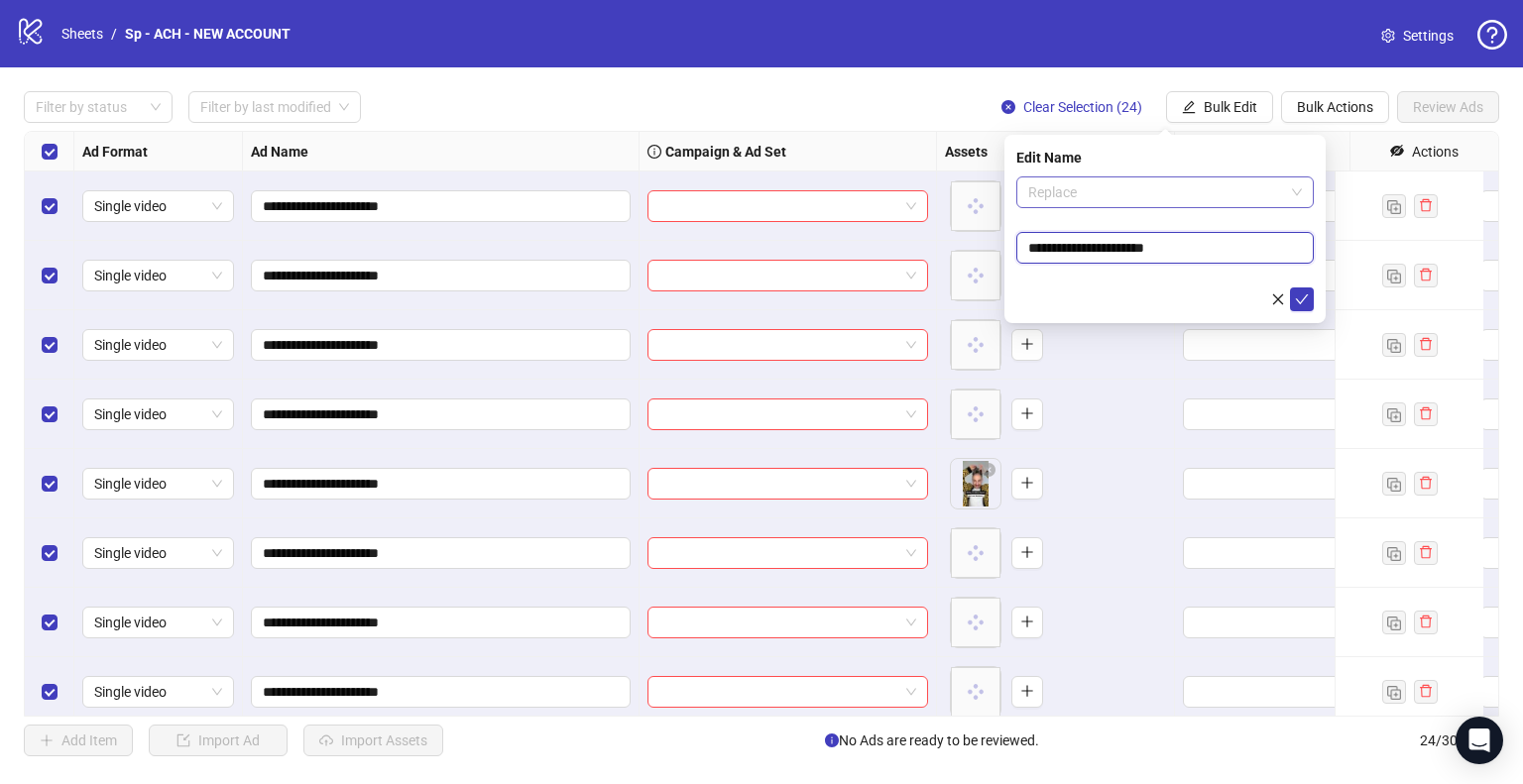 click on "Replace" at bounding box center (1165, 192) 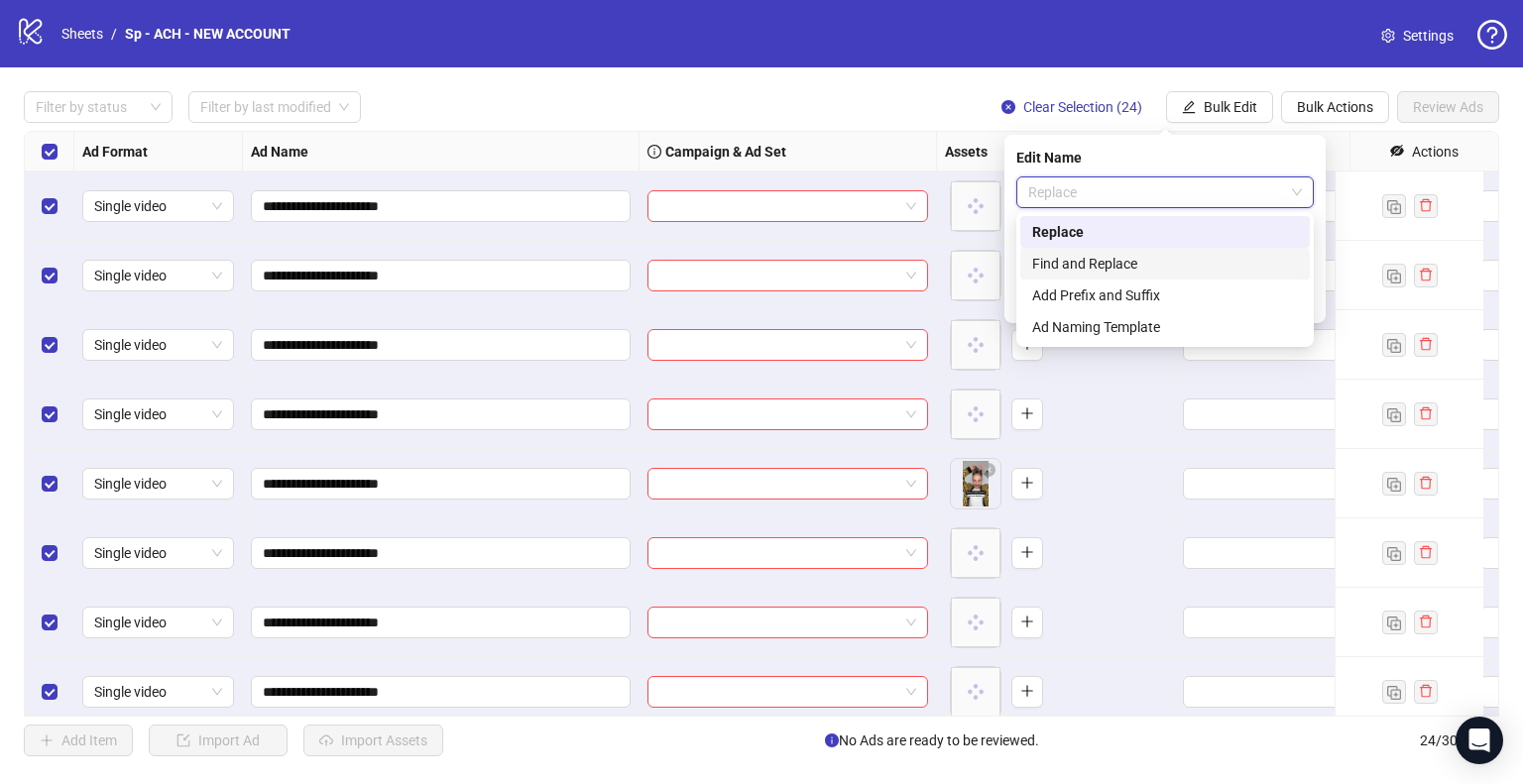 click on "Find and Replace" at bounding box center (1165, 264) 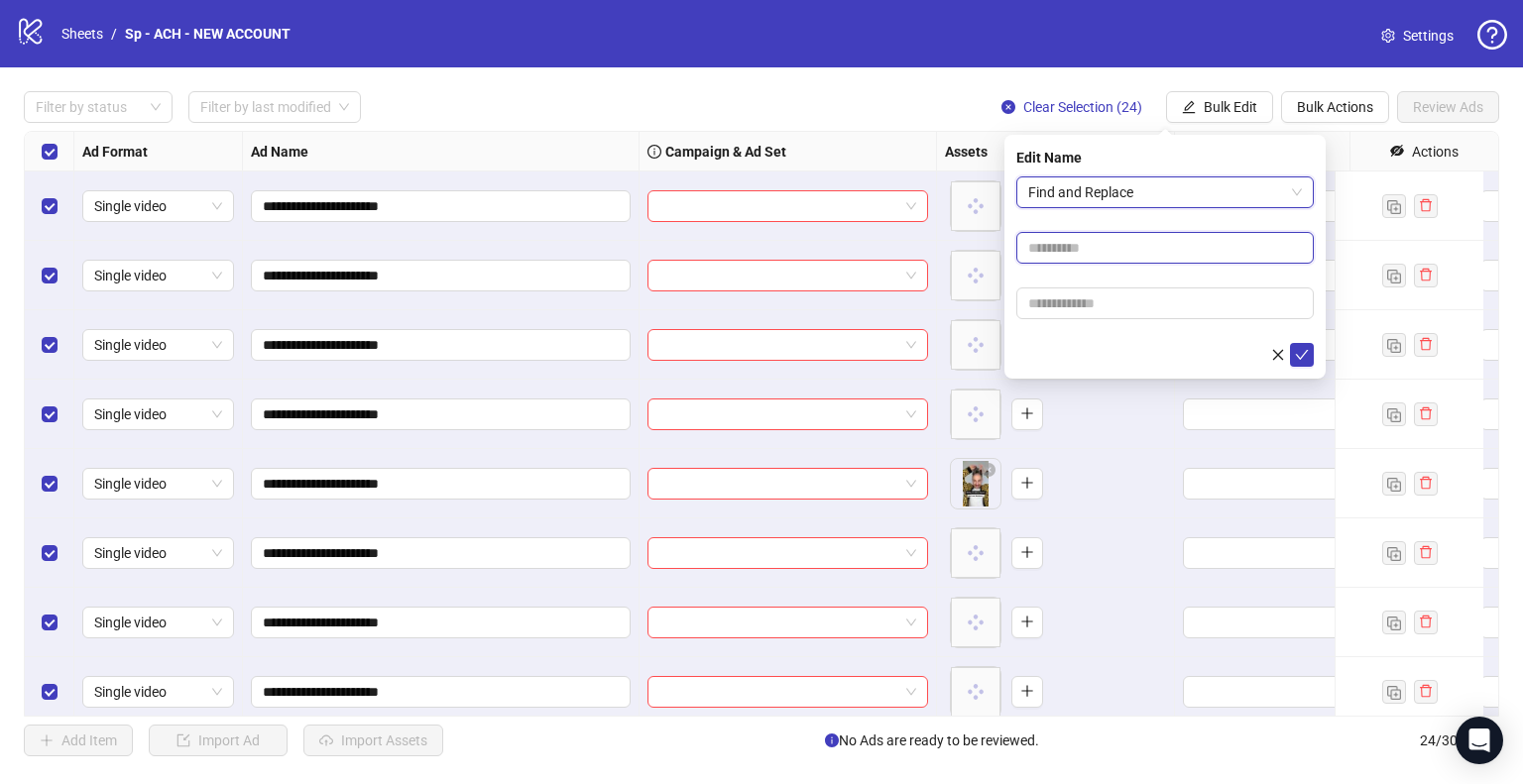 click at bounding box center [1165, 248] 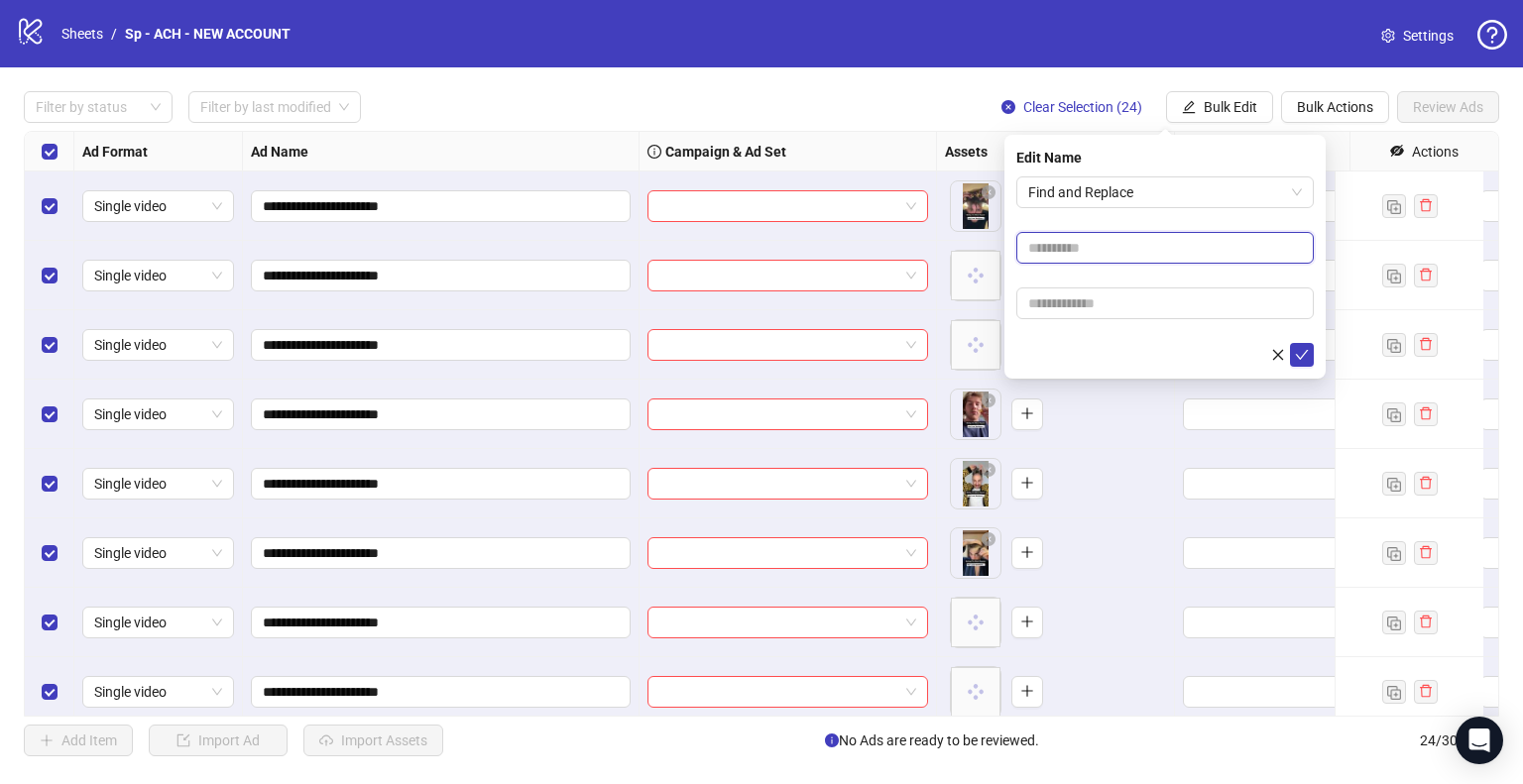 paste on "**********" 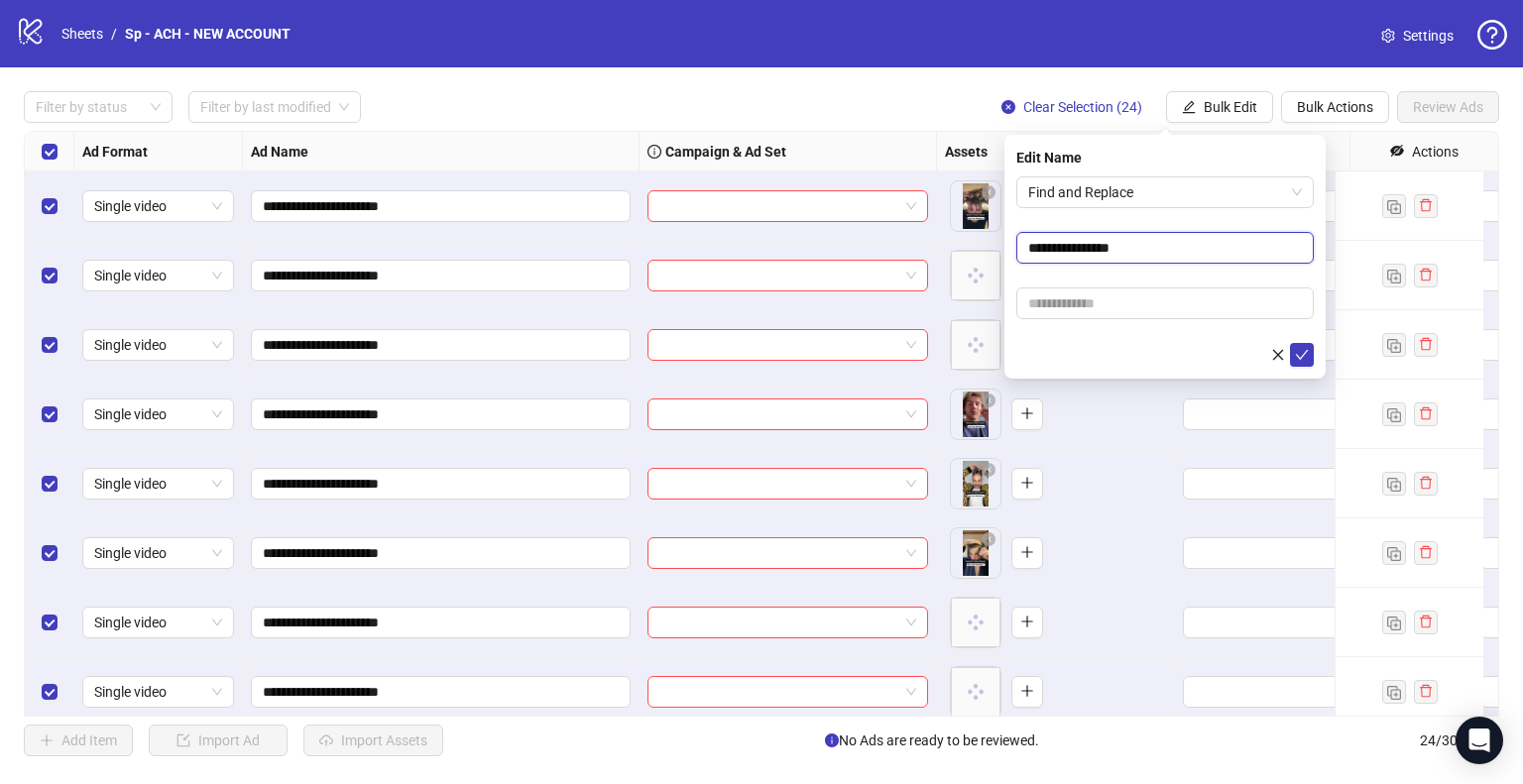 type on "**********" 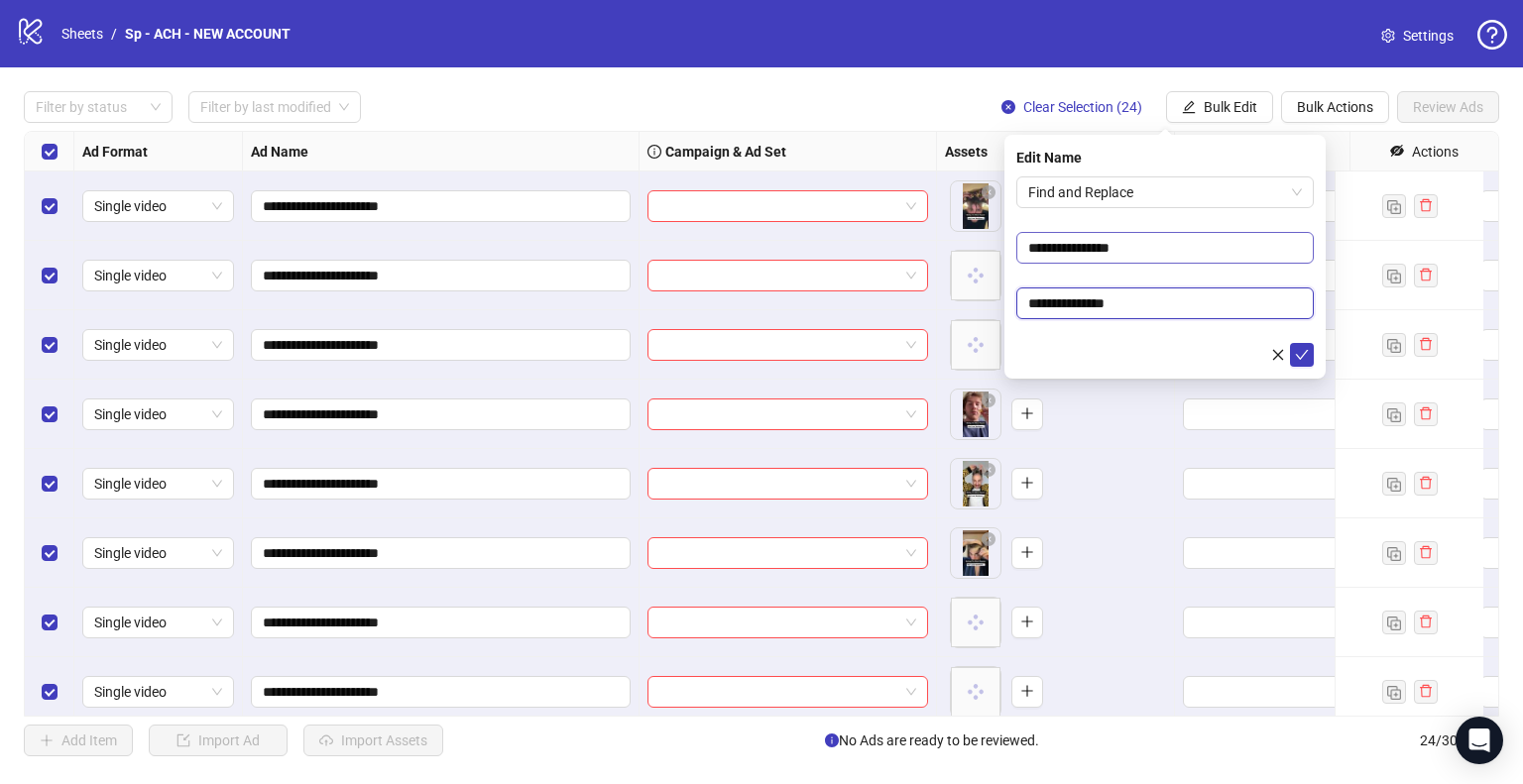 type on "**********" 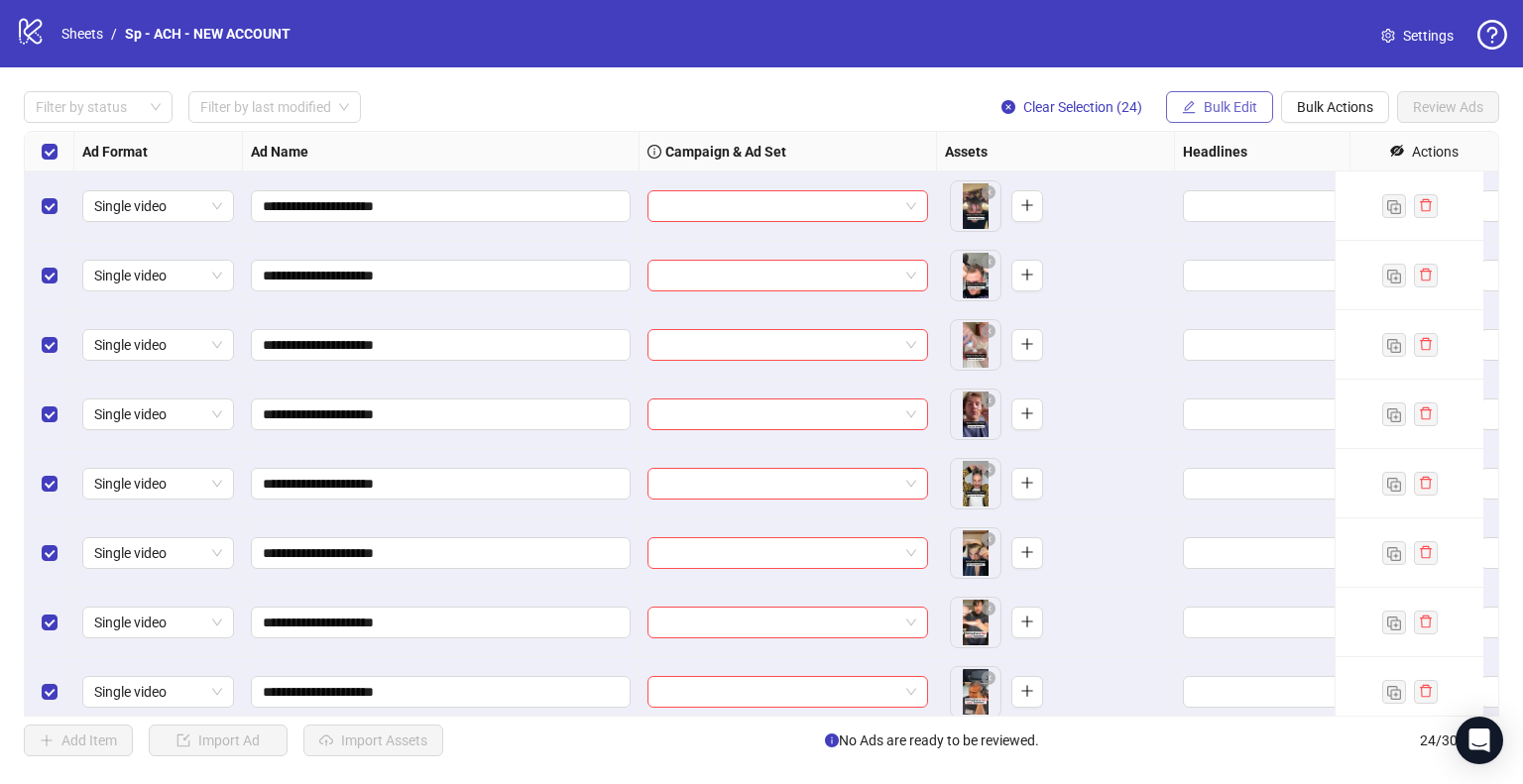 click on "Bulk Edit" at bounding box center (1230, 107) 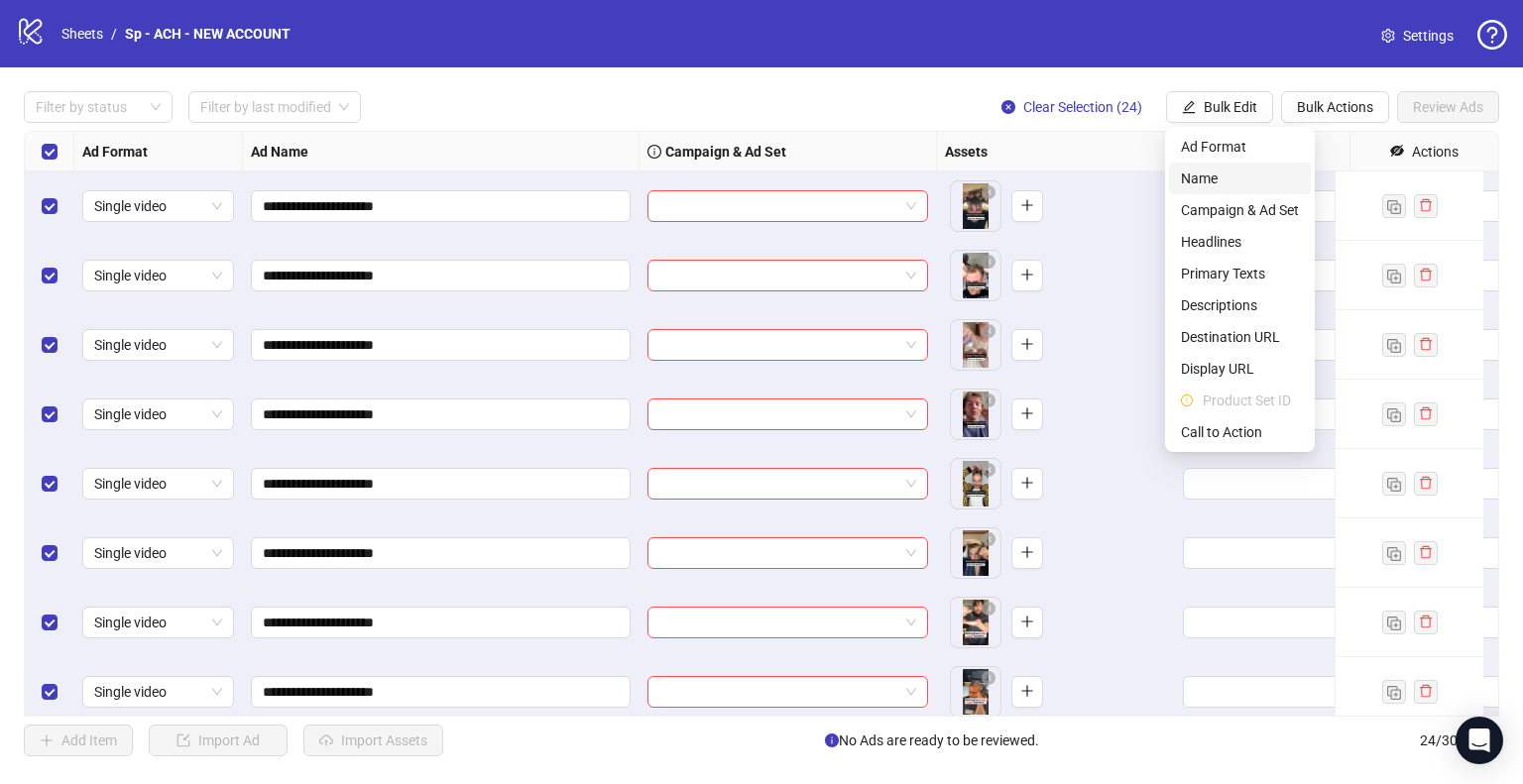 click on "Name" at bounding box center [1239, 178] 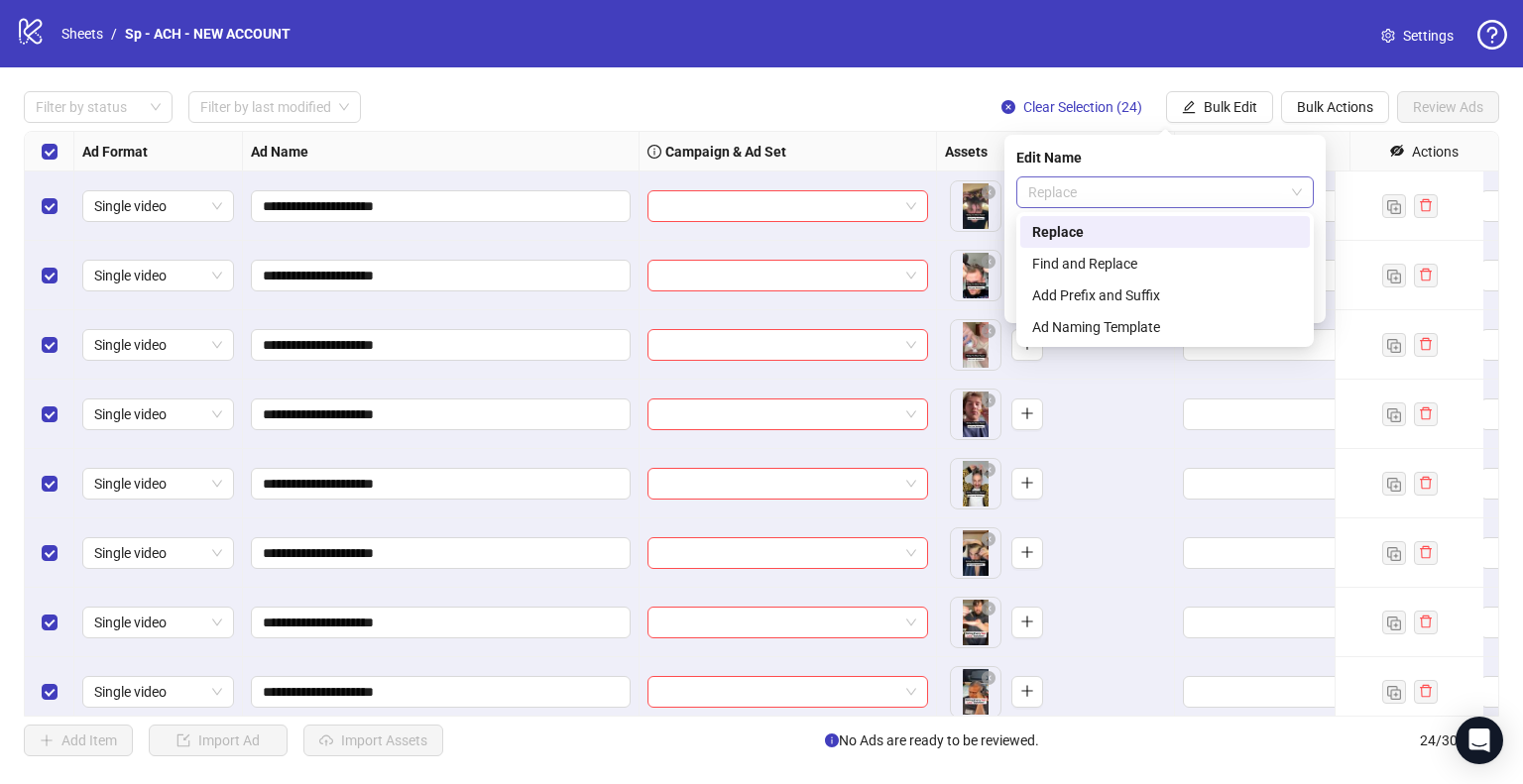 click on "Replace" at bounding box center (1165, 192) 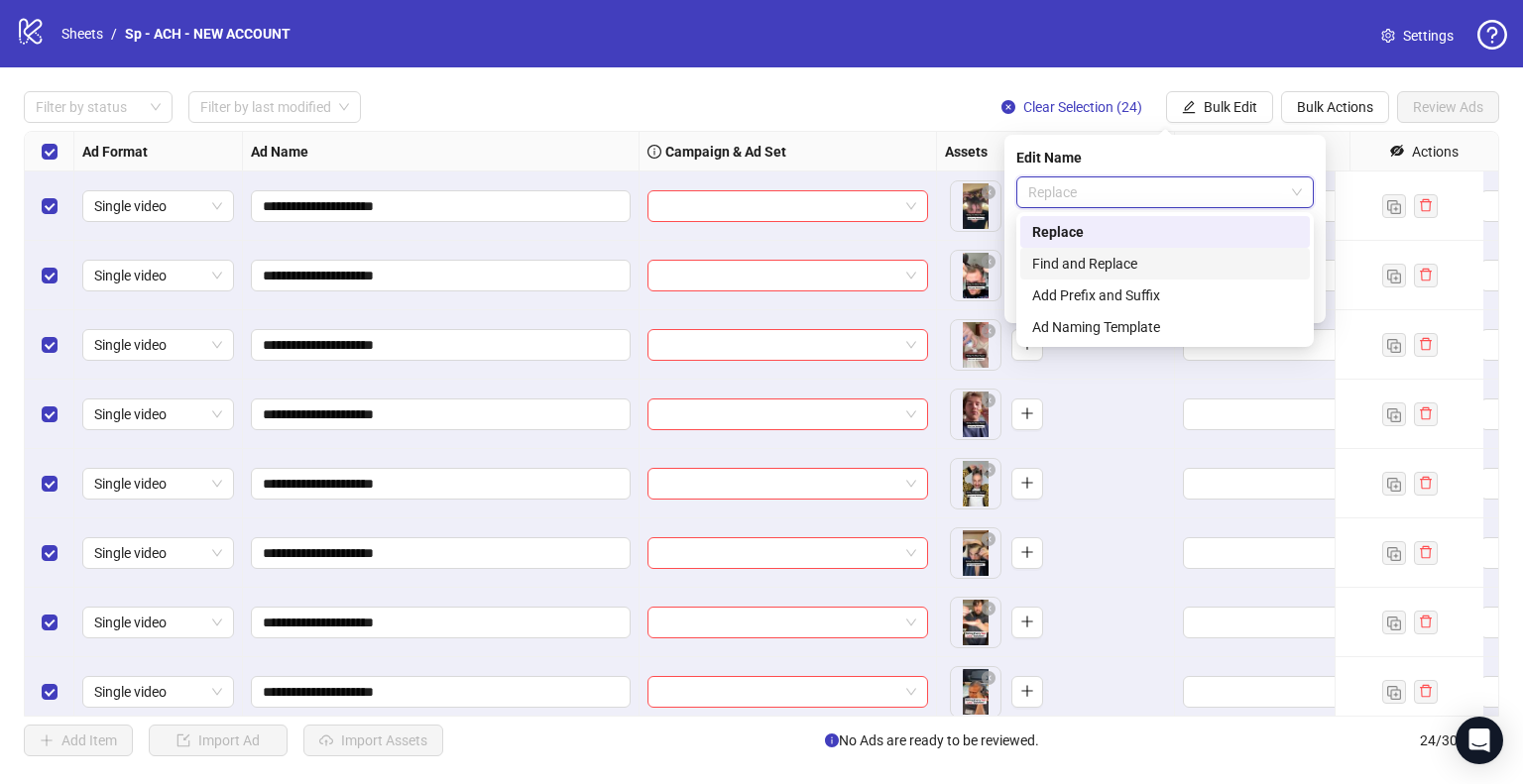 click on "Find and Replace" at bounding box center [1165, 264] 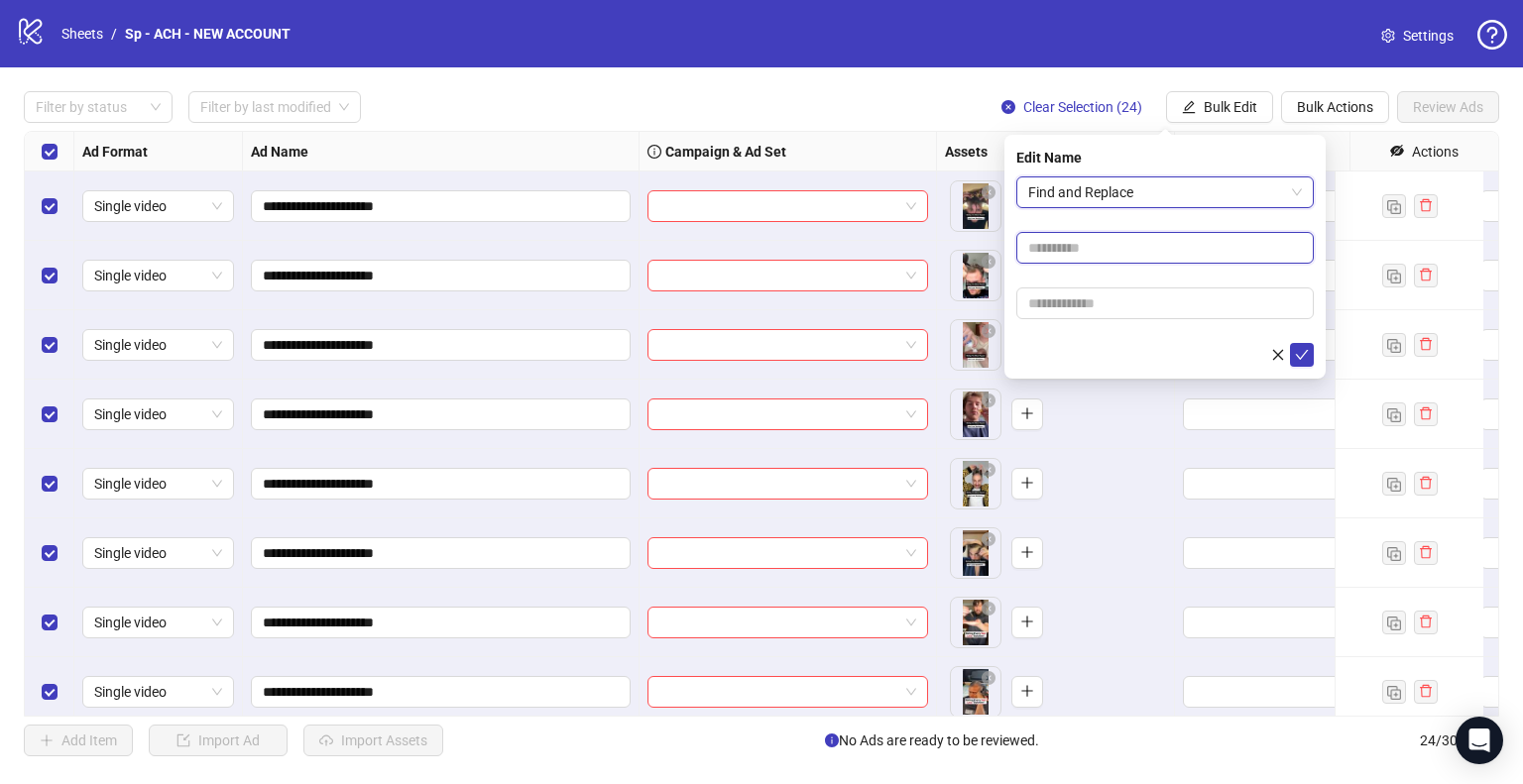click at bounding box center [1165, 248] 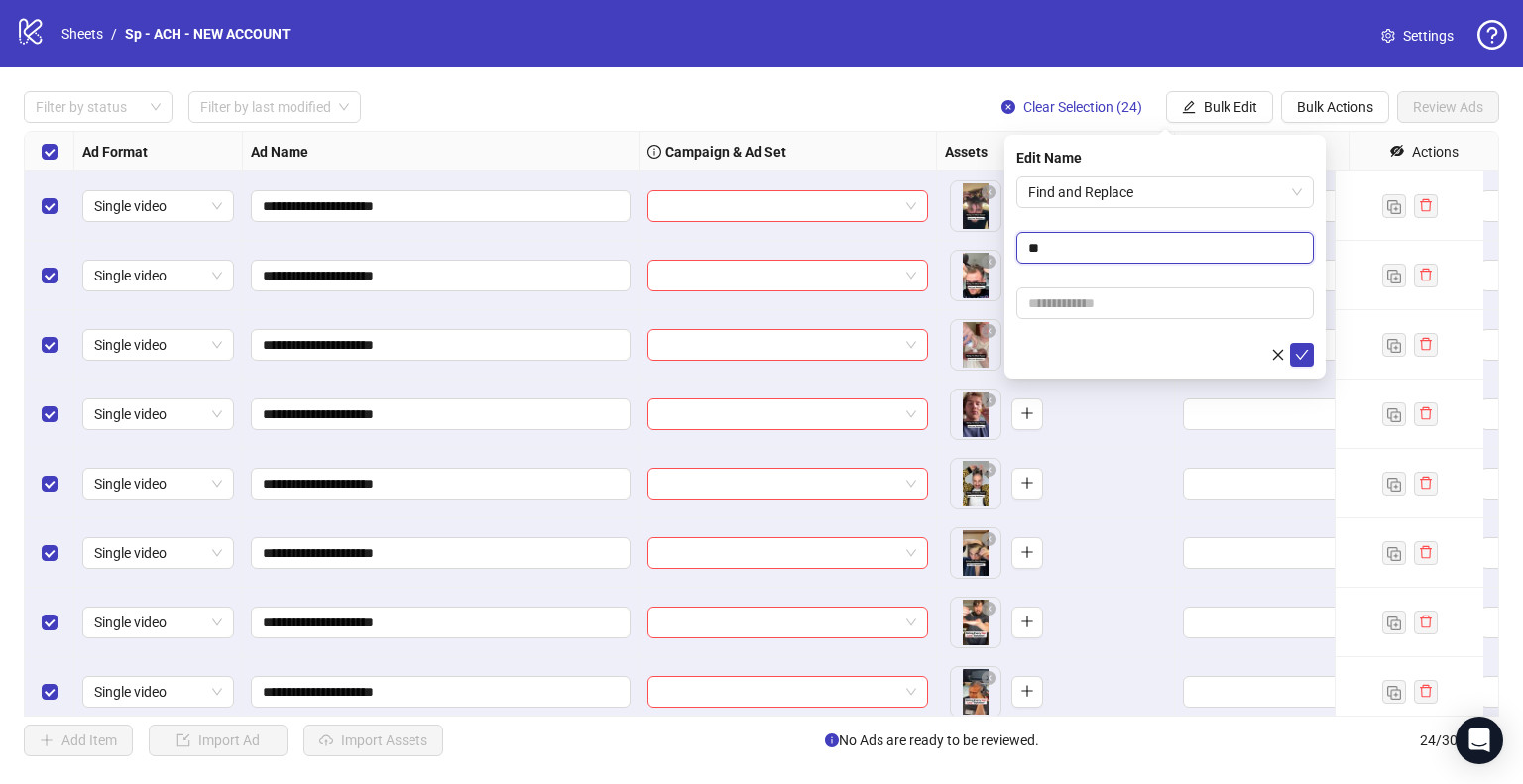 type on "**" 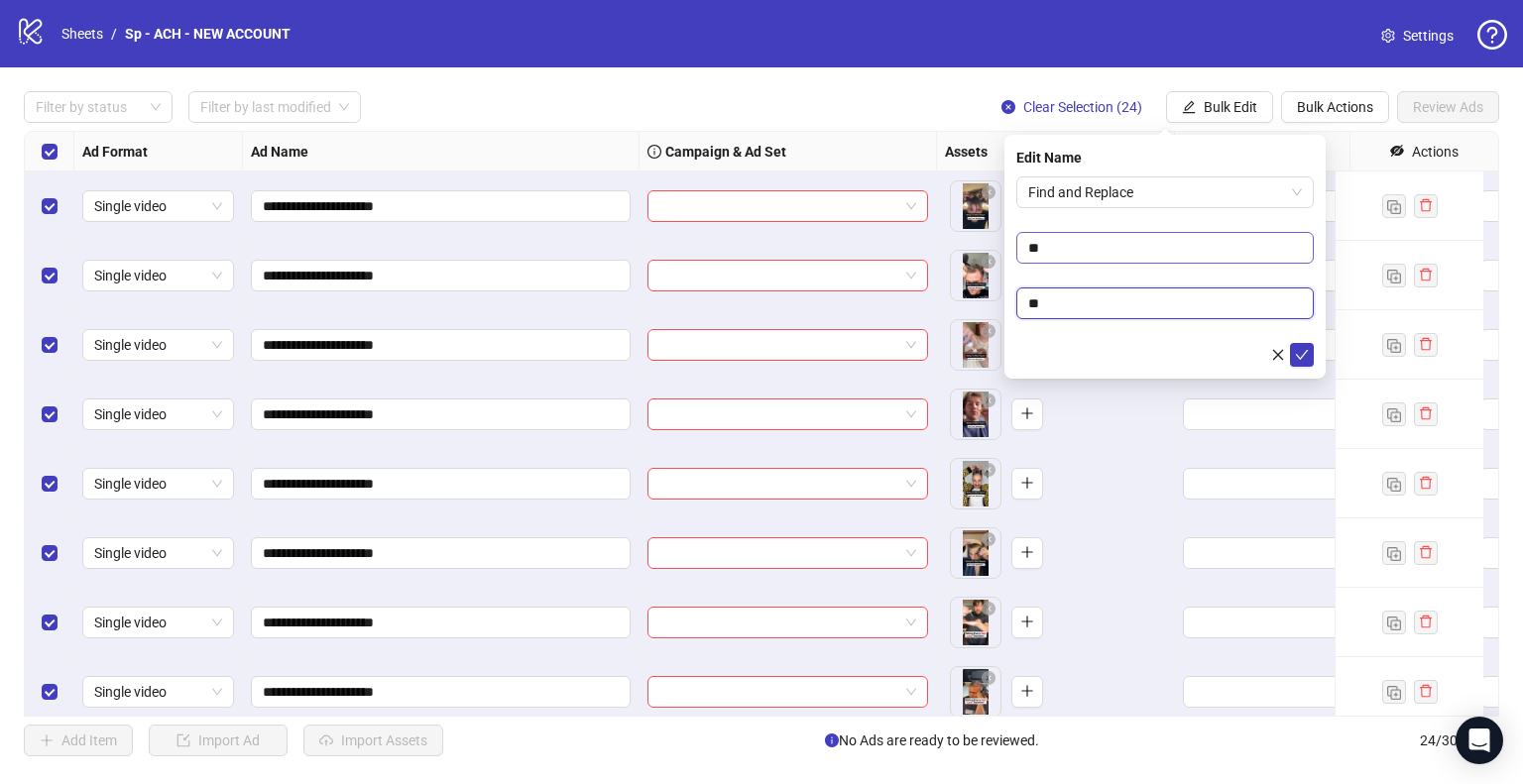 type on "**" 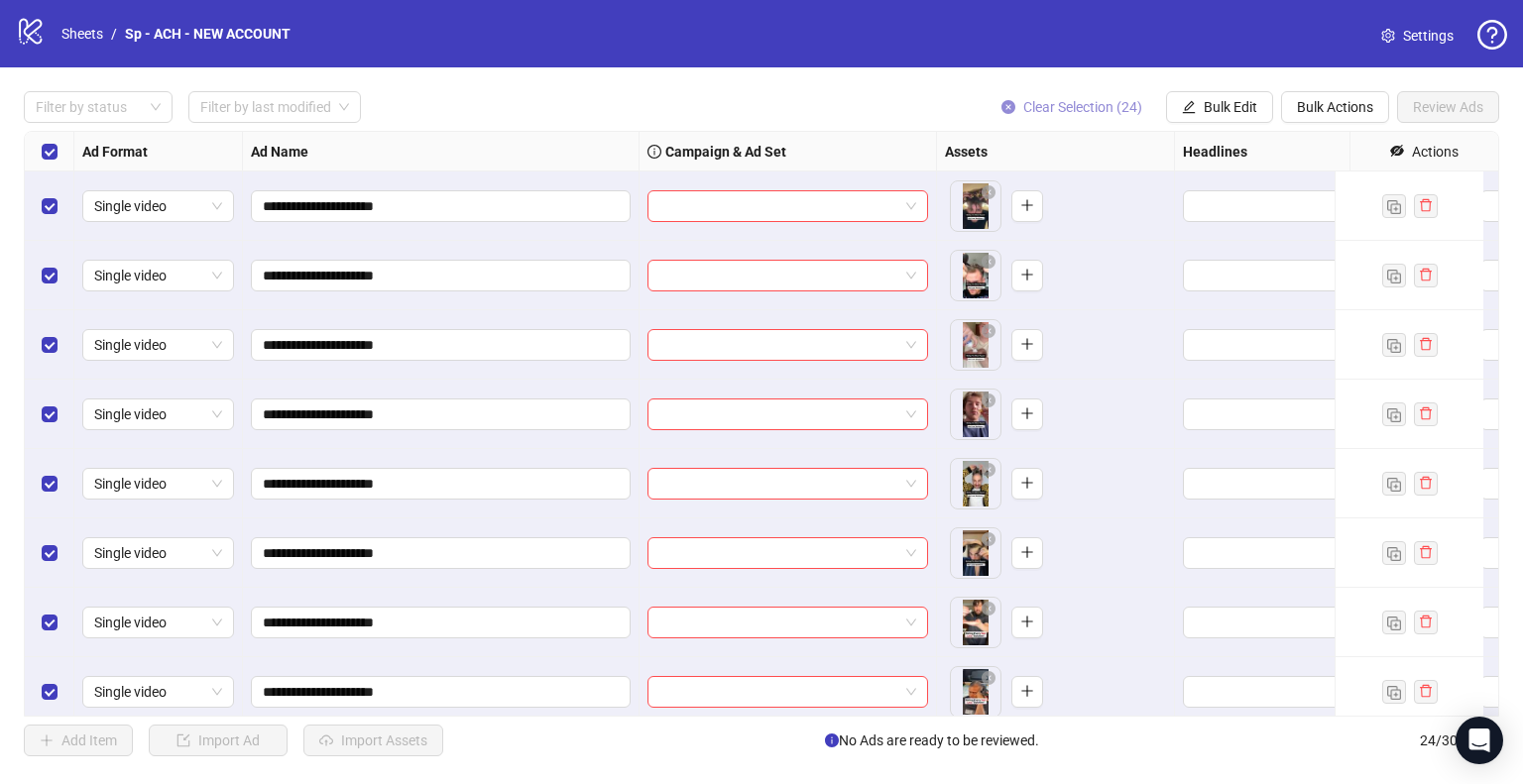 click on "Clear Selection (24)" at bounding box center [1083, 107] 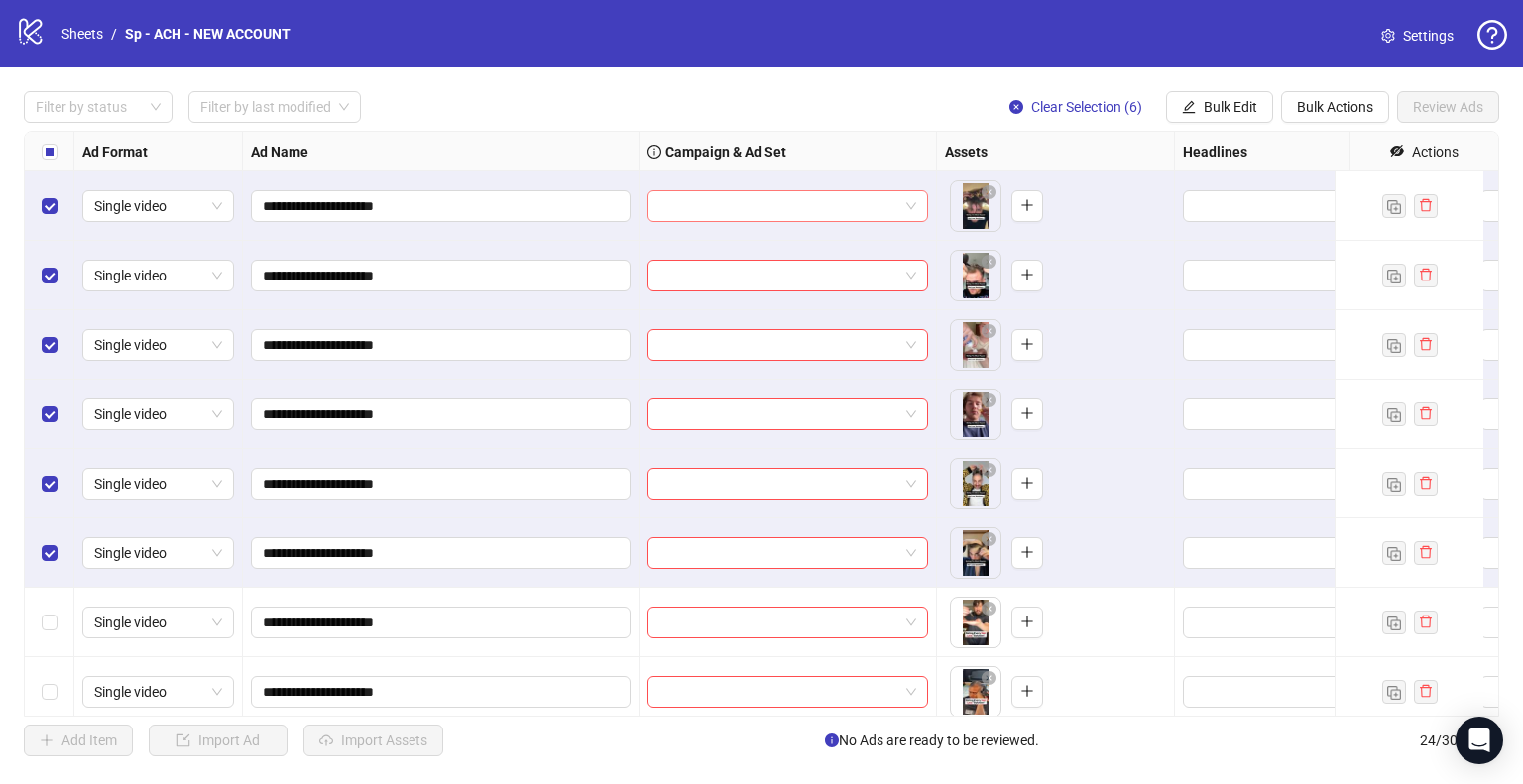 click at bounding box center (778, 206) 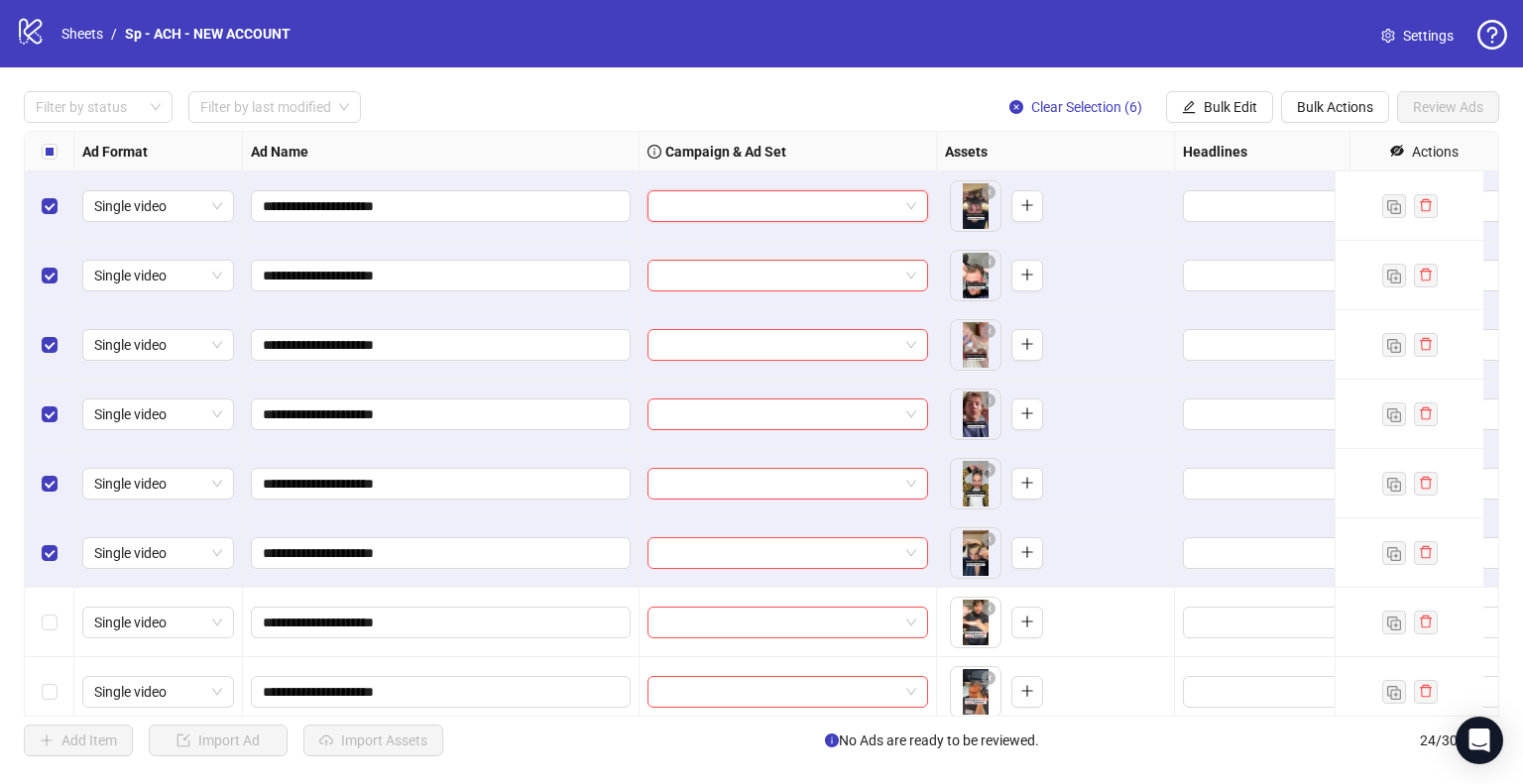 click at bounding box center (787, 206) 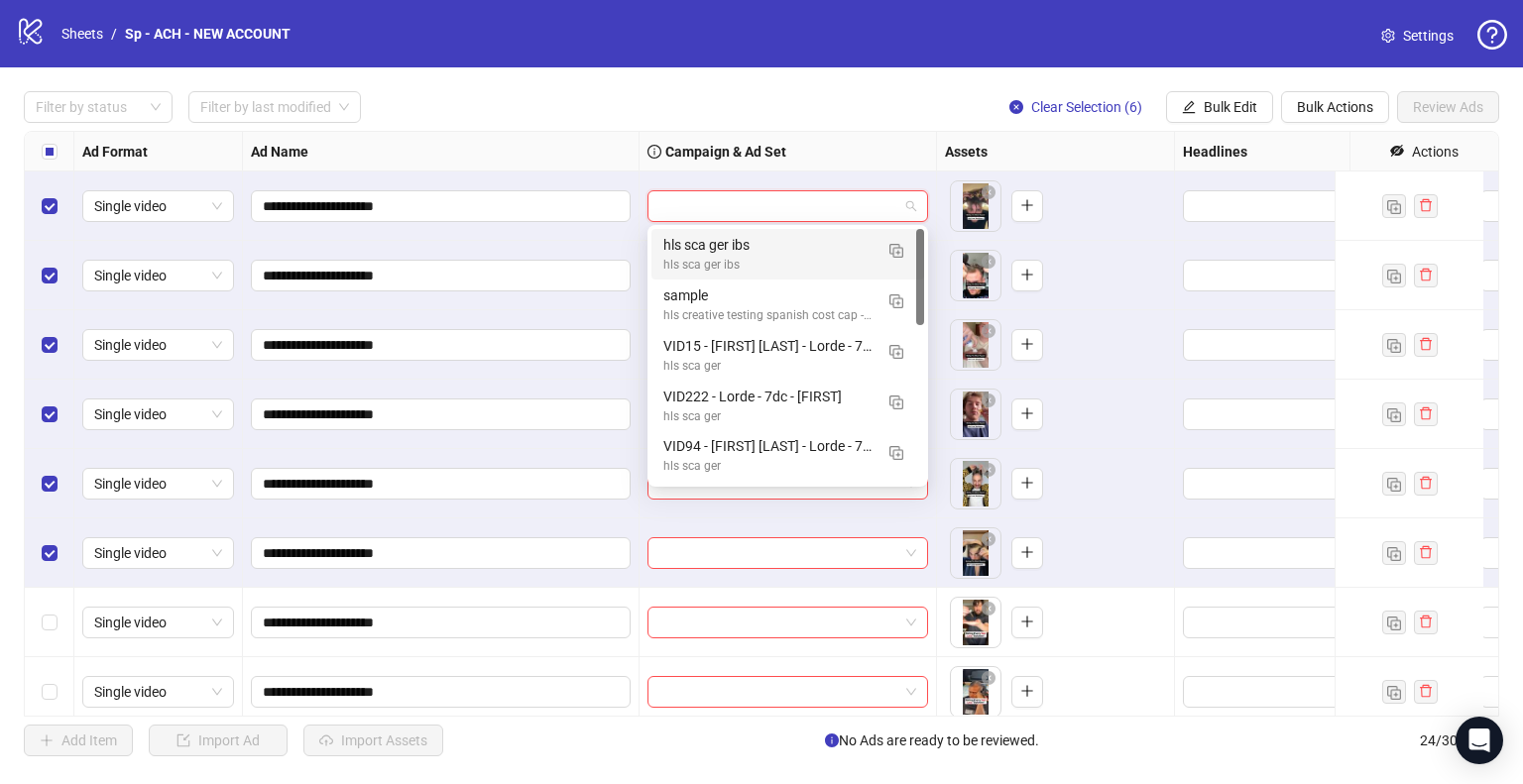 click at bounding box center (787, 206) 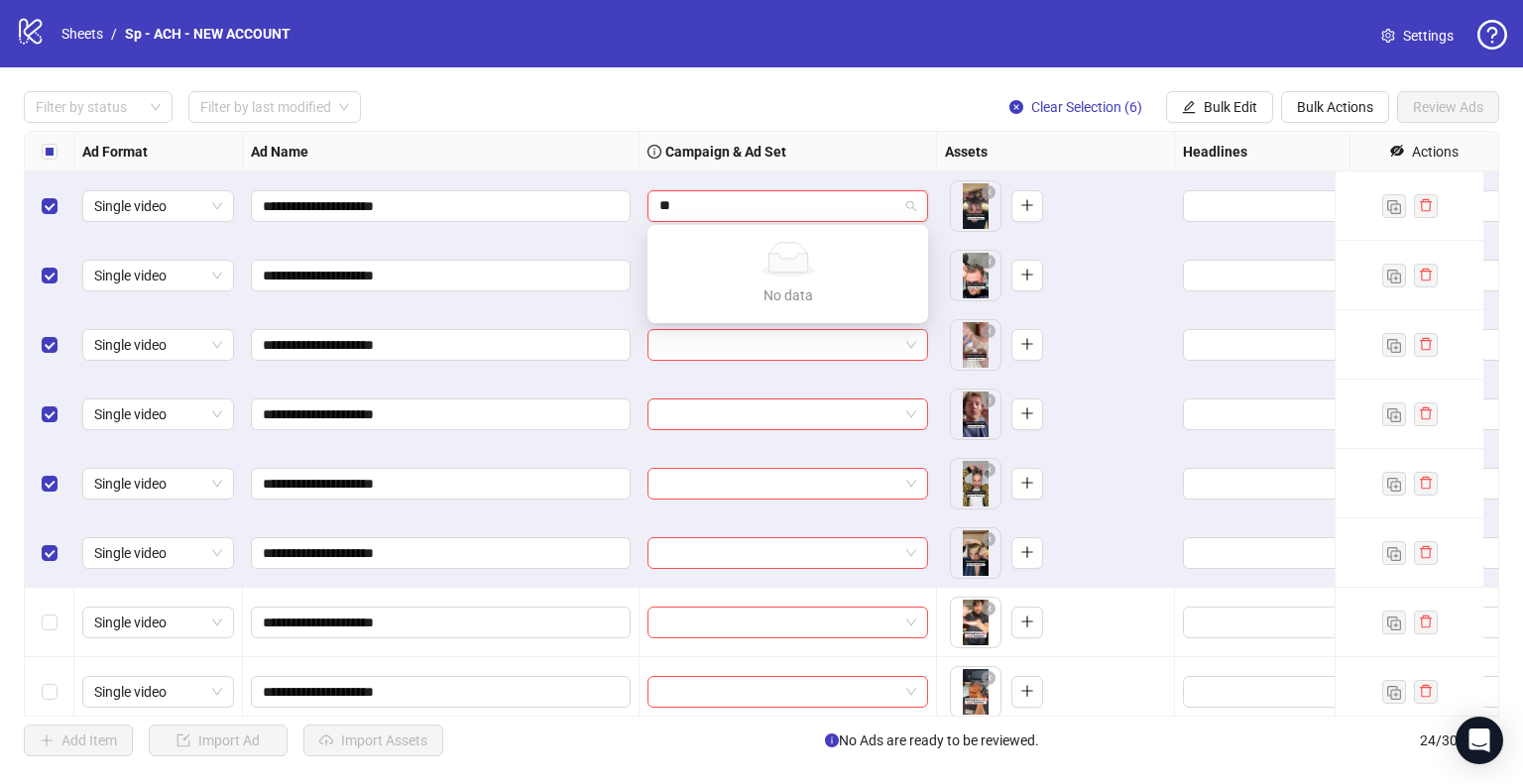 type on "*" 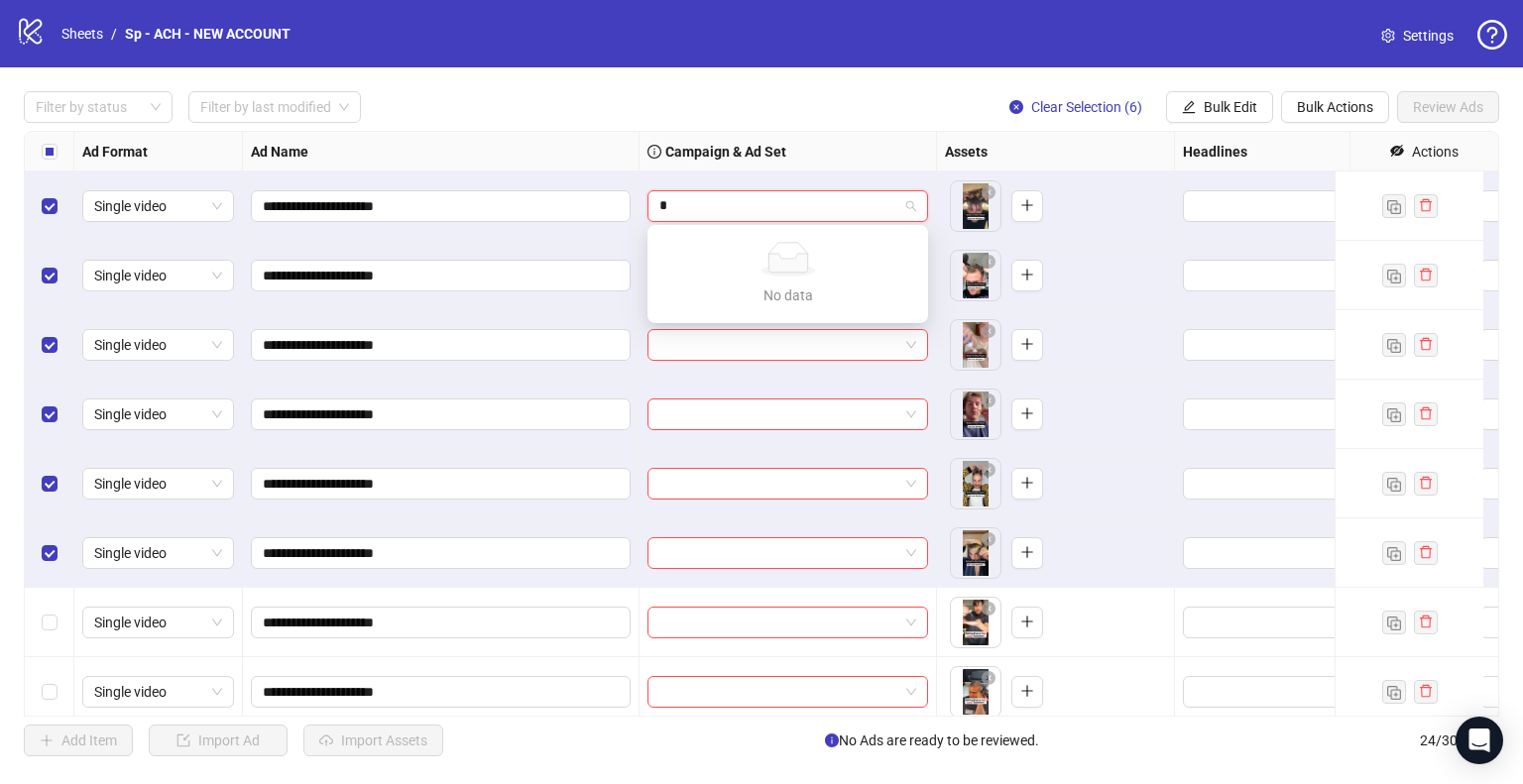 type 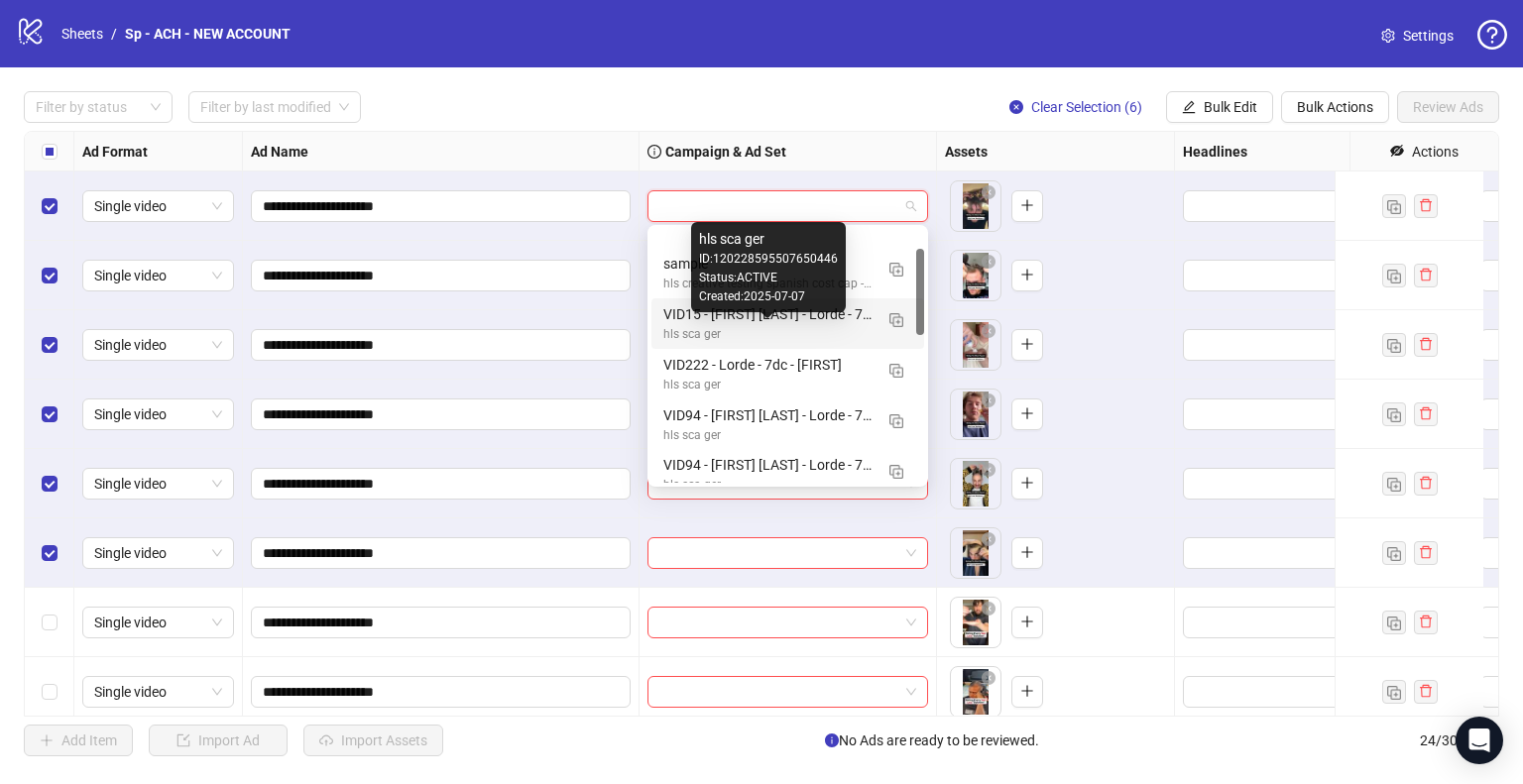 scroll, scrollTop: 56, scrollLeft: 0, axis: vertical 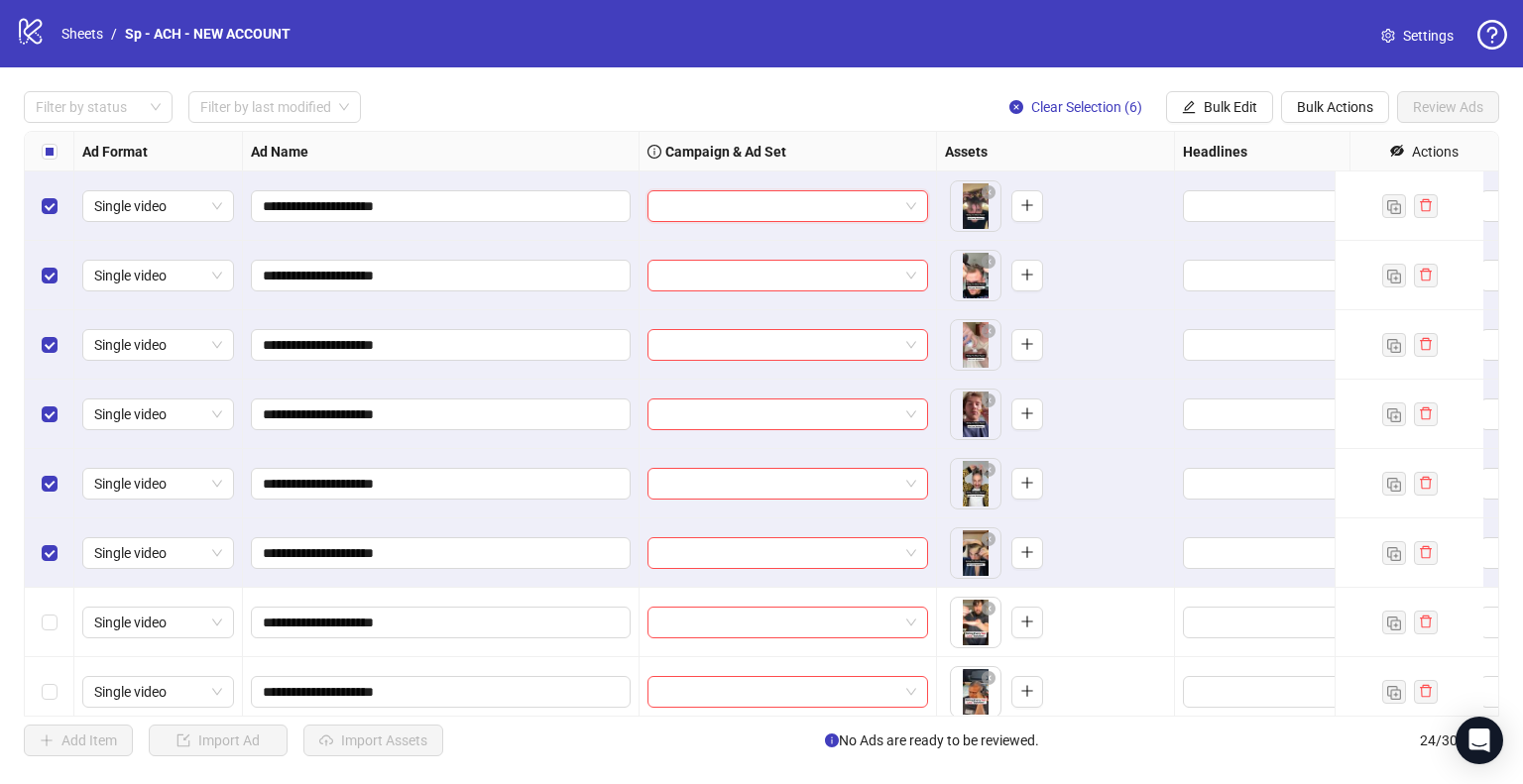 click at bounding box center [778, 206] 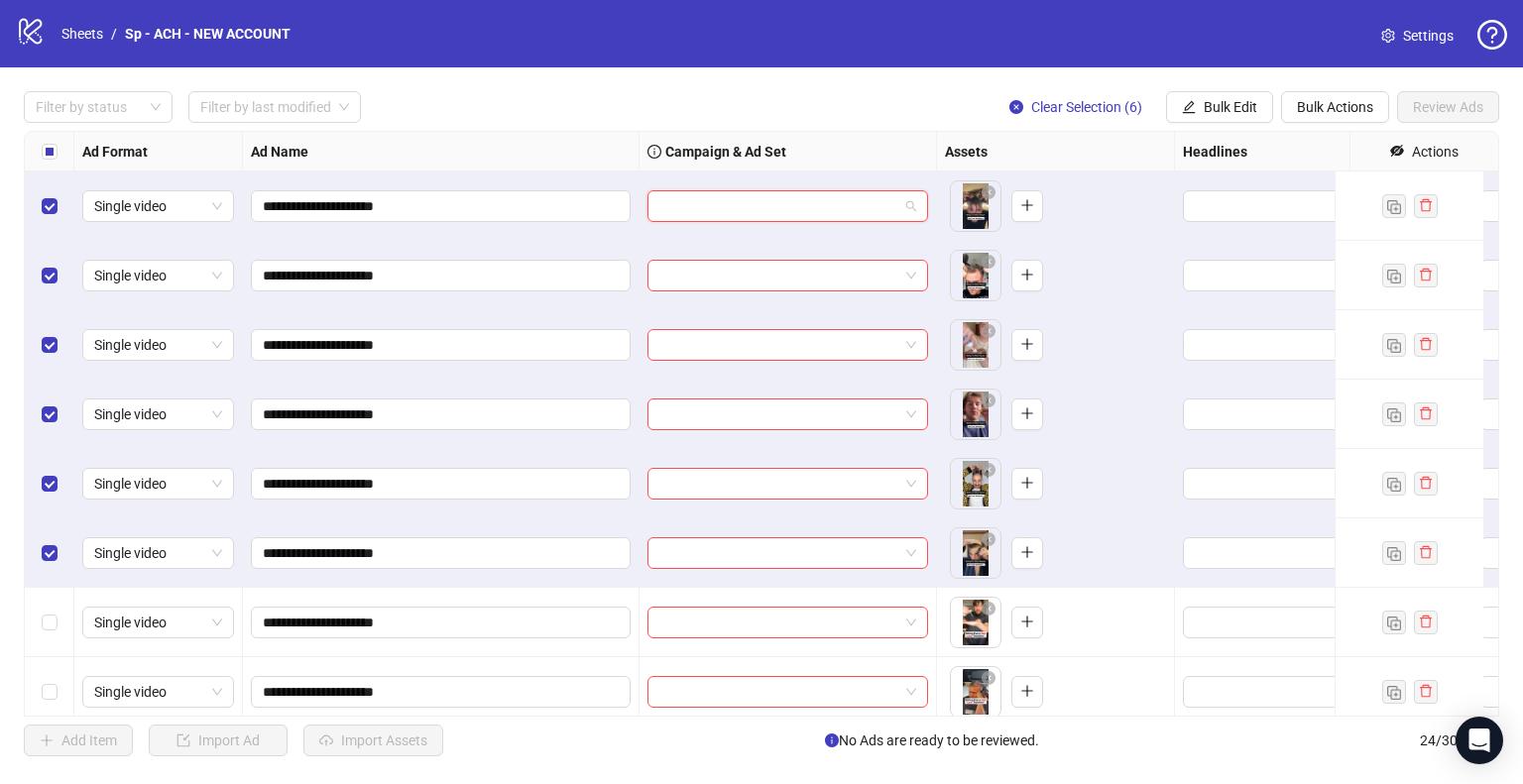 click at bounding box center (787, 206) 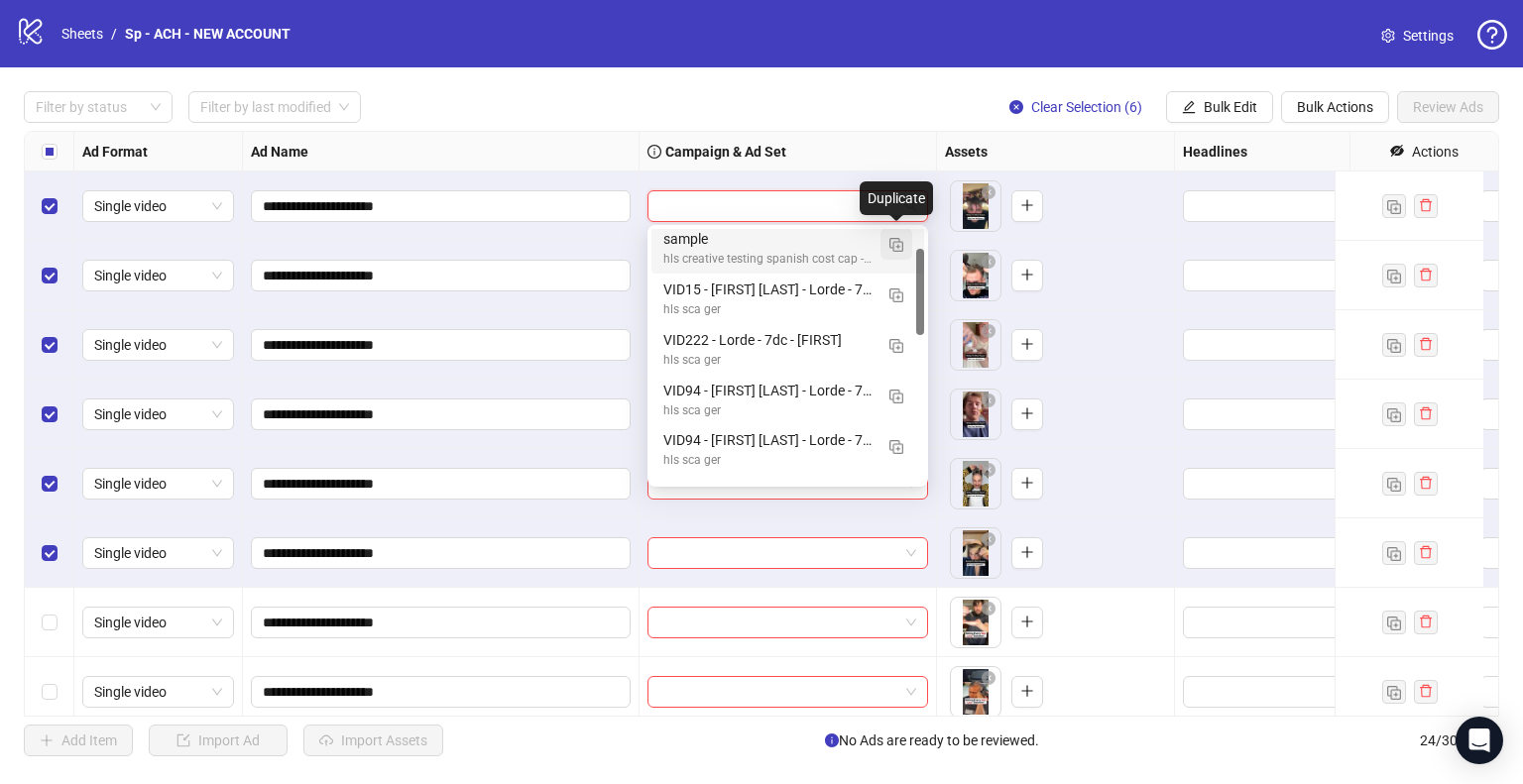 click at bounding box center [896, 244] 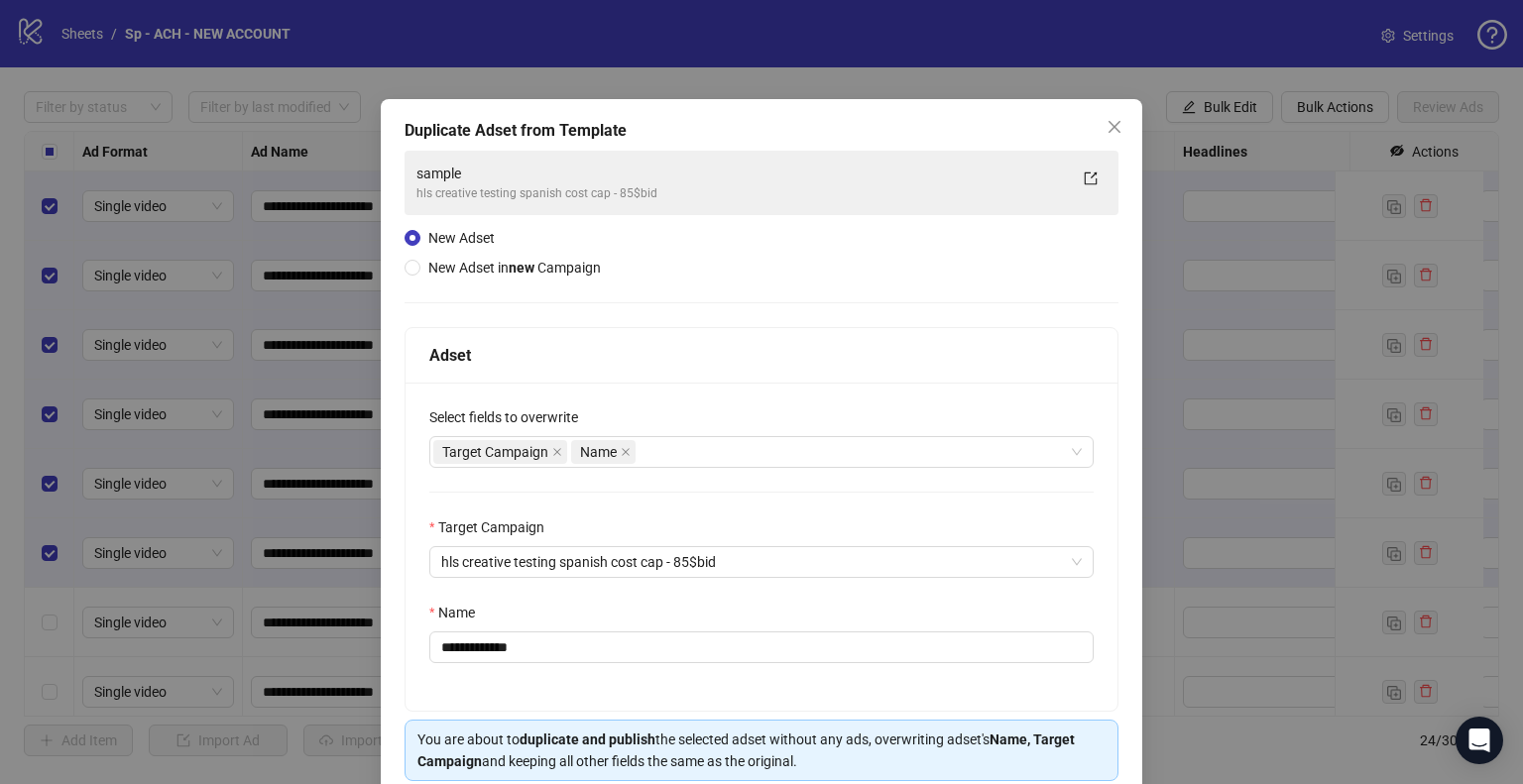 scroll, scrollTop: 83, scrollLeft: 0, axis: vertical 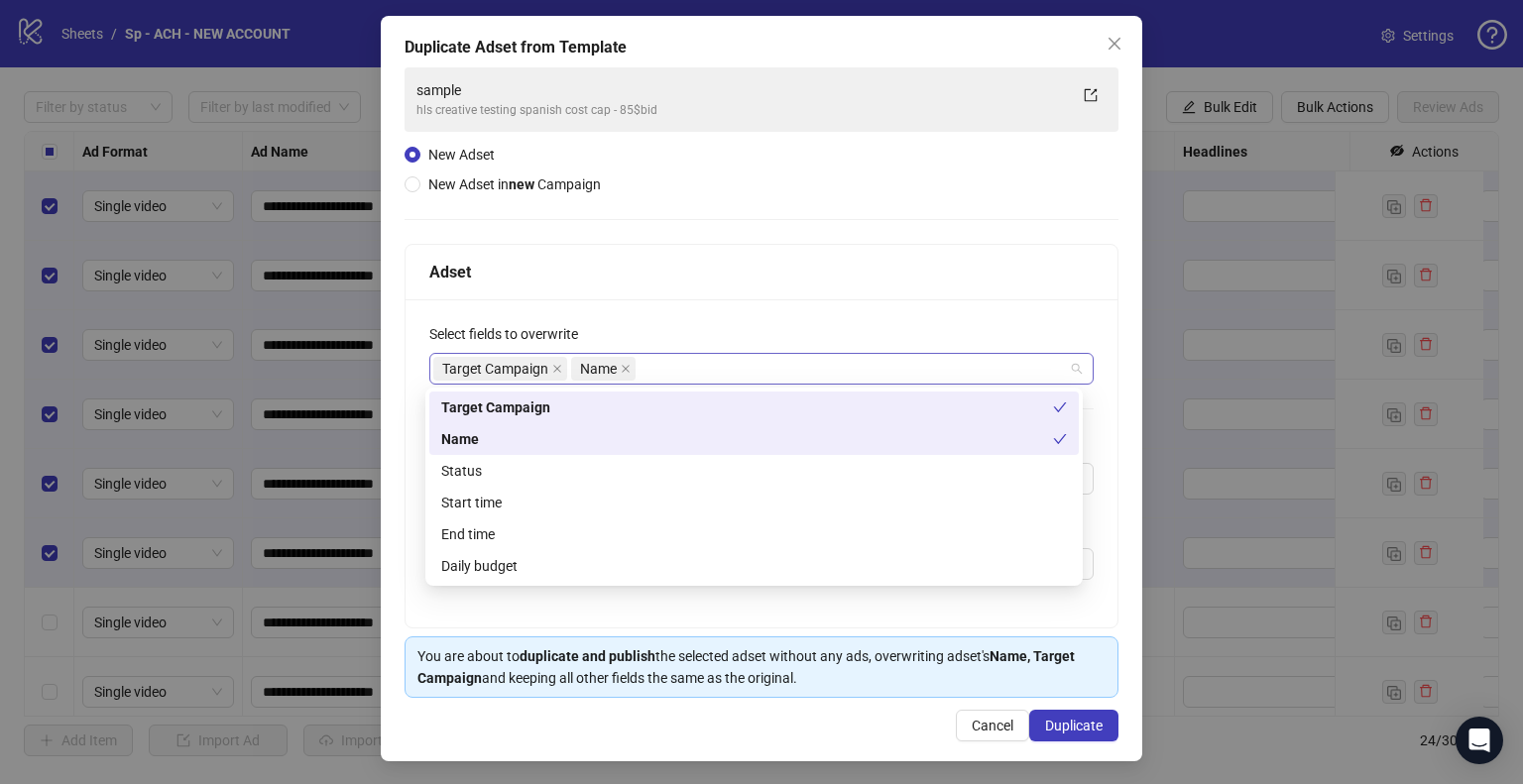 click on "Target Campaign Name" at bounding box center (751, 369) 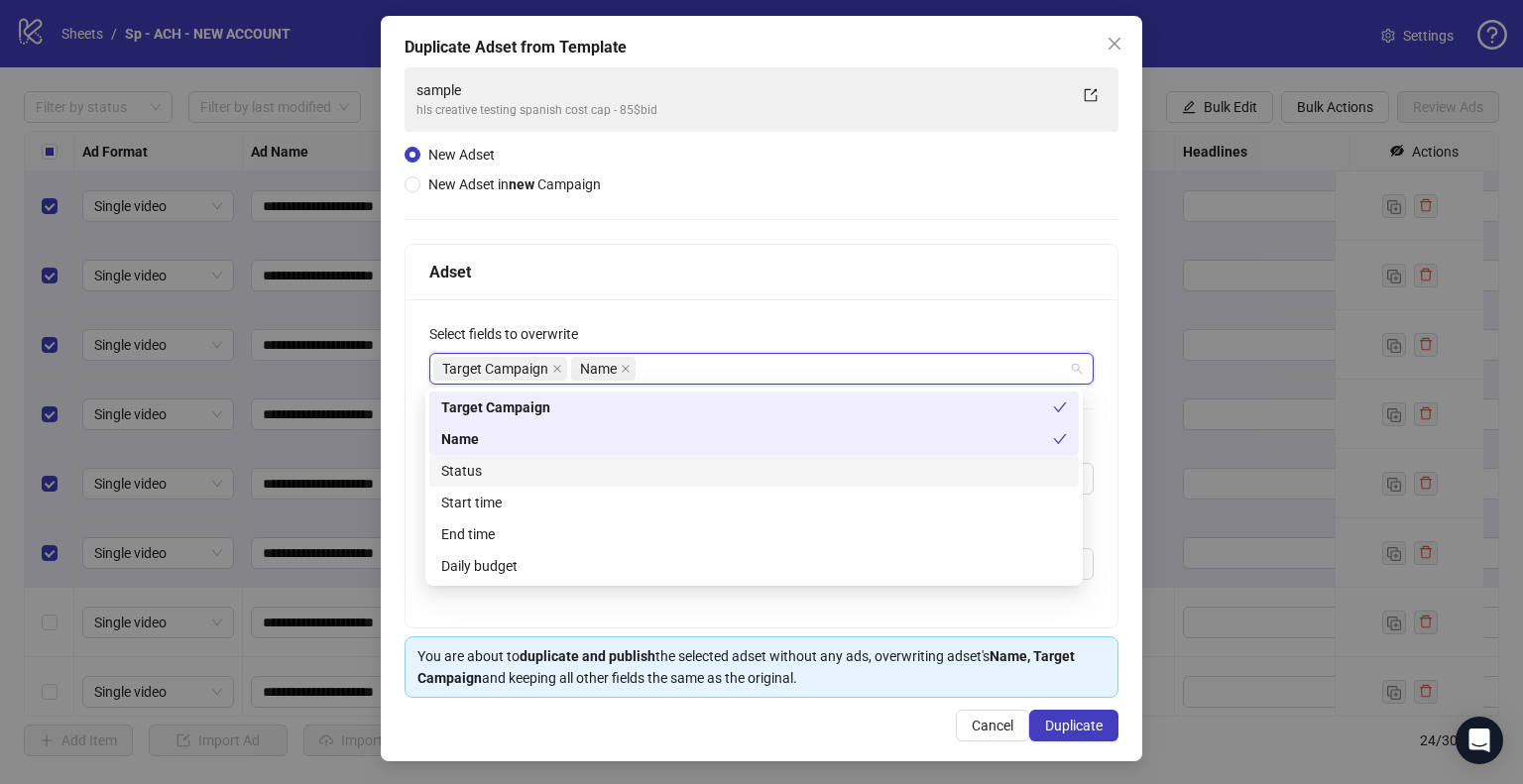click on "Status" at bounding box center [0, 0] 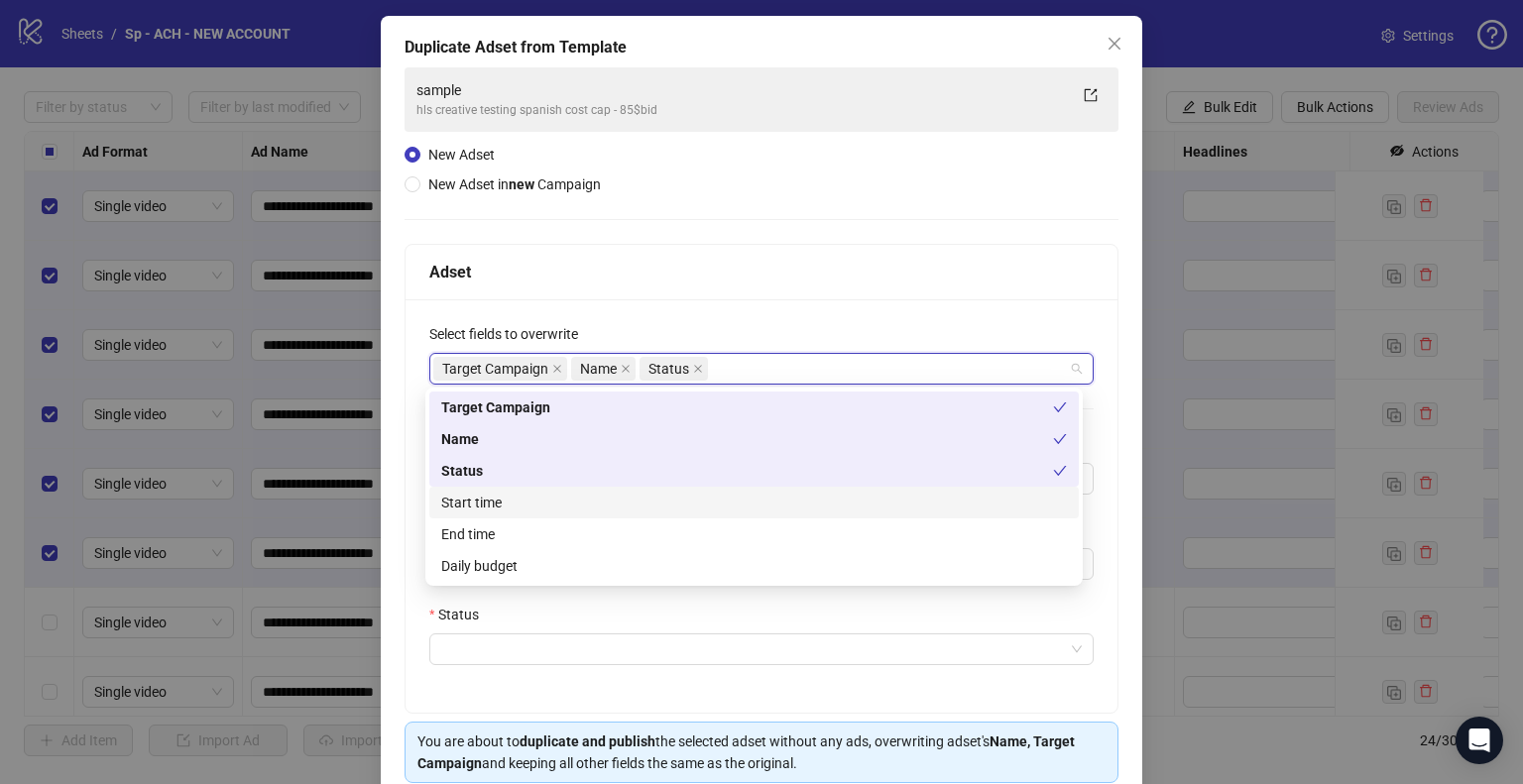click on "Start time" at bounding box center (0, 0) 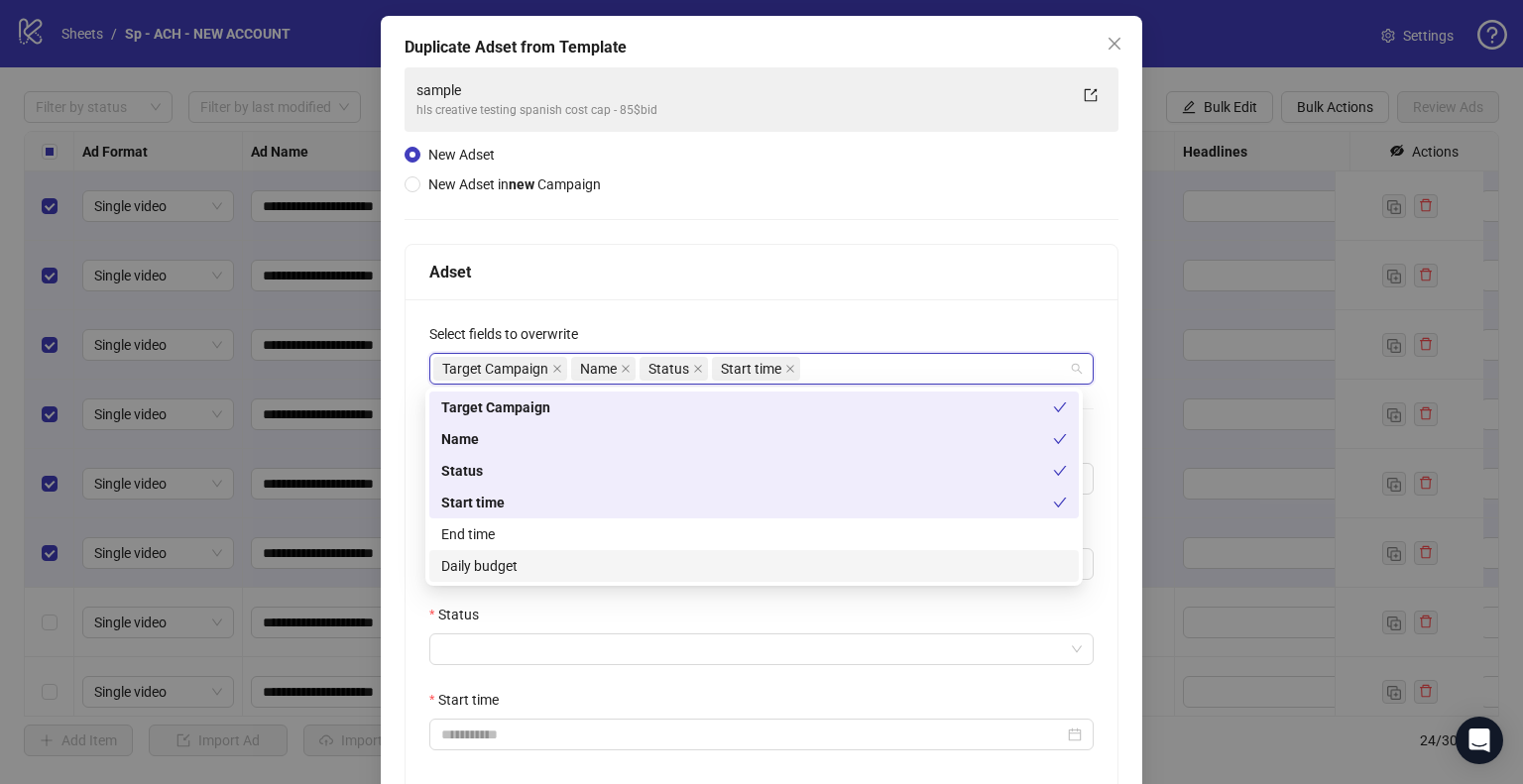 click on "Daily budget" at bounding box center [0, 0] 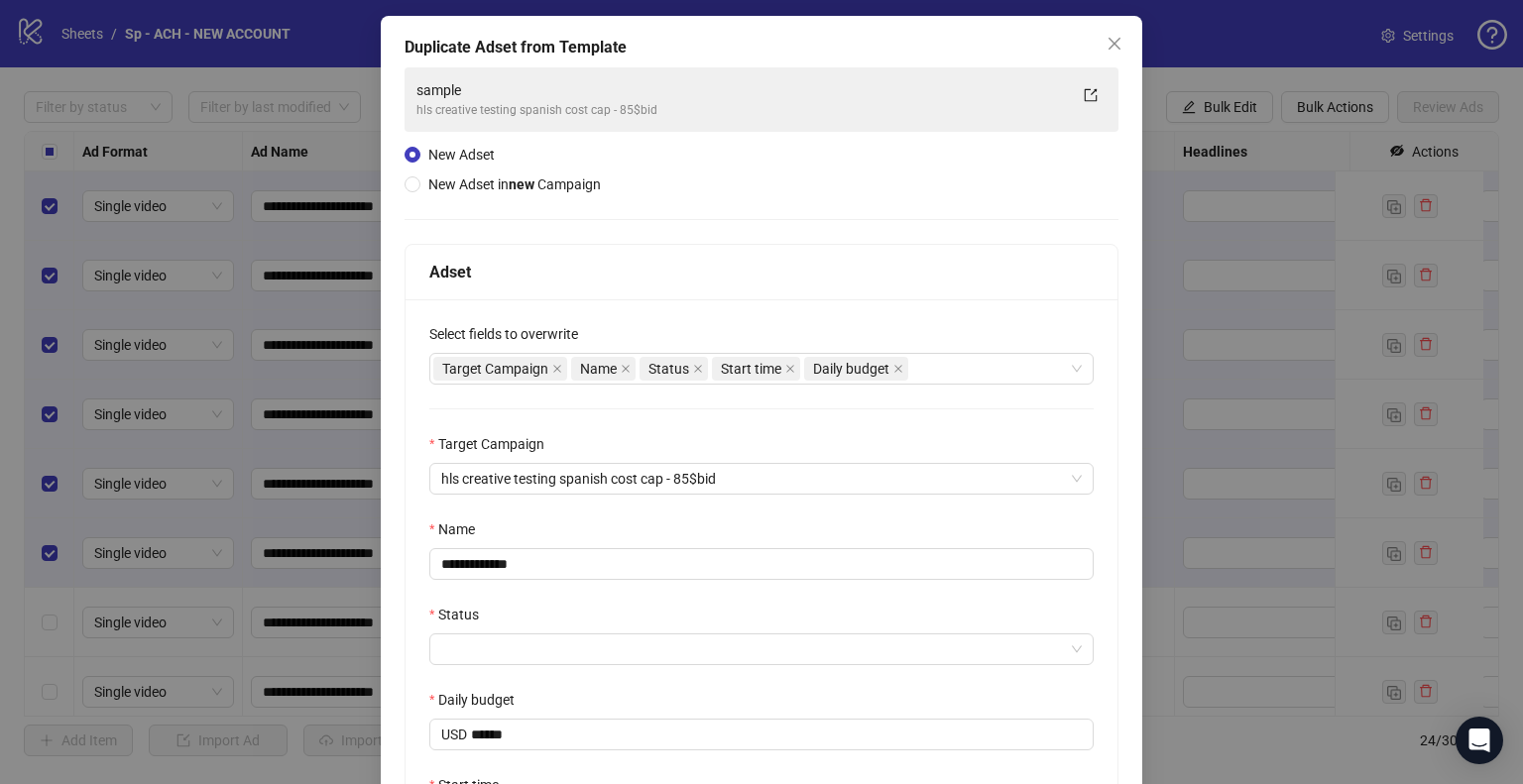 click on "**********" at bounding box center (762, 516) 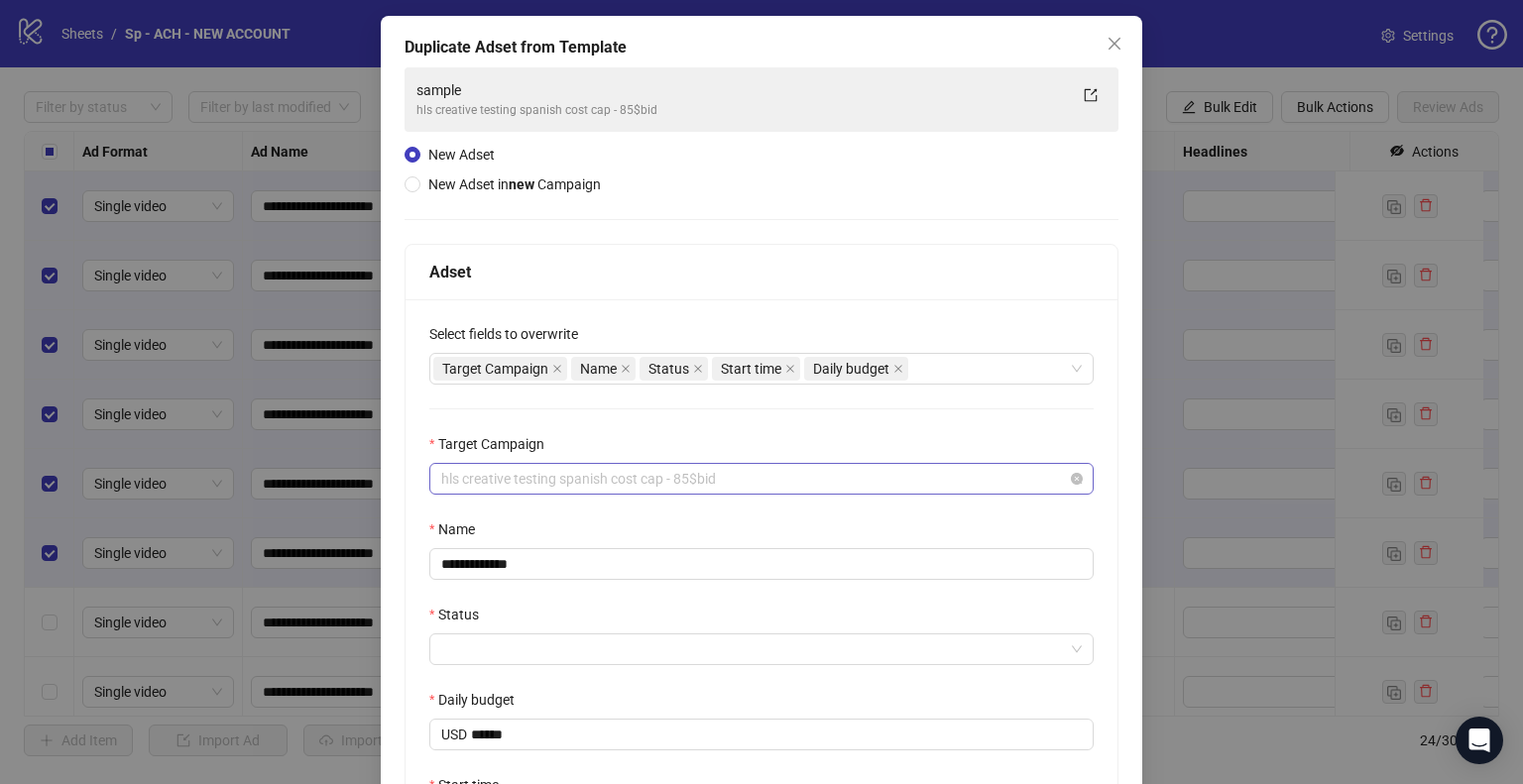 click on "hls creative testing spanish cost cap - 85$bid" at bounding box center (762, 479) 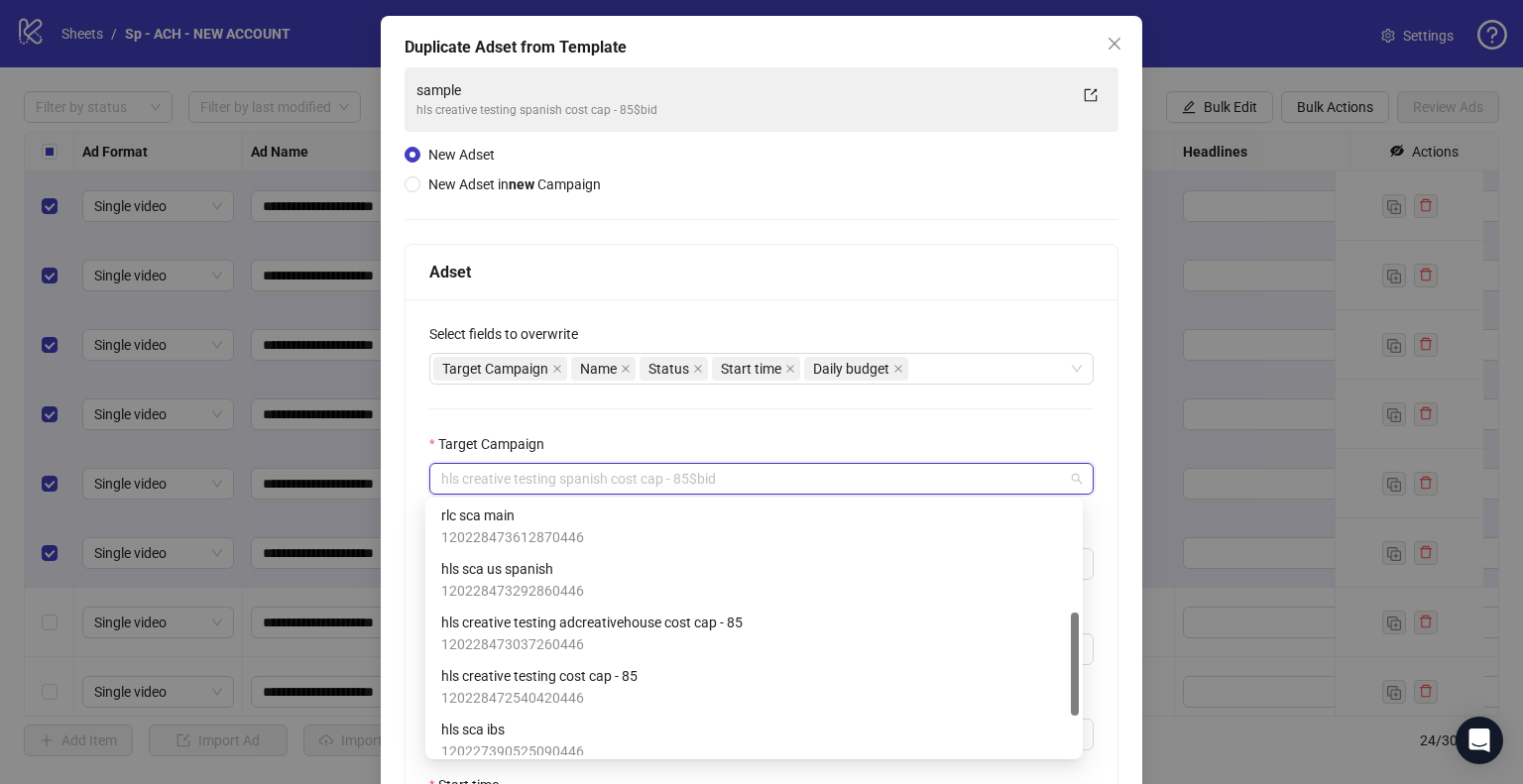 scroll, scrollTop: 270, scrollLeft: 0, axis: vertical 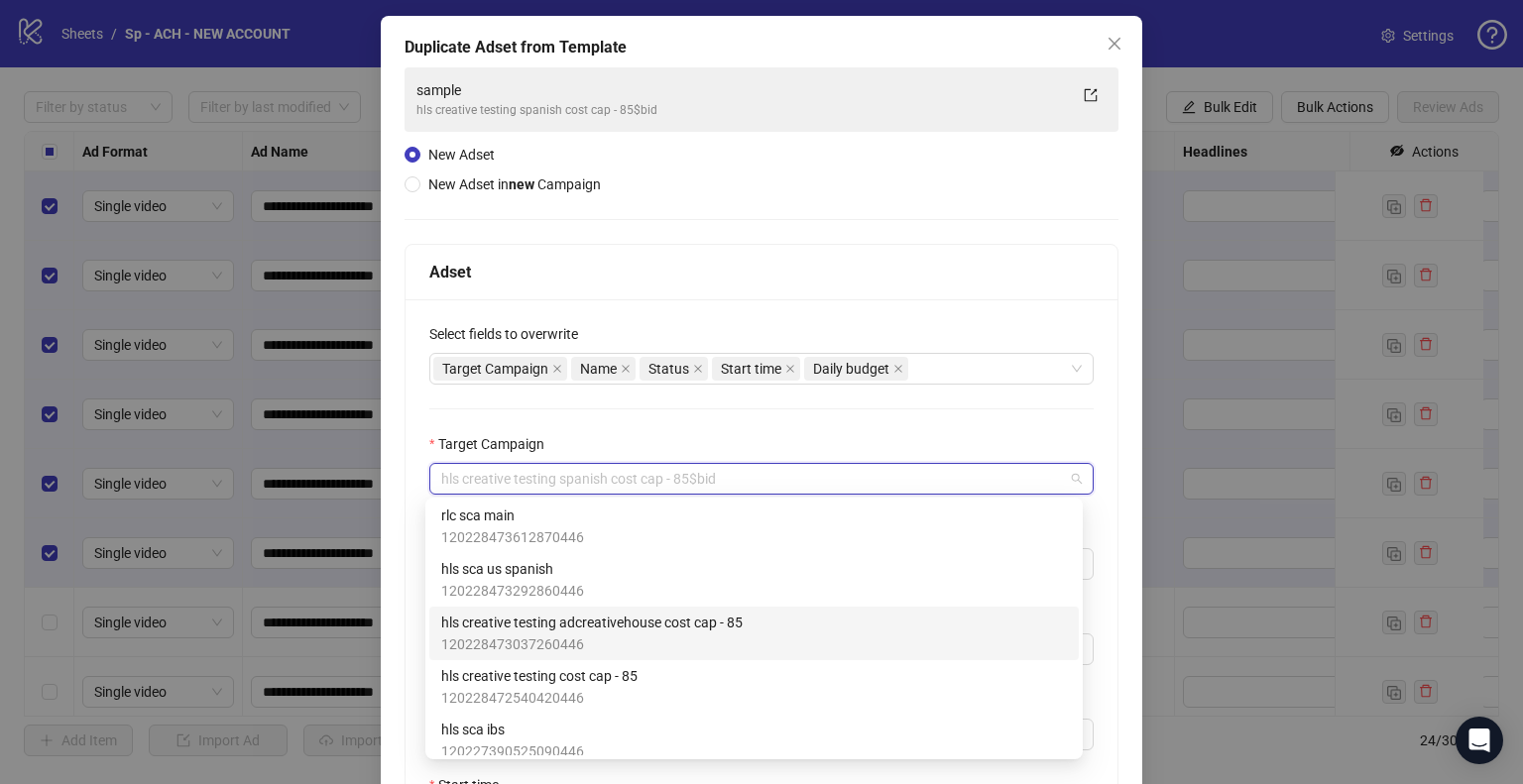 click on "120228473037260446" at bounding box center (592, 644) 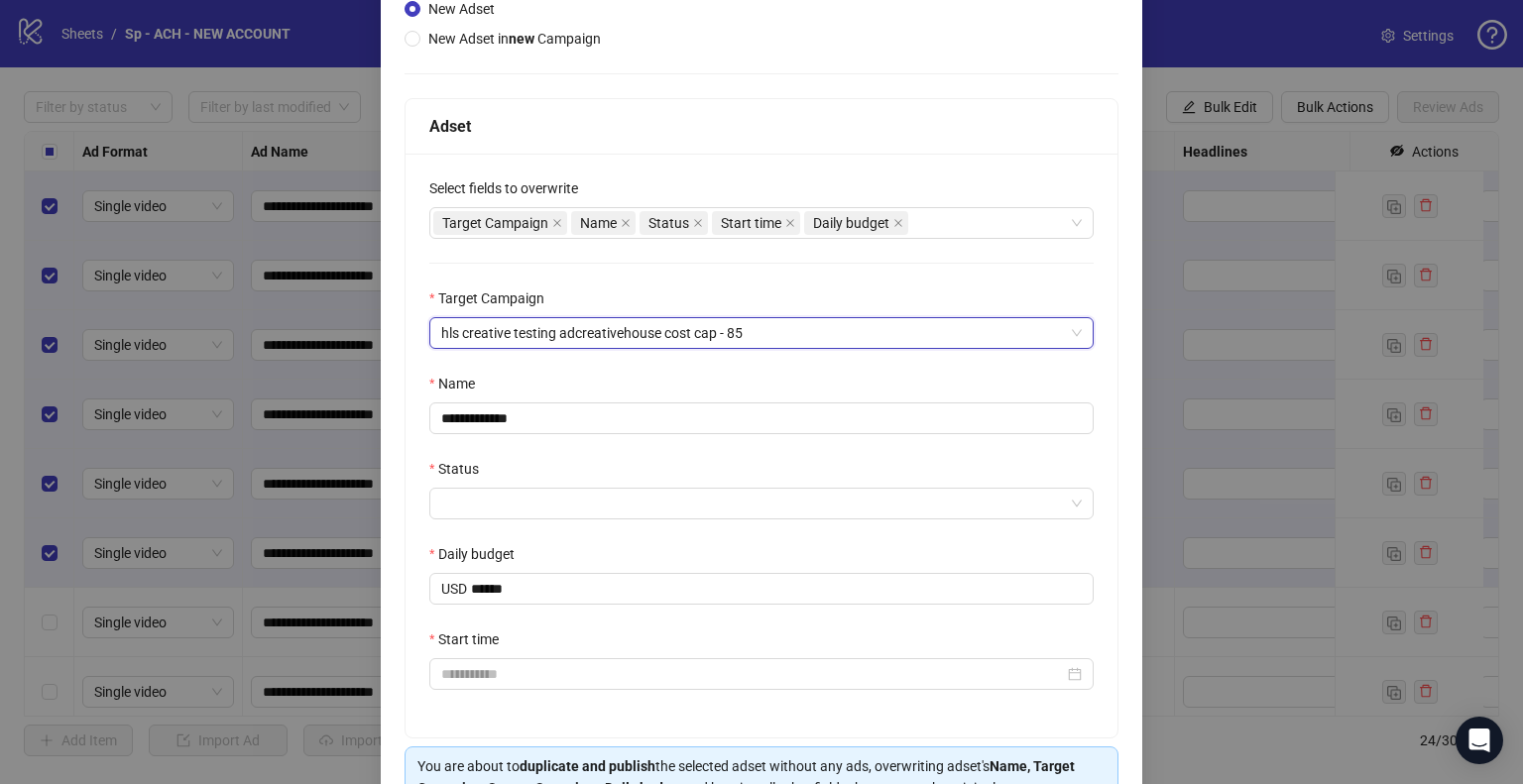 scroll, scrollTop: 233, scrollLeft: 0, axis: vertical 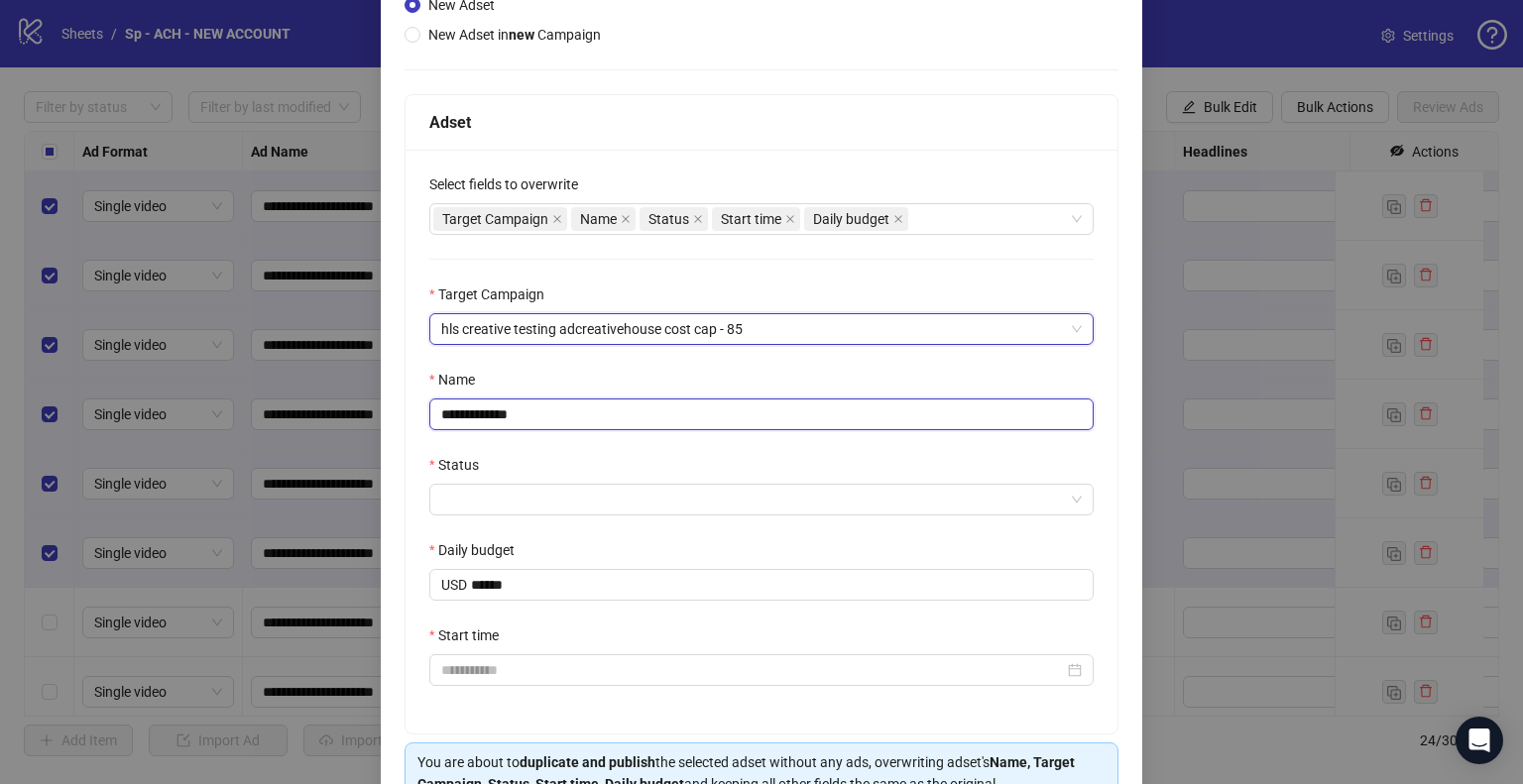click on "**********" at bounding box center (762, 414) 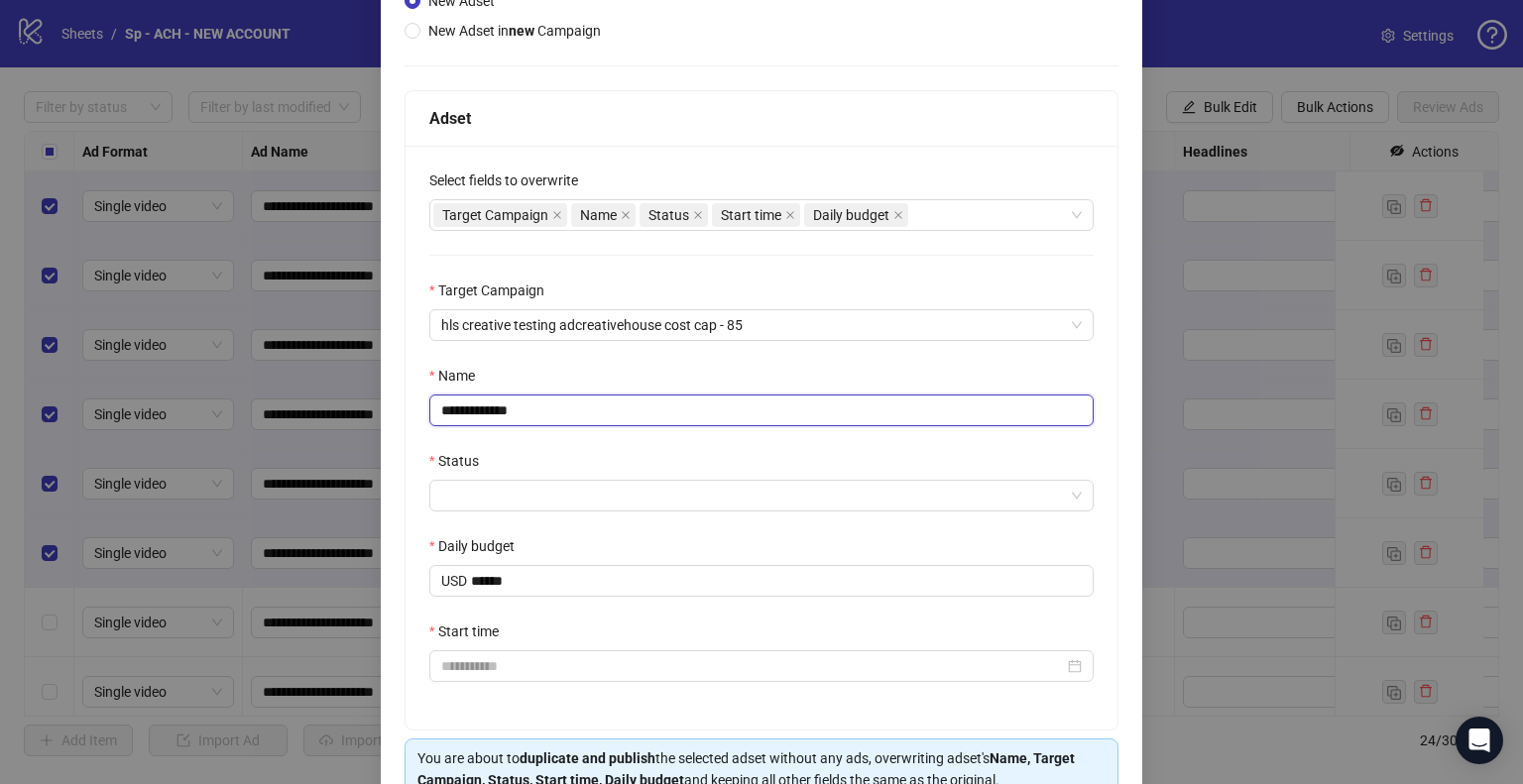 scroll, scrollTop: 238, scrollLeft: 0, axis: vertical 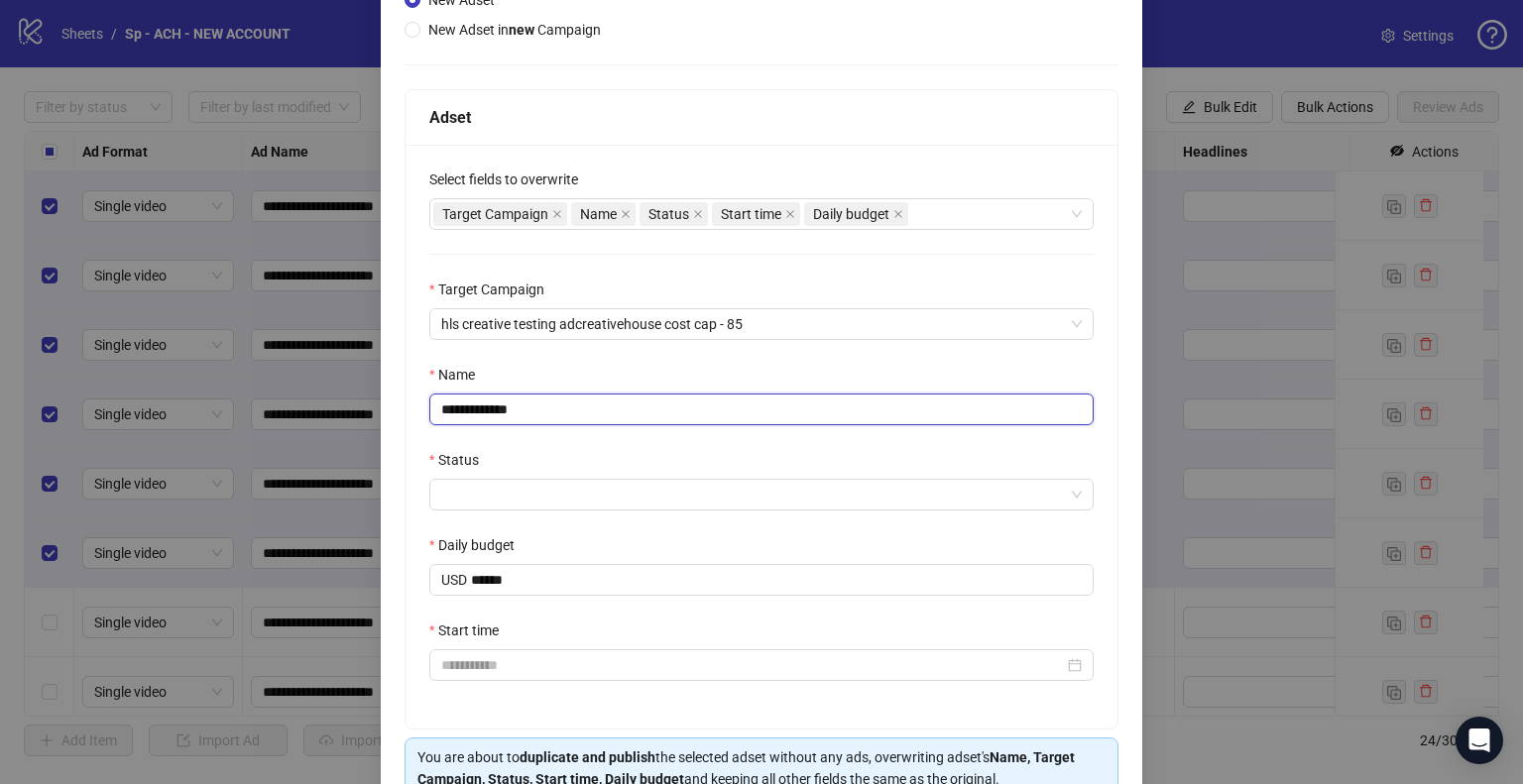 paste 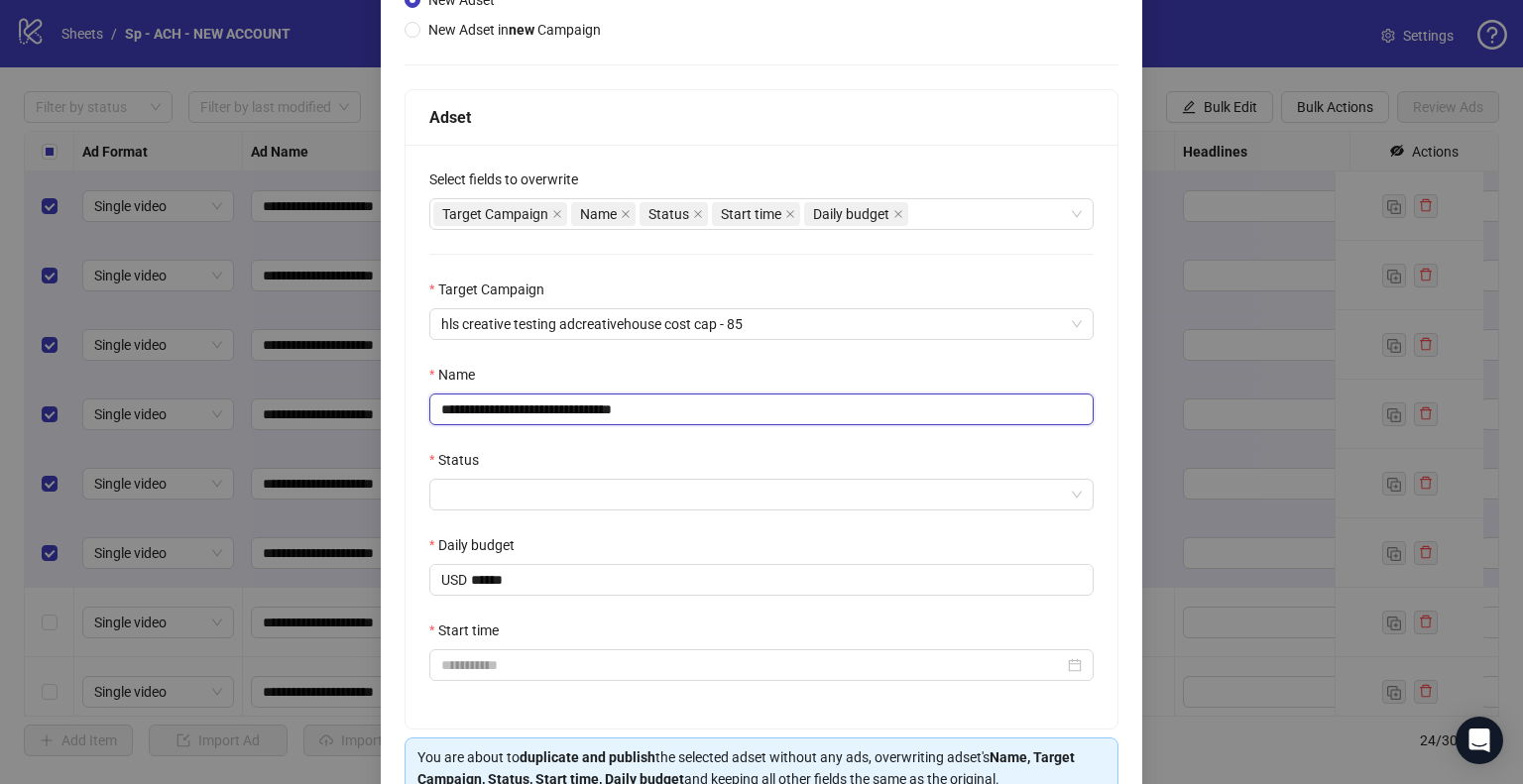 type on "**********" 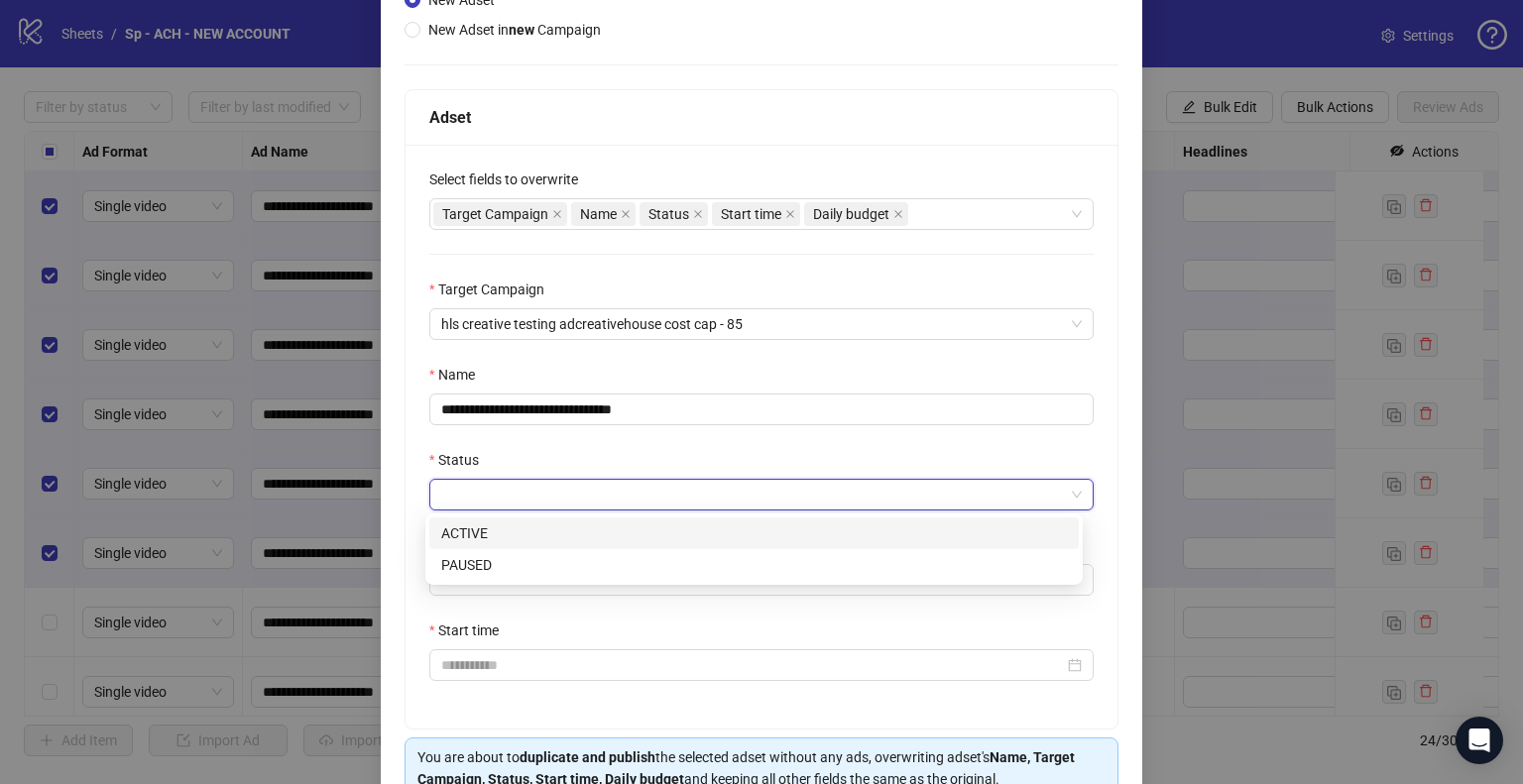 click on "Status" at bounding box center (753, 495) 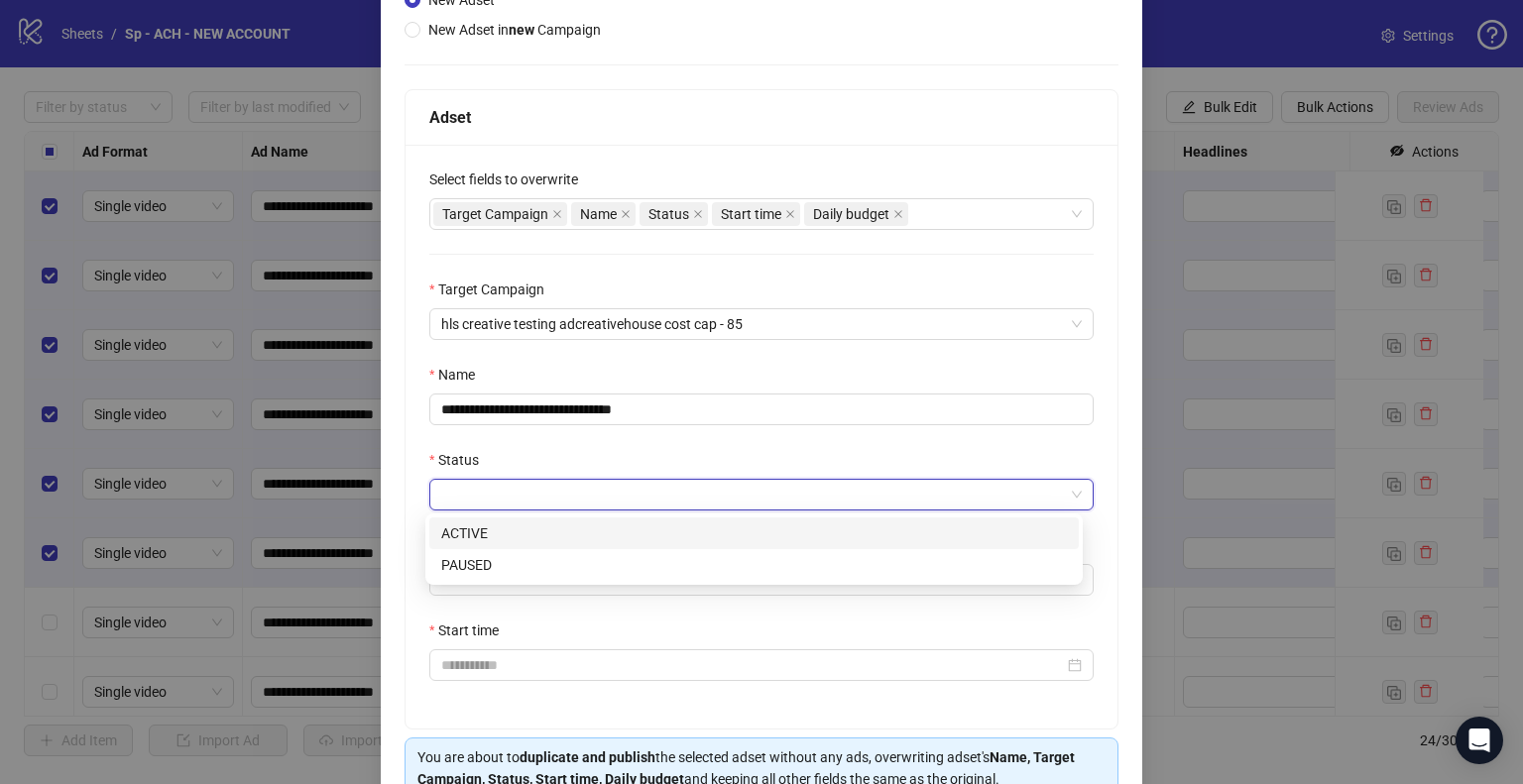 click on "ACTIVE" at bounding box center (0, 0) 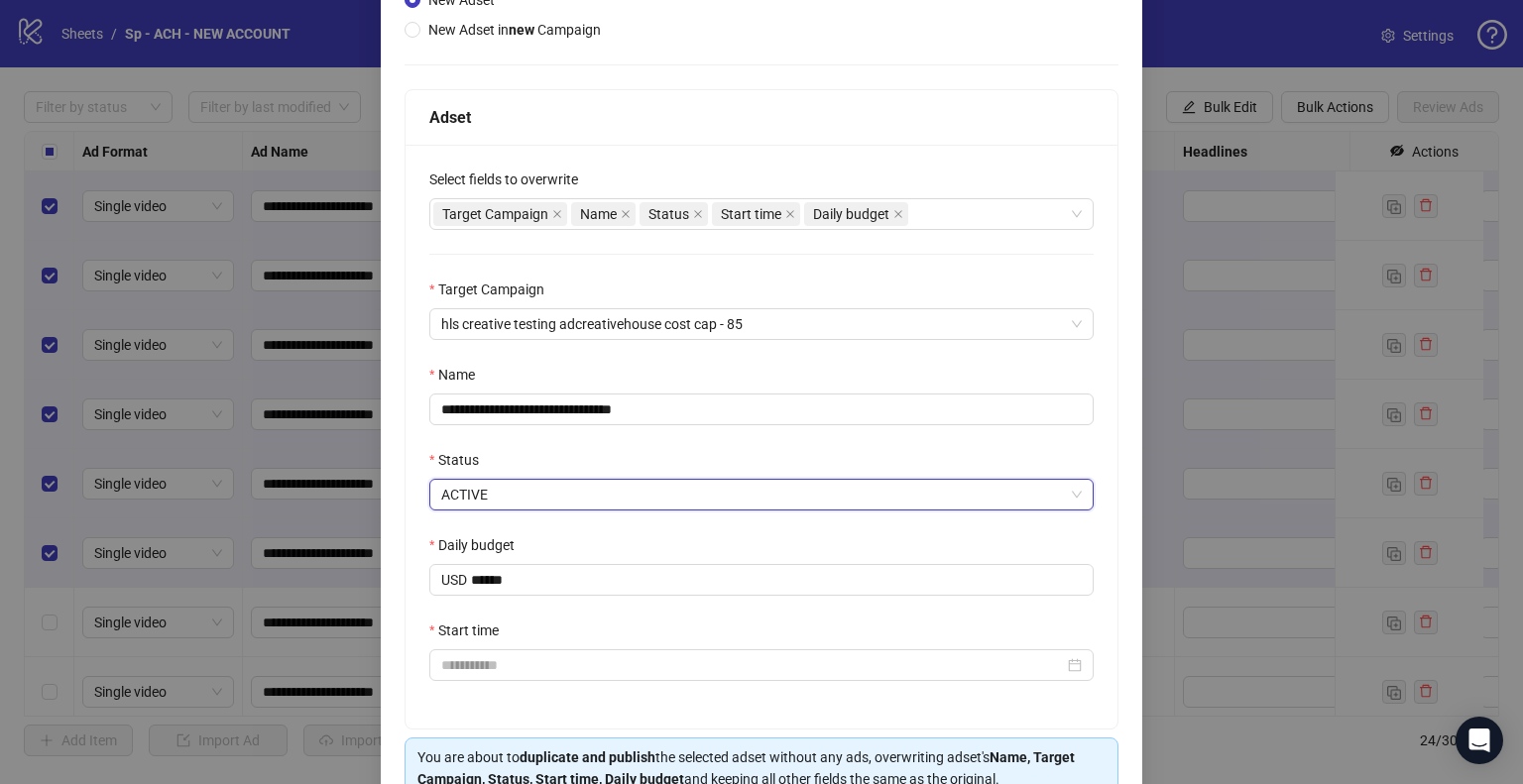scroll, scrollTop: 338, scrollLeft: 0, axis: vertical 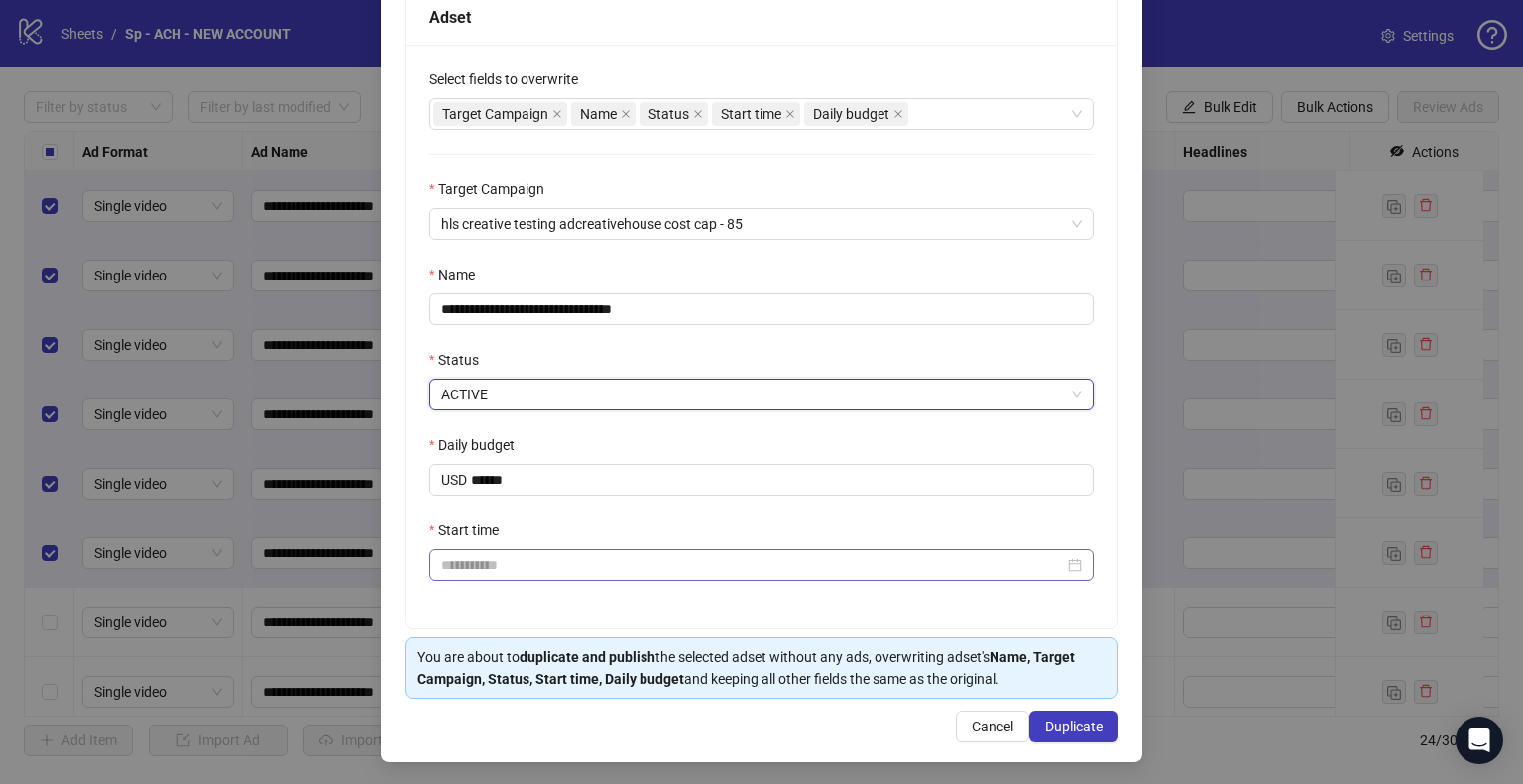 click at bounding box center [762, 565] 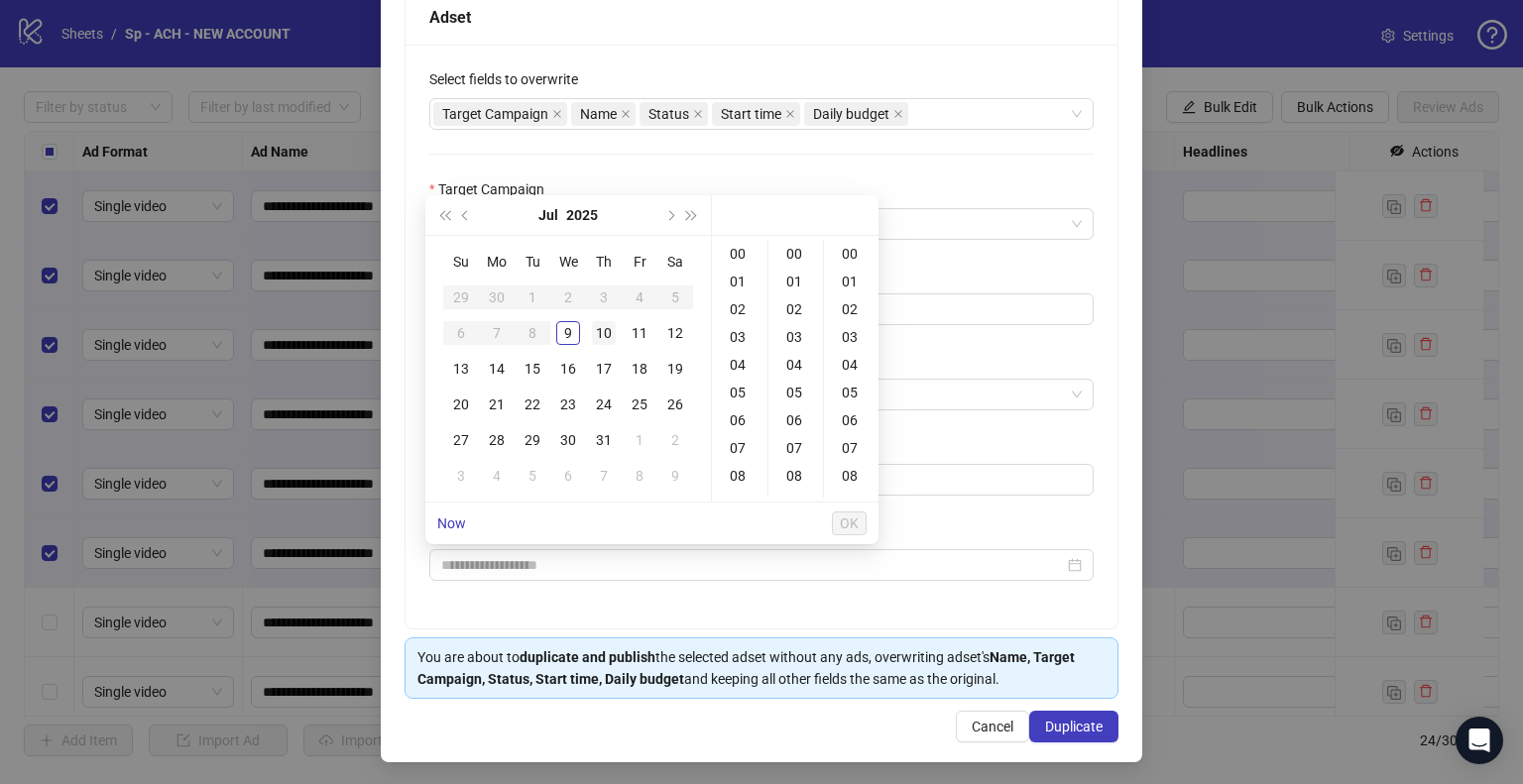 click on "10" at bounding box center (604, 333) 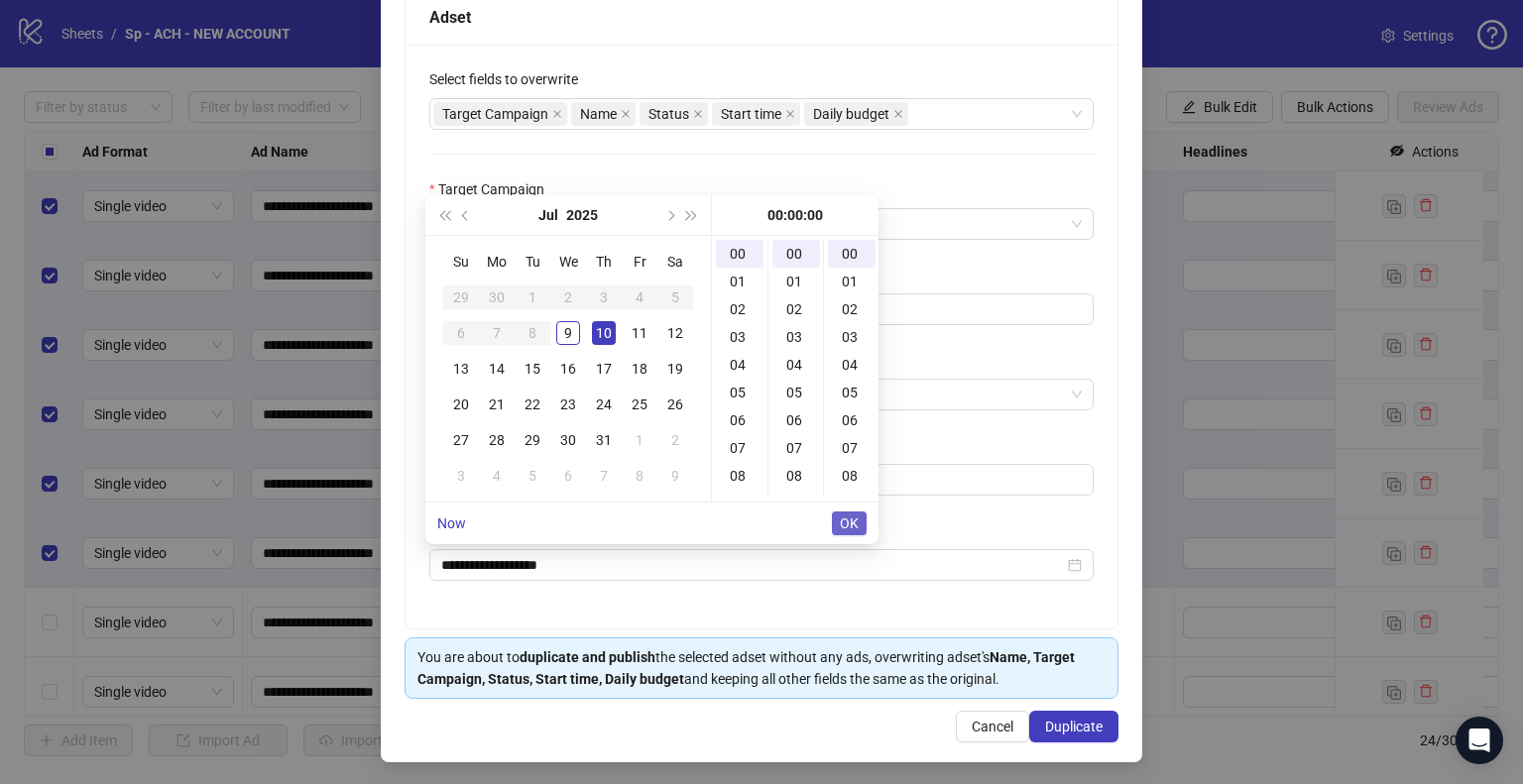 click on "OK" at bounding box center (849, 523) 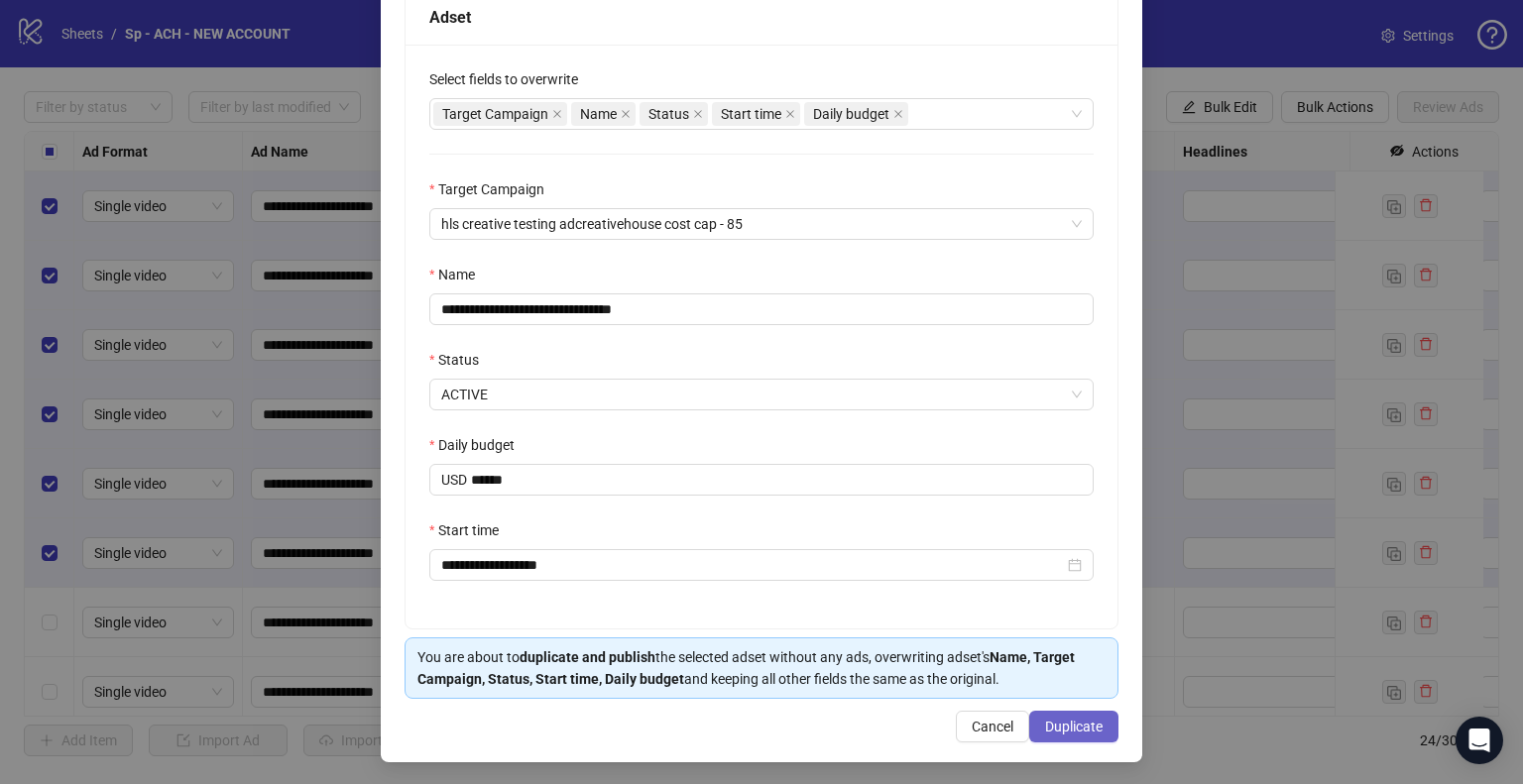 click on "Duplicate" at bounding box center (1074, 727) 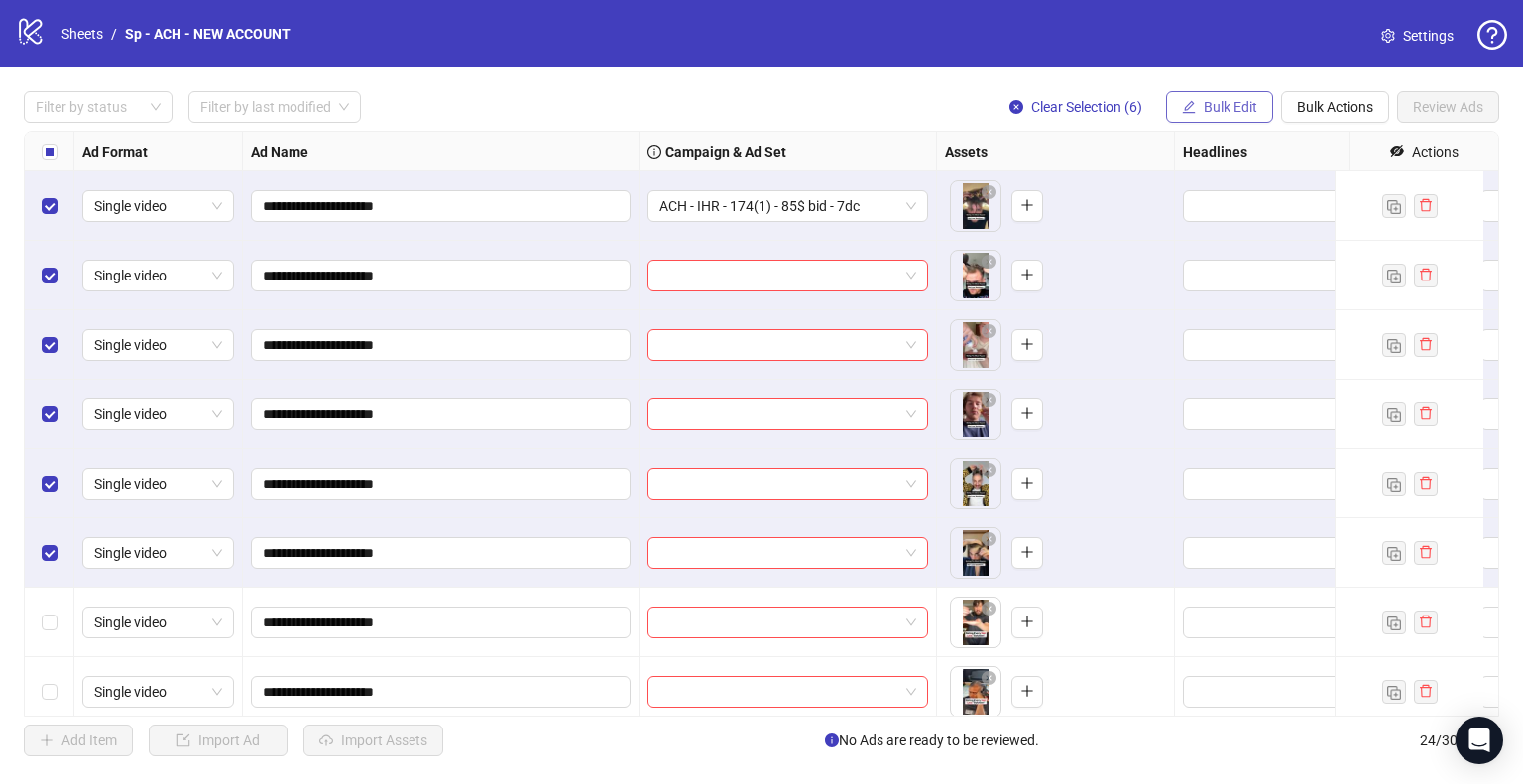 click on "Bulk Edit" at bounding box center [1230, 107] 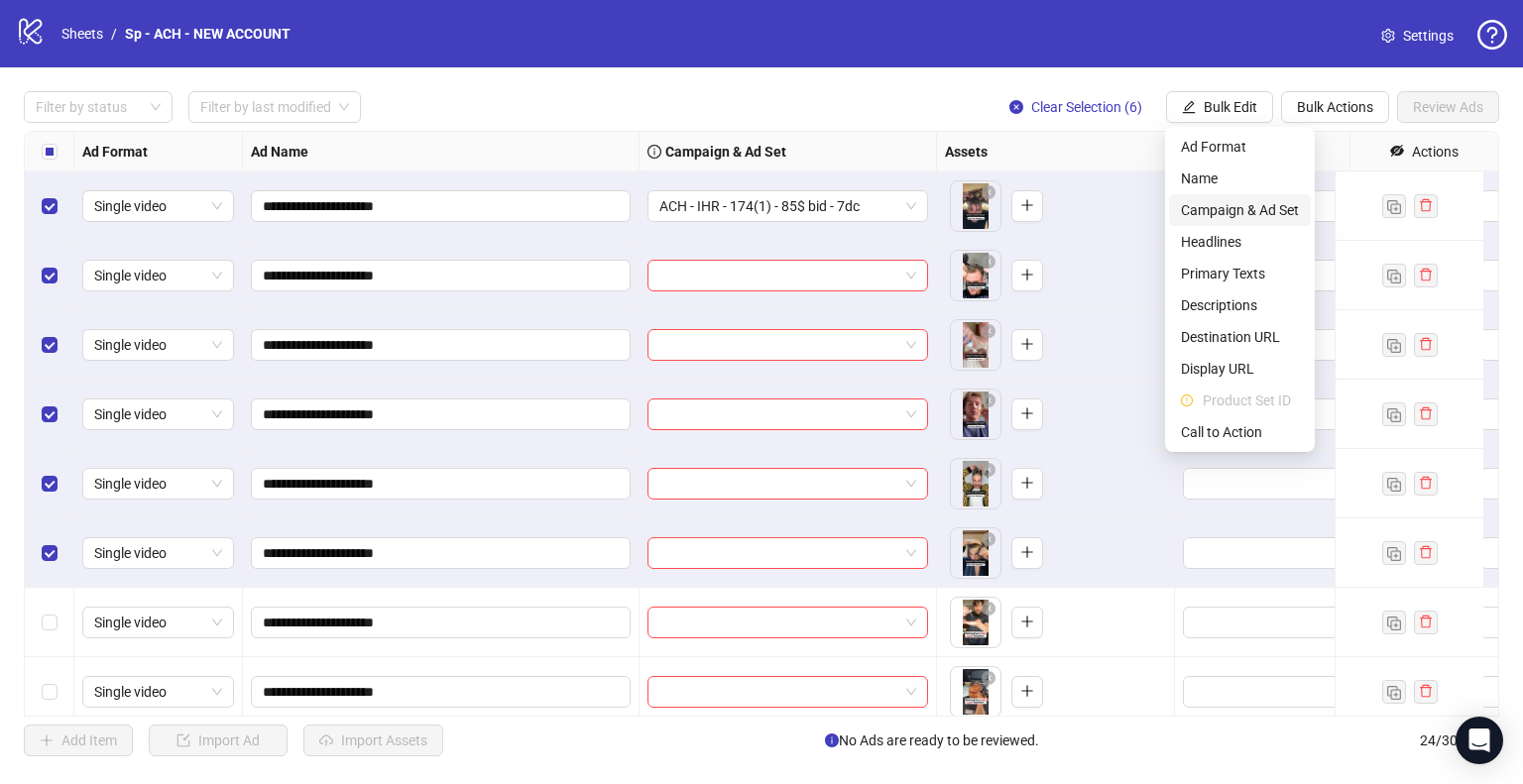 click on "Campaign & Ad Set" at bounding box center [1239, 210] 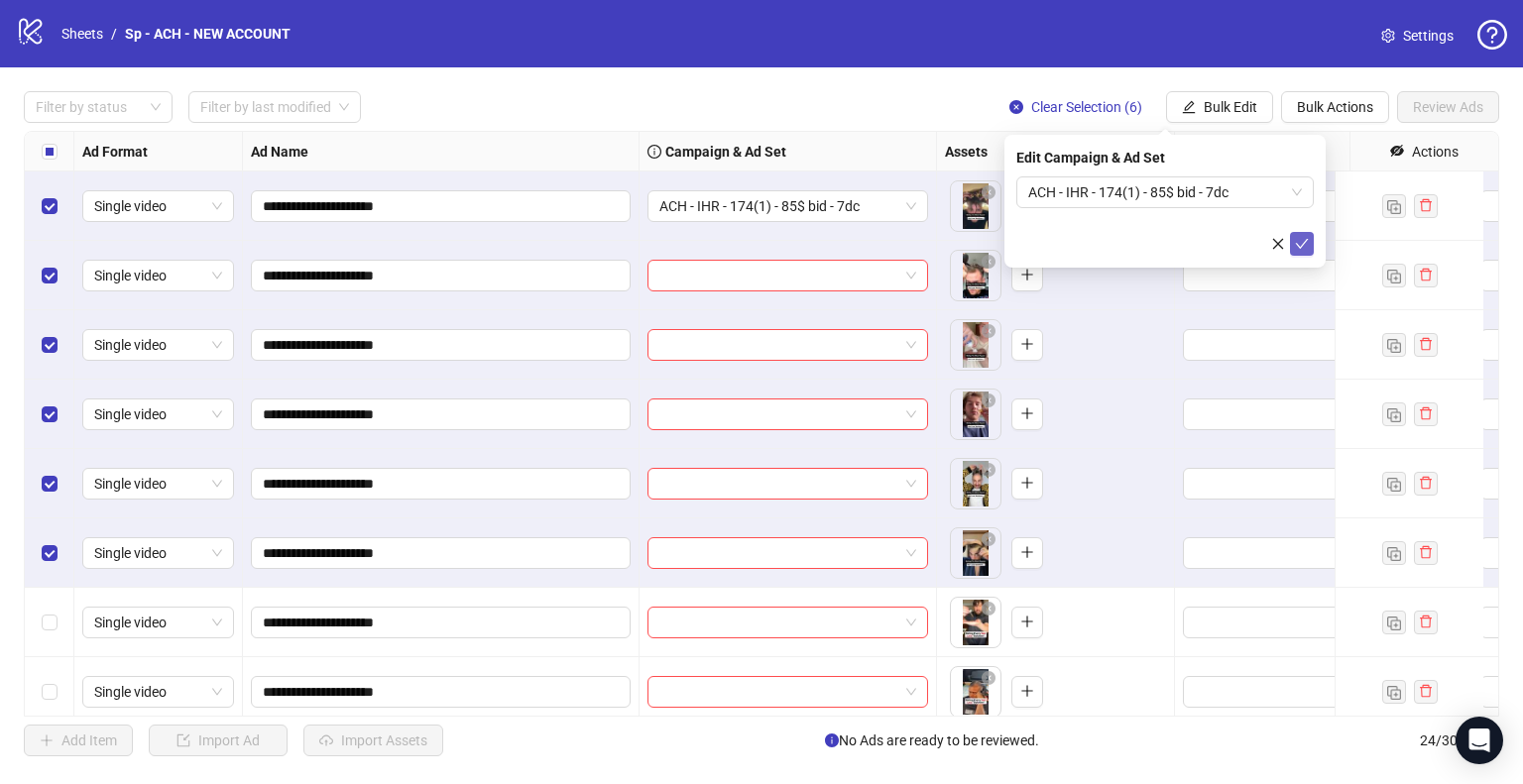 click at bounding box center [1302, 244] 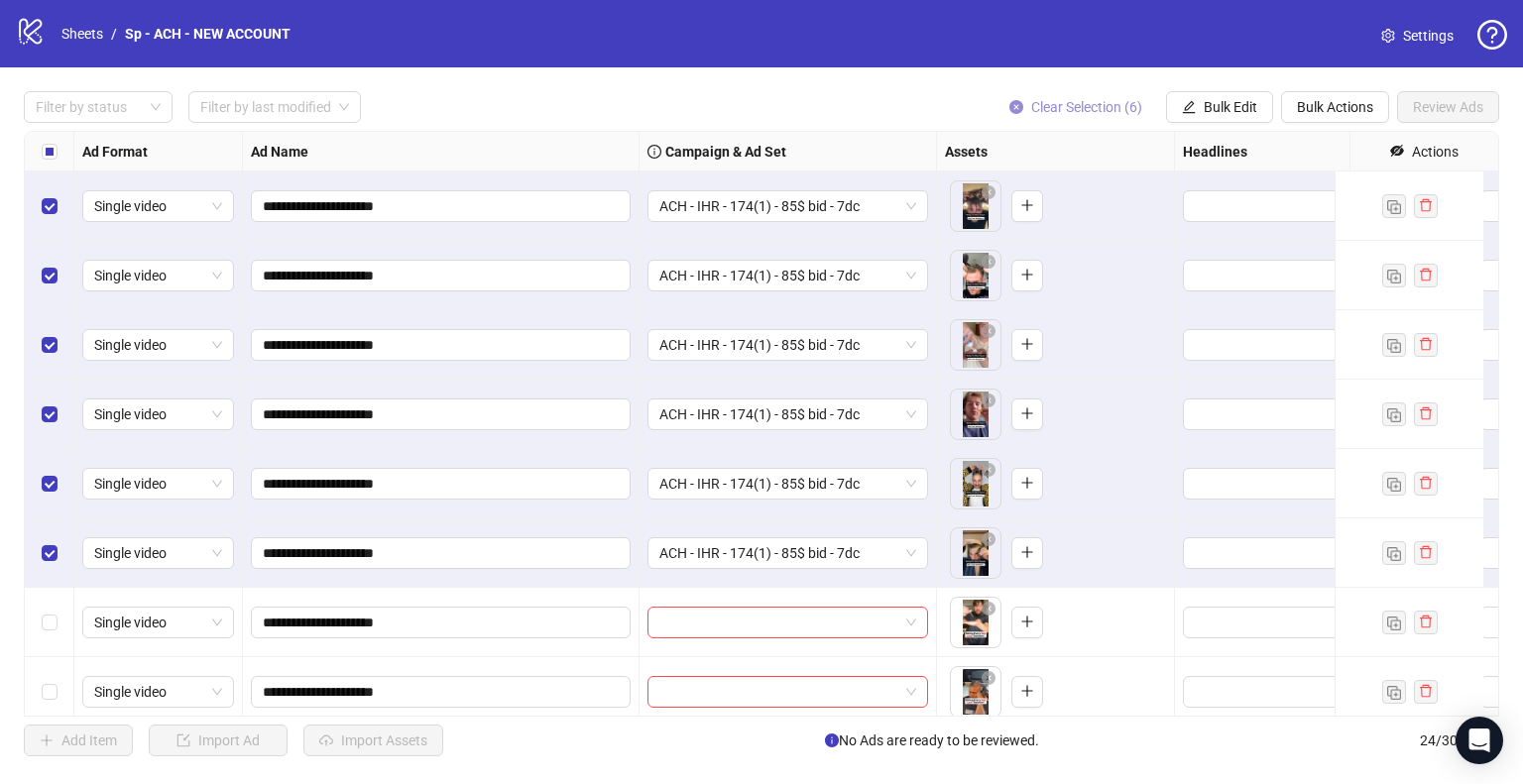 click on "Clear Selection (6)" at bounding box center (1087, 107) 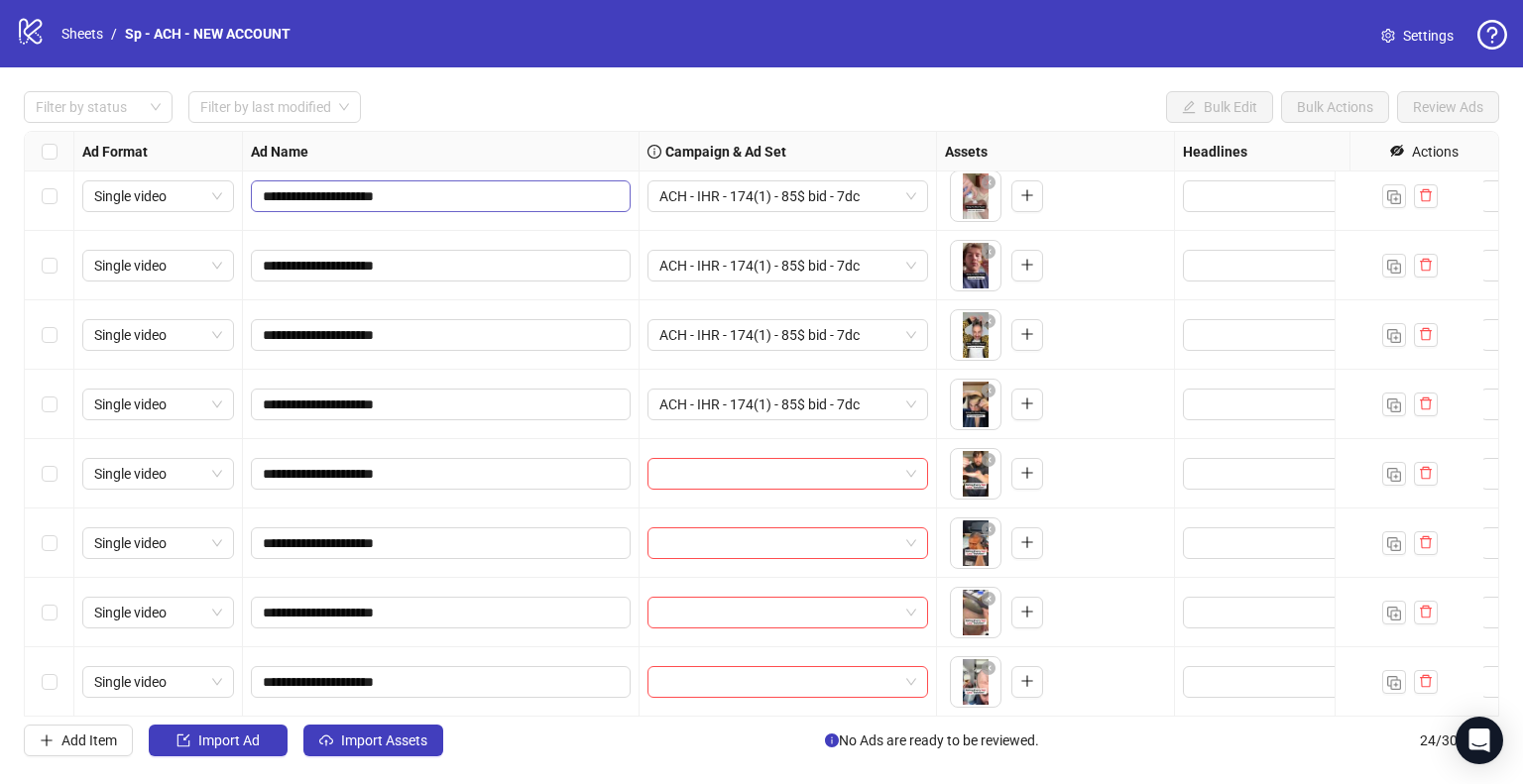 scroll, scrollTop: 287, scrollLeft: 0, axis: vertical 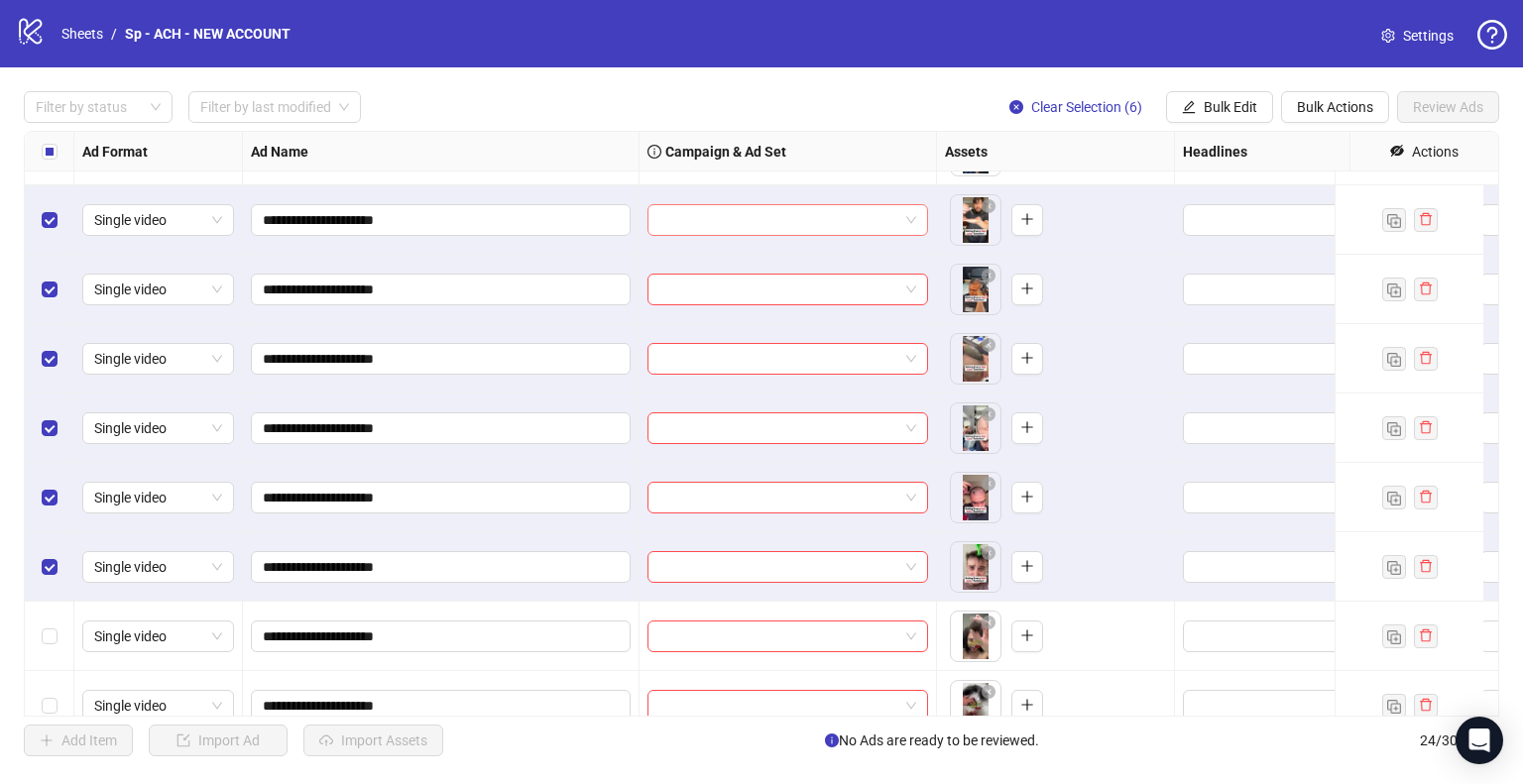click at bounding box center (778, 220) 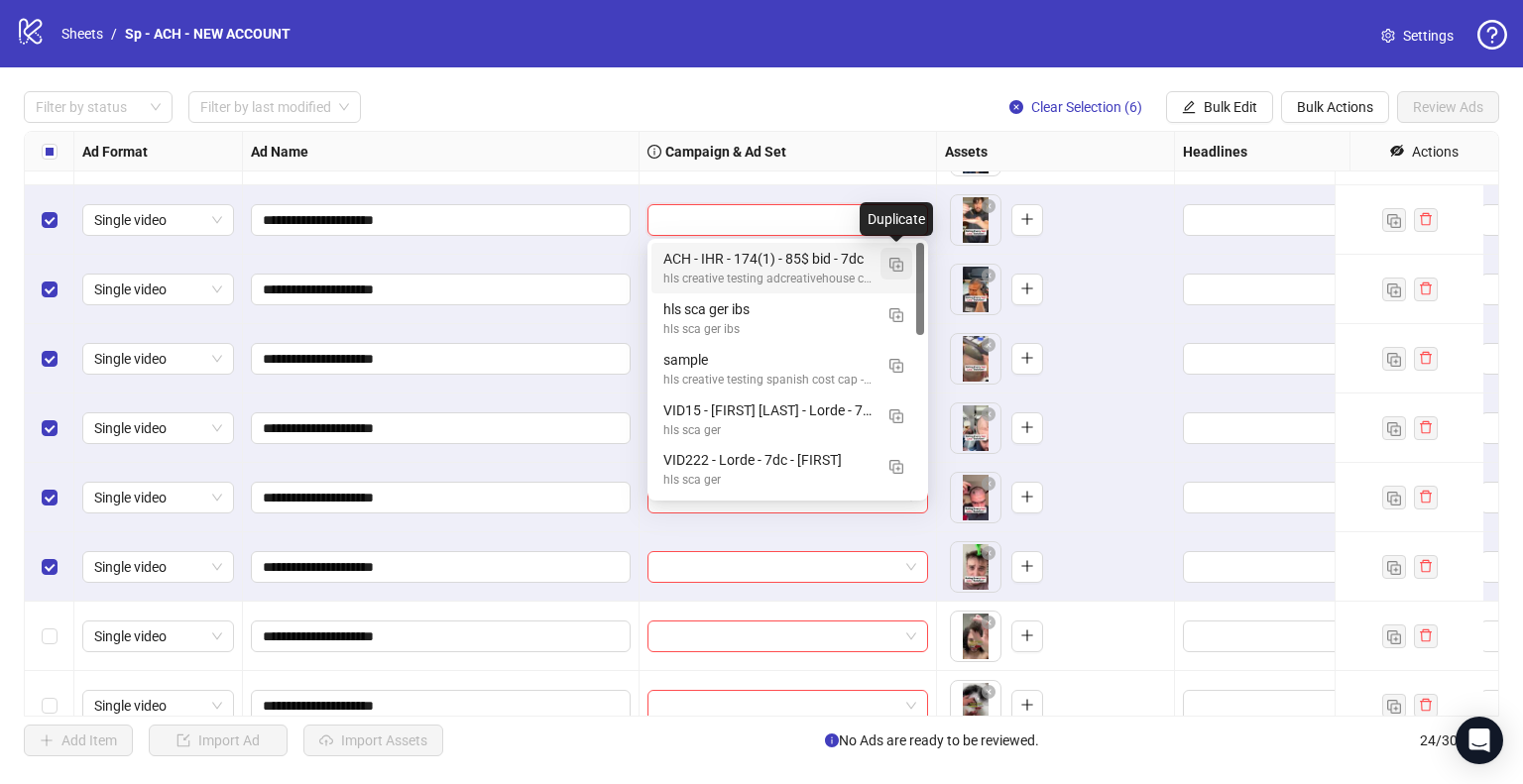 click at bounding box center (896, 265) 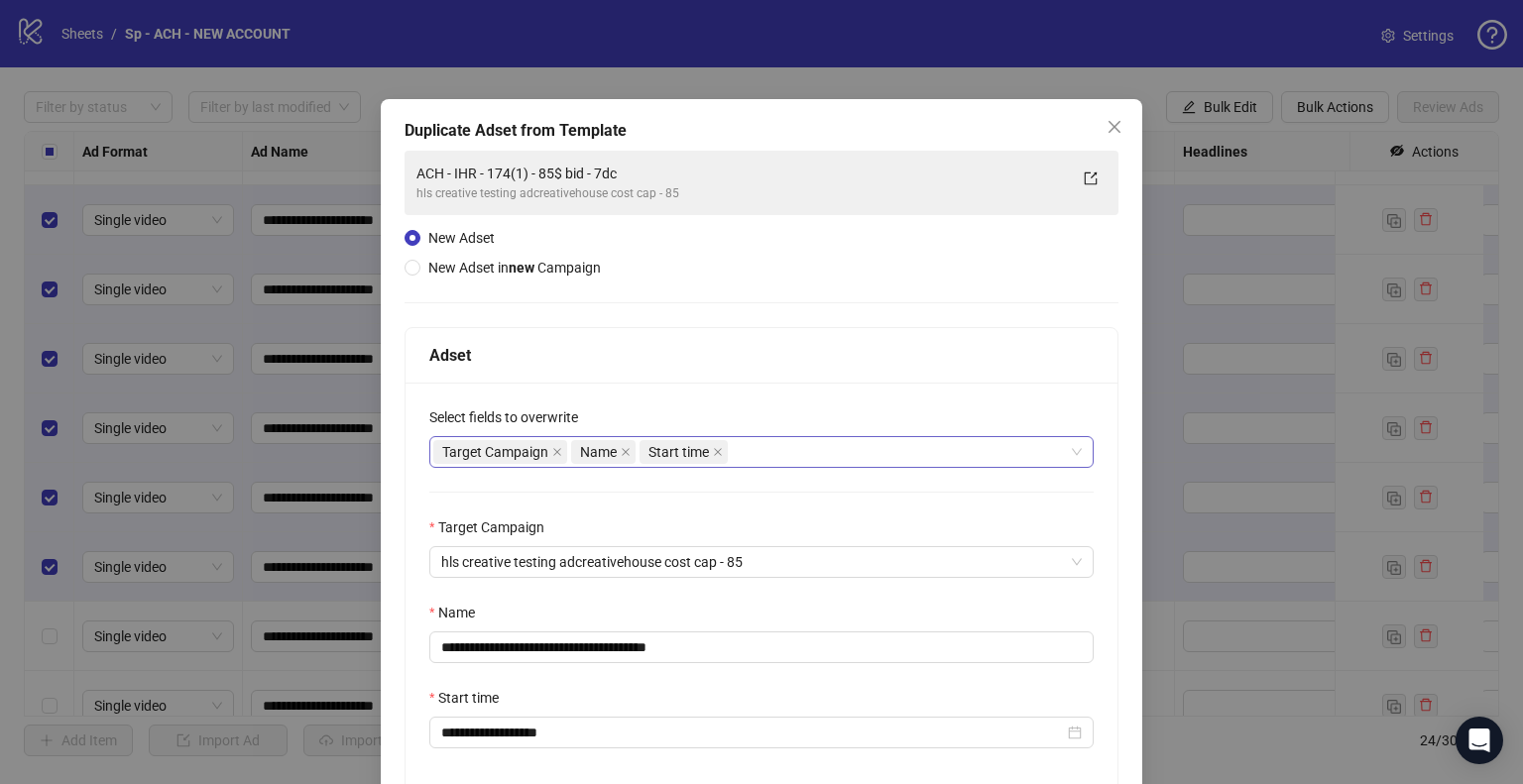 scroll, scrollTop: 168, scrollLeft: 0, axis: vertical 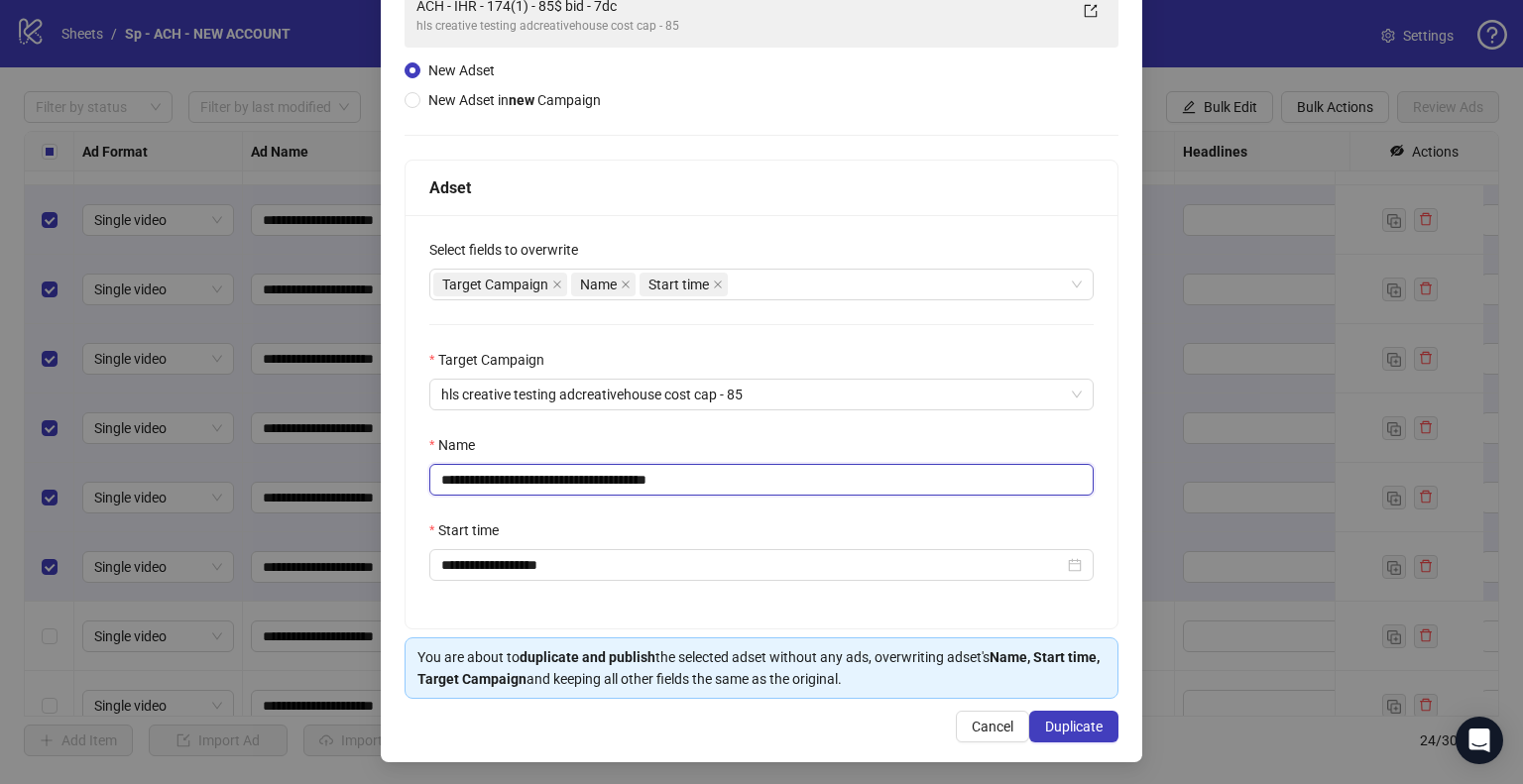 click on "**********" at bounding box center (762, 480) 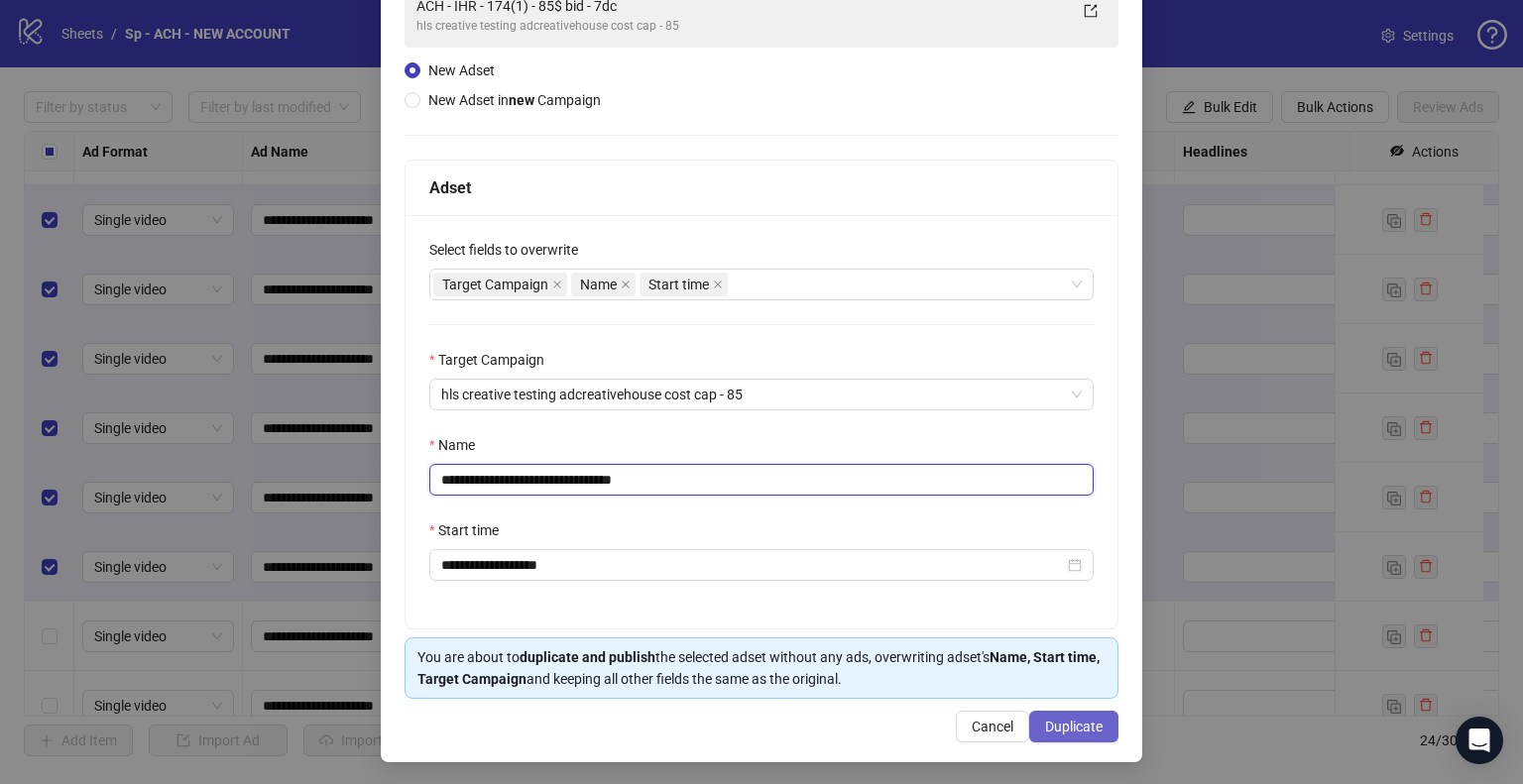 type on "**********" 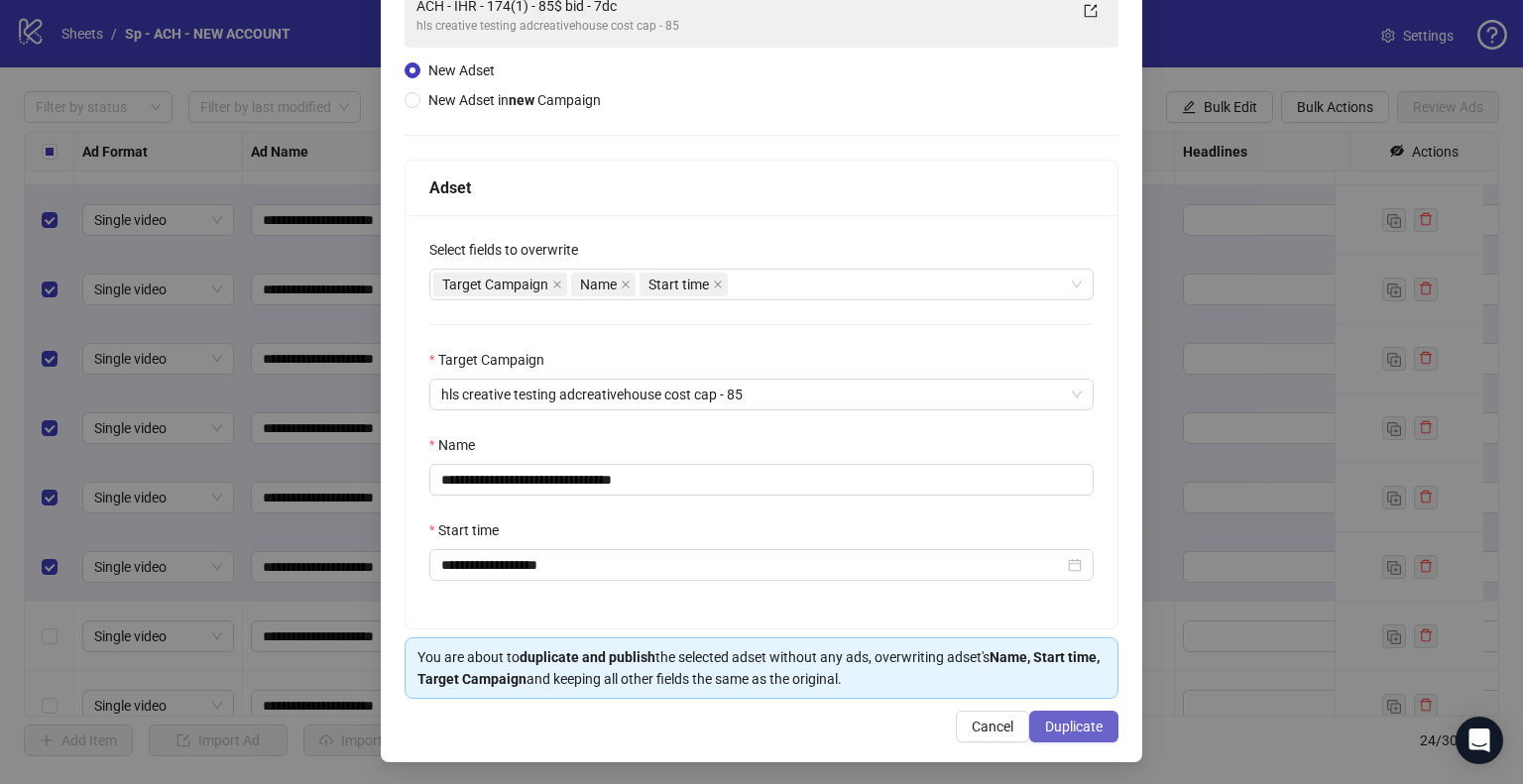 click on "Duplicate" at bounding box center (1074, 727) 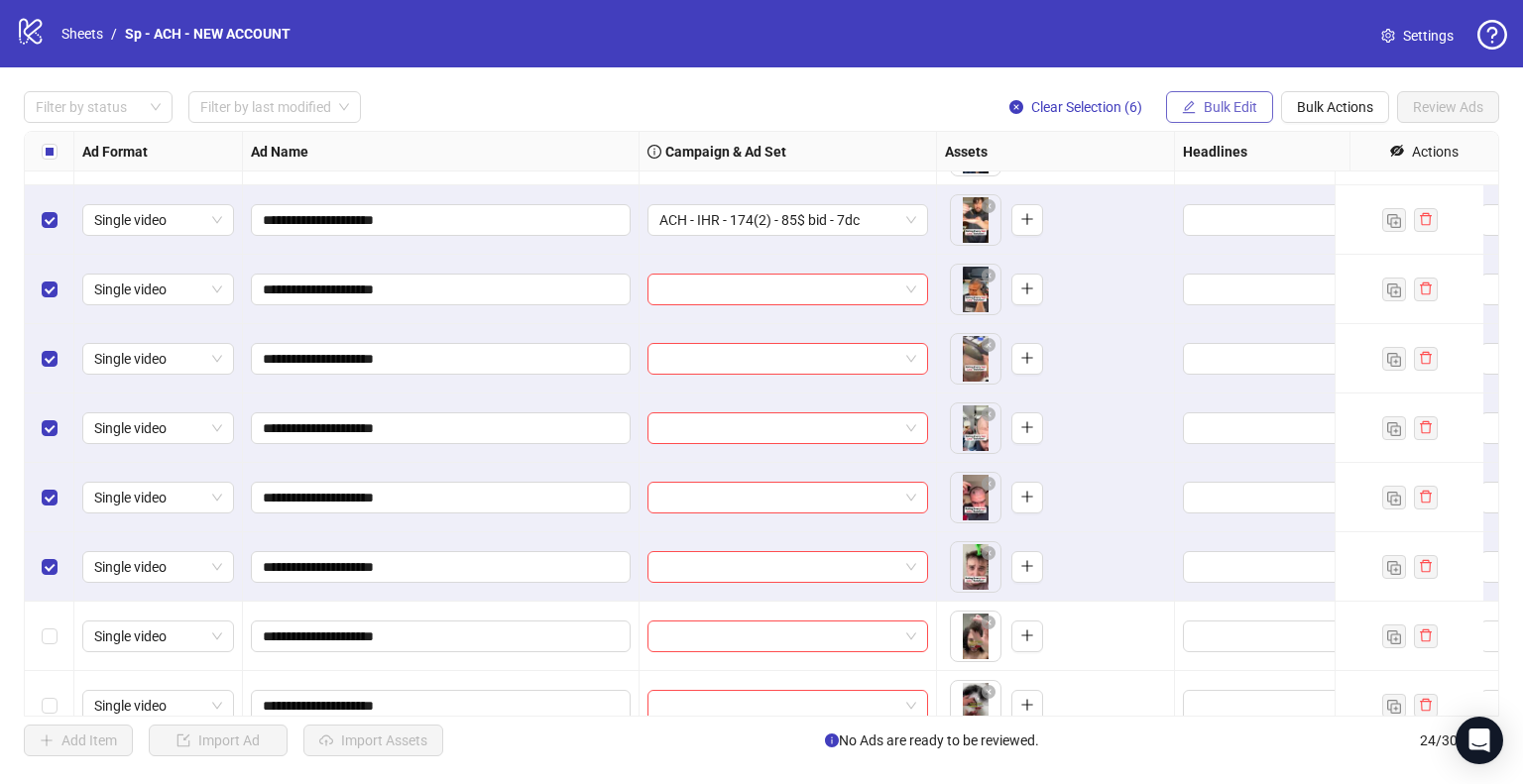 click on "Bulk Edit" at bounding box center [1230, 107] 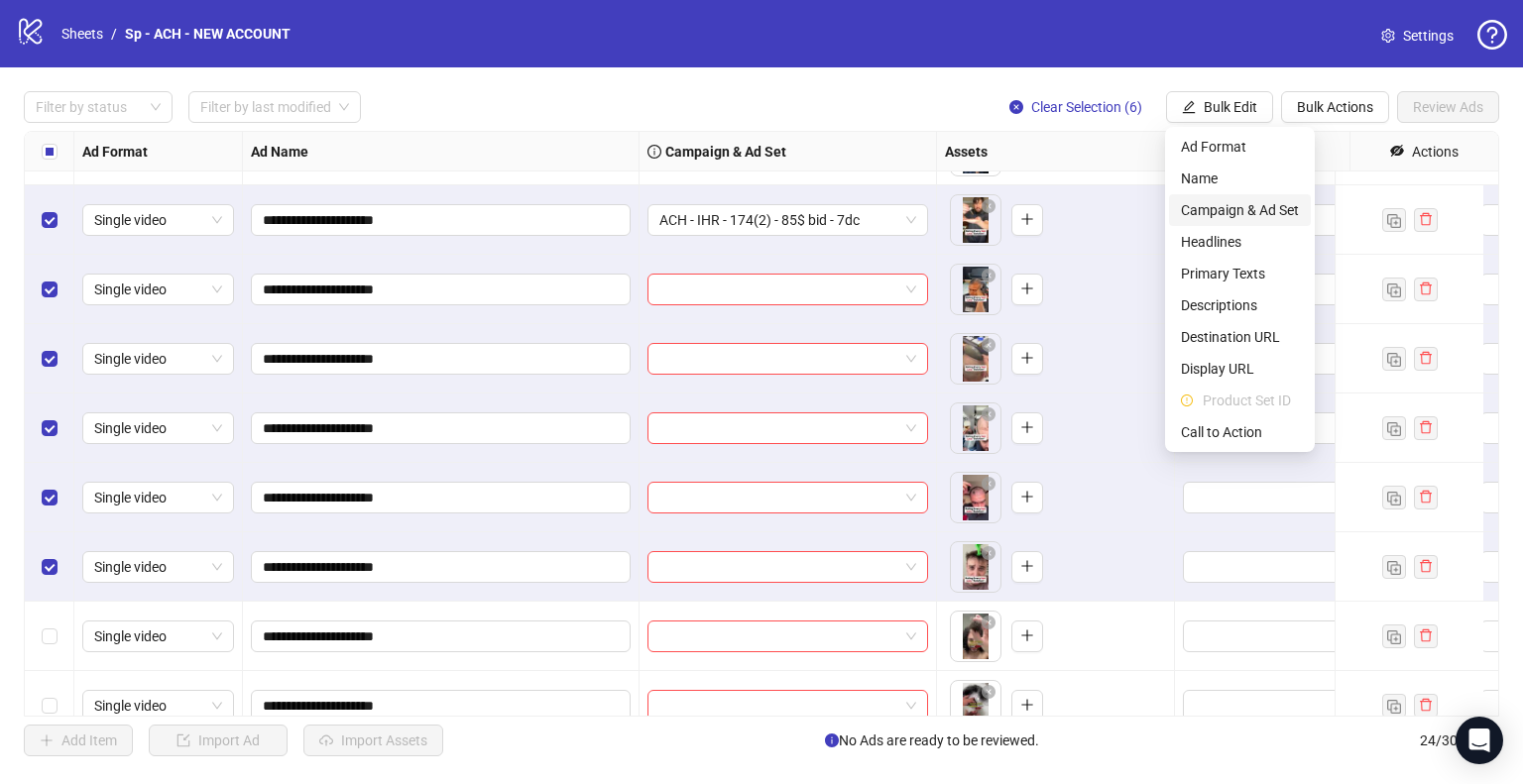 click on "Campaign & Ad Set" at bounding box center (1239, 210) 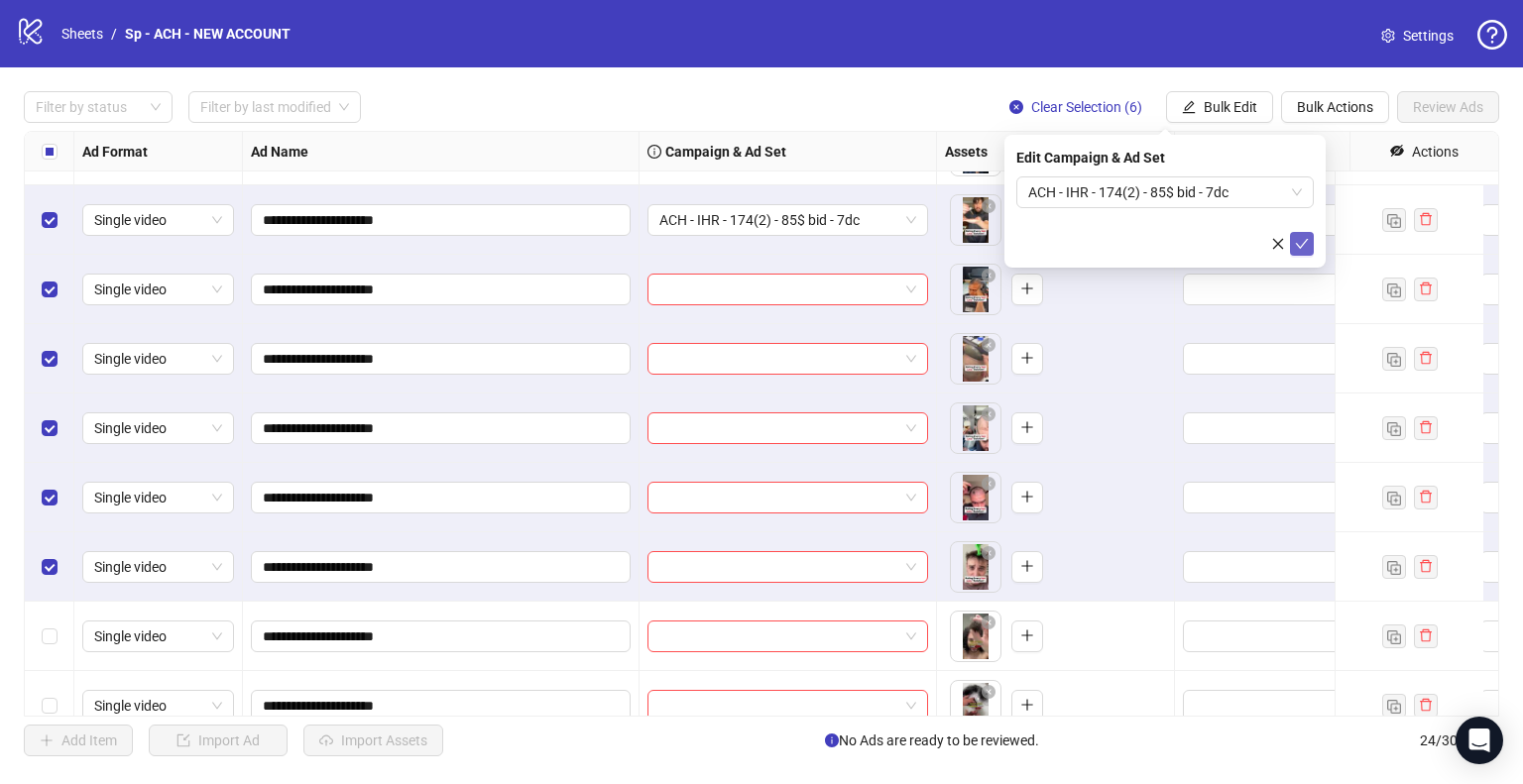 click at bounding box center [1302, 244] 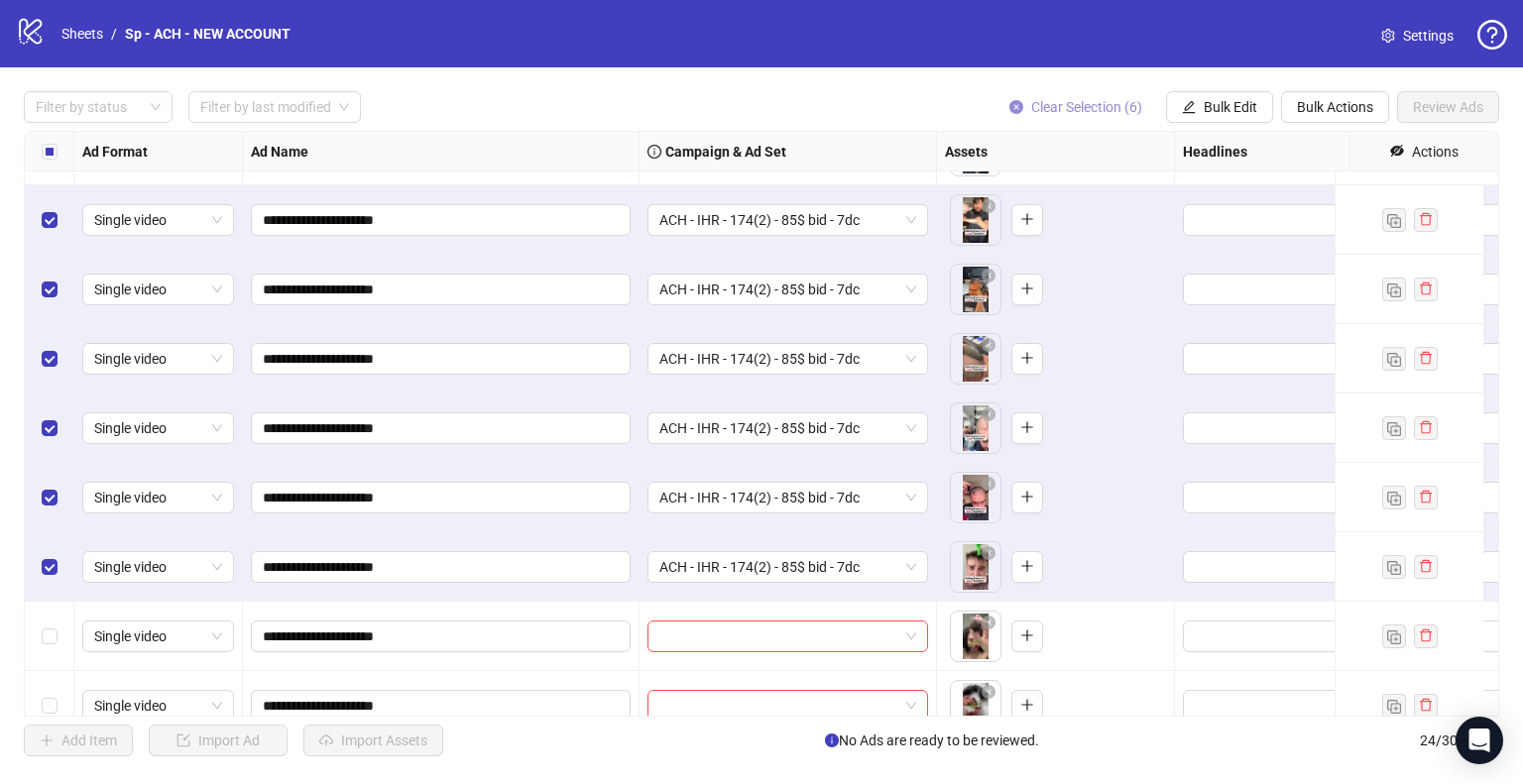 click on "Clear Selection (6)" at bounding box center [1087, 107] 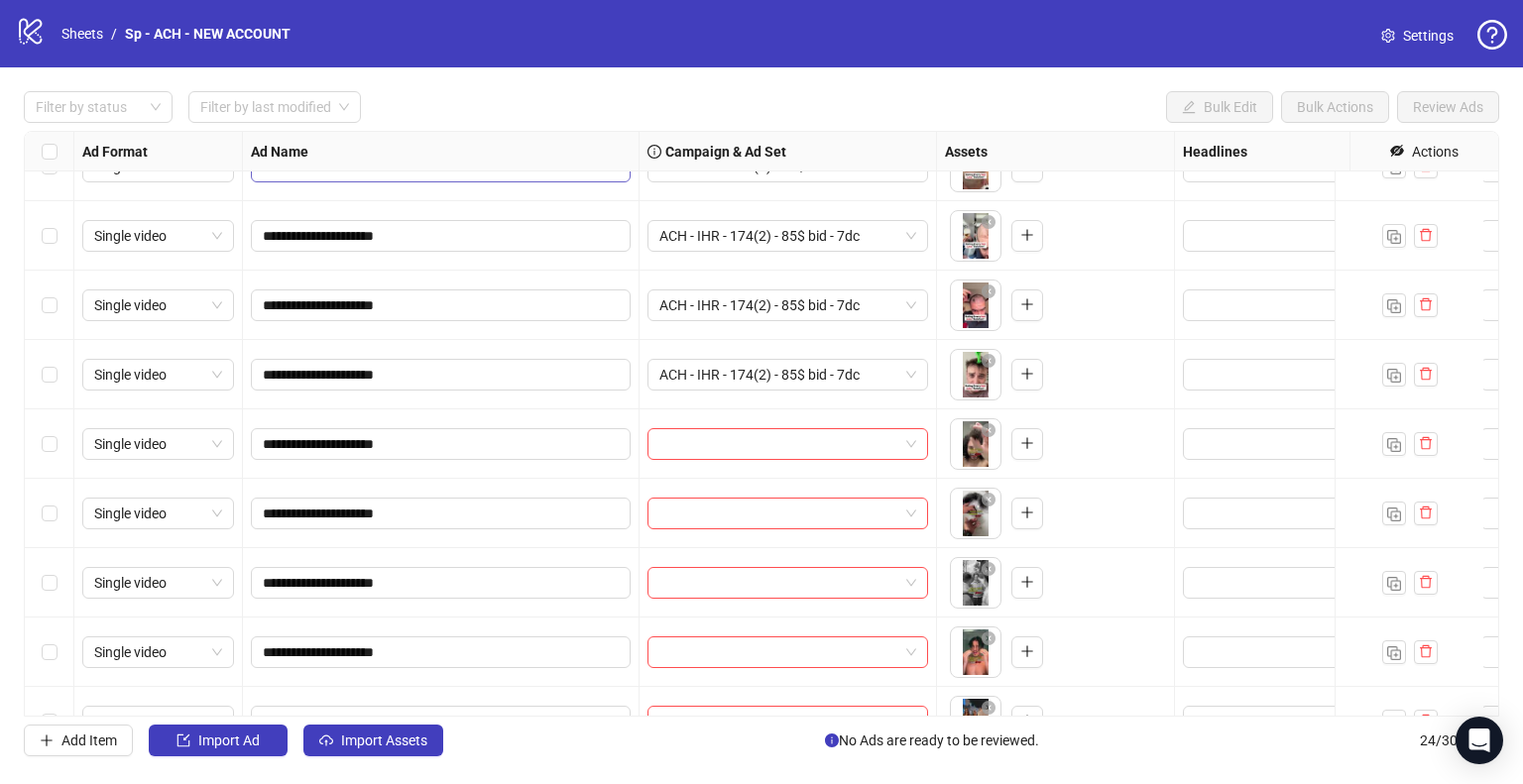 scroll, scrollTop: 712, scrollLeft: 0, axis: vertical 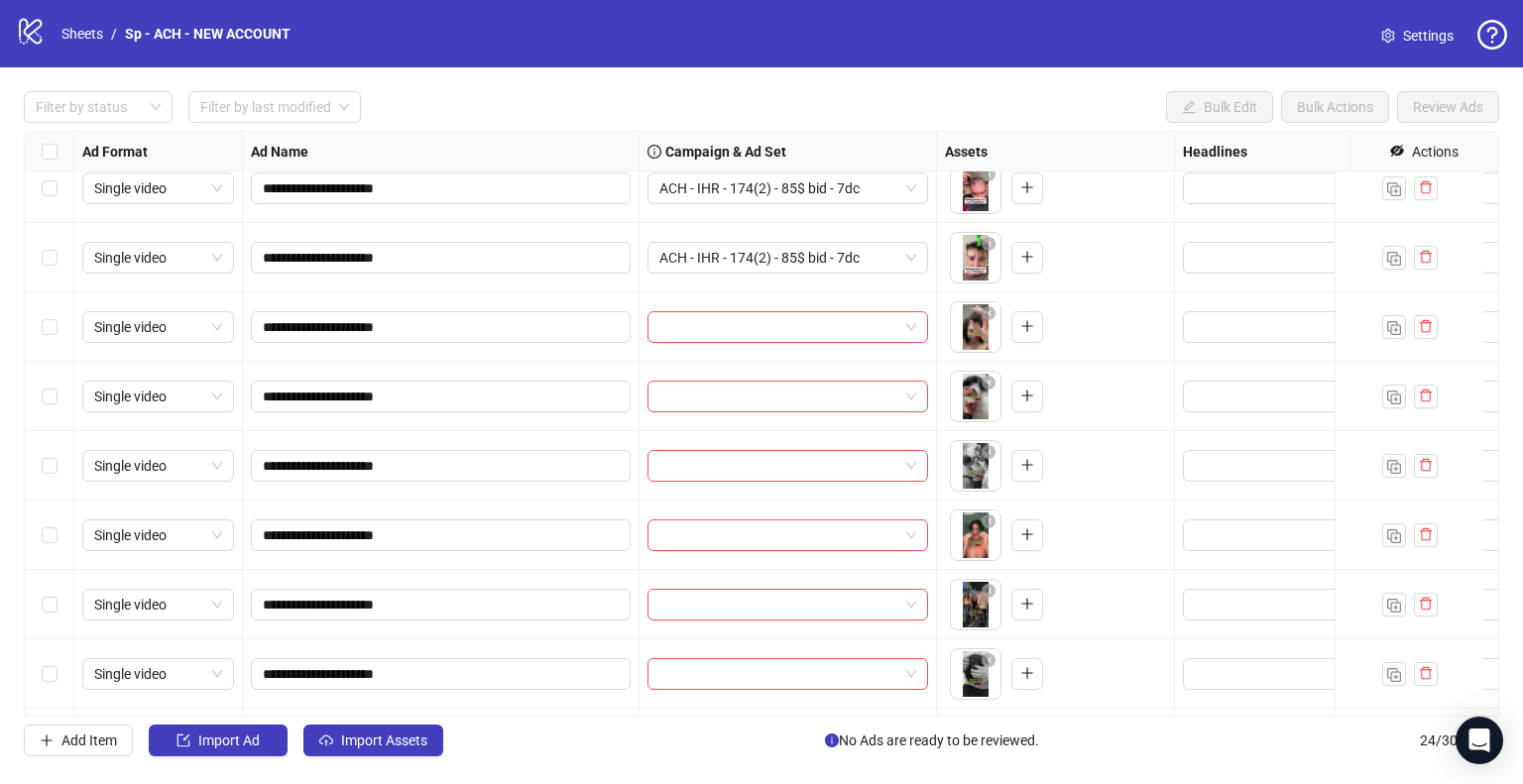 click at bounding box center (50, 327) 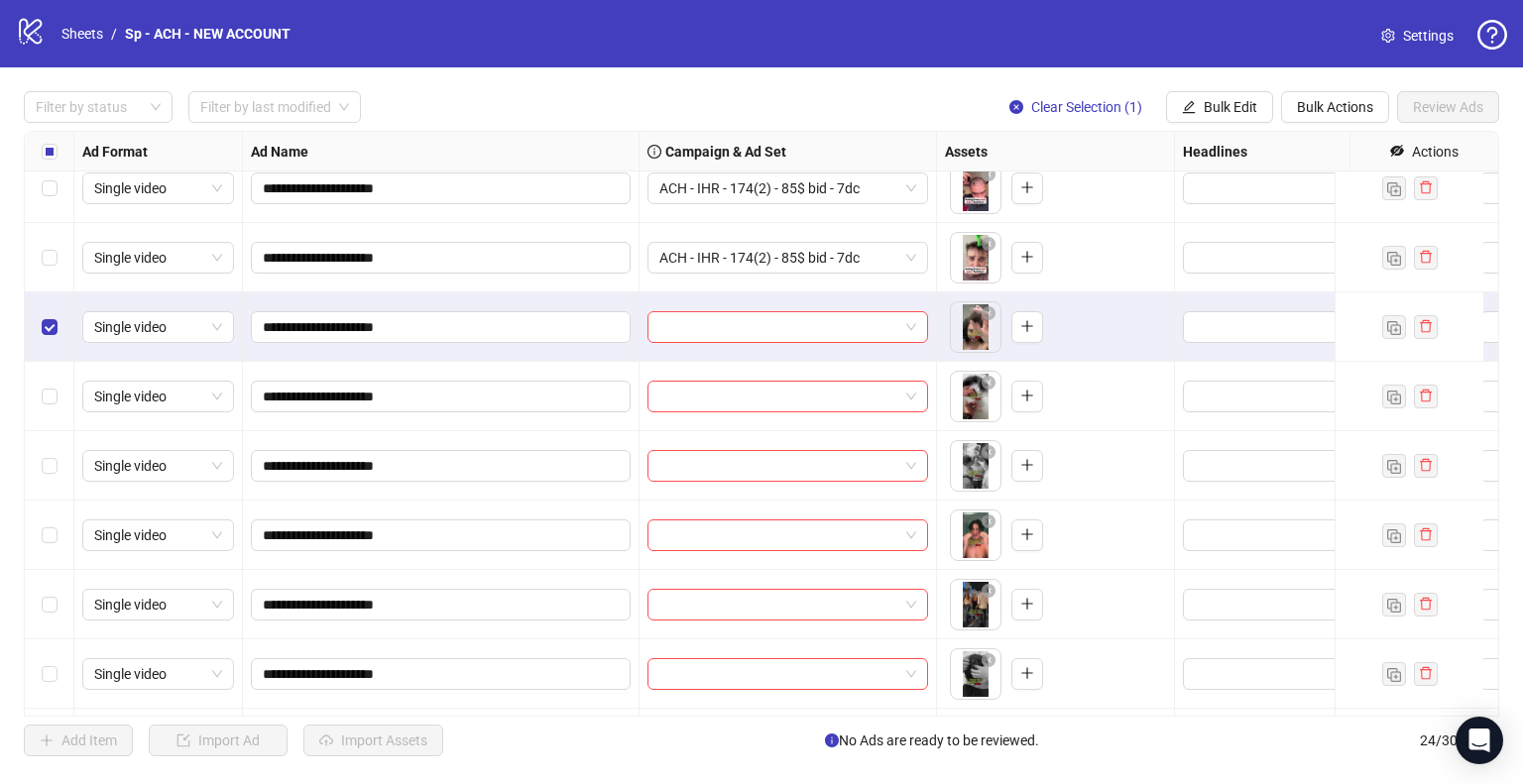 scroll, scrollTop: 799, scrollLeft: 0, axis: vertical 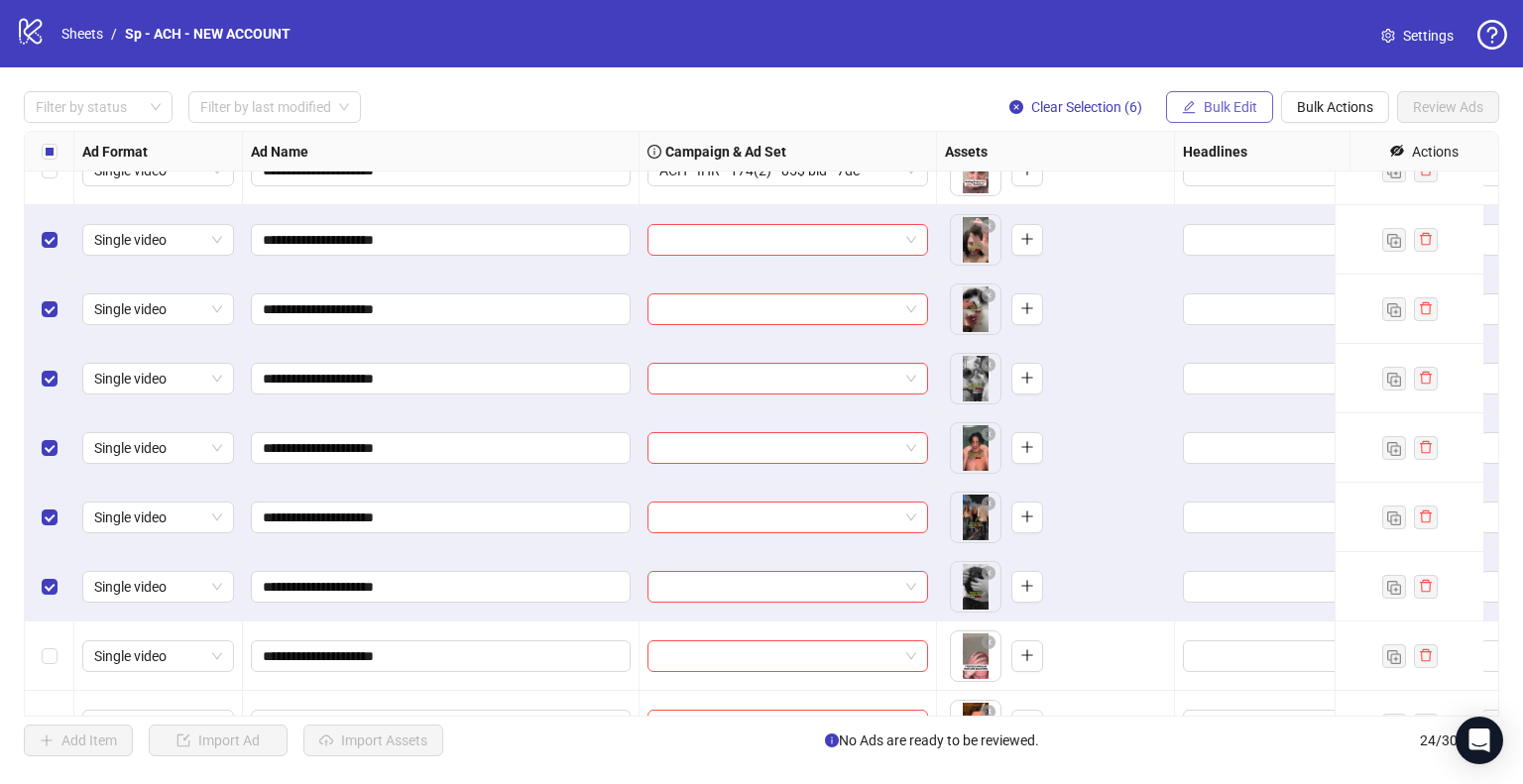 click on "Bulk Edit" at bounding box center [1230, 107] 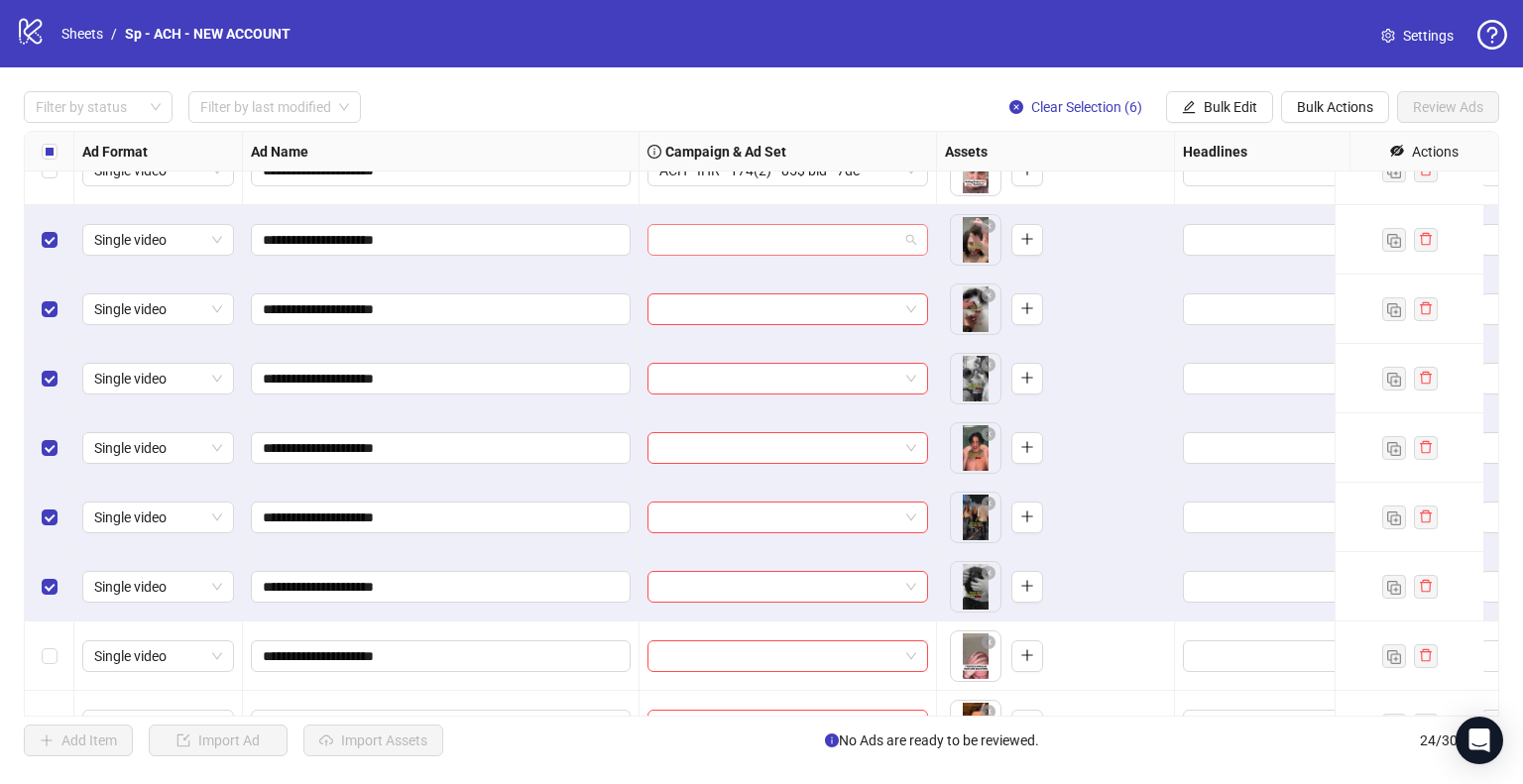 click at bounding box center (787, 240) 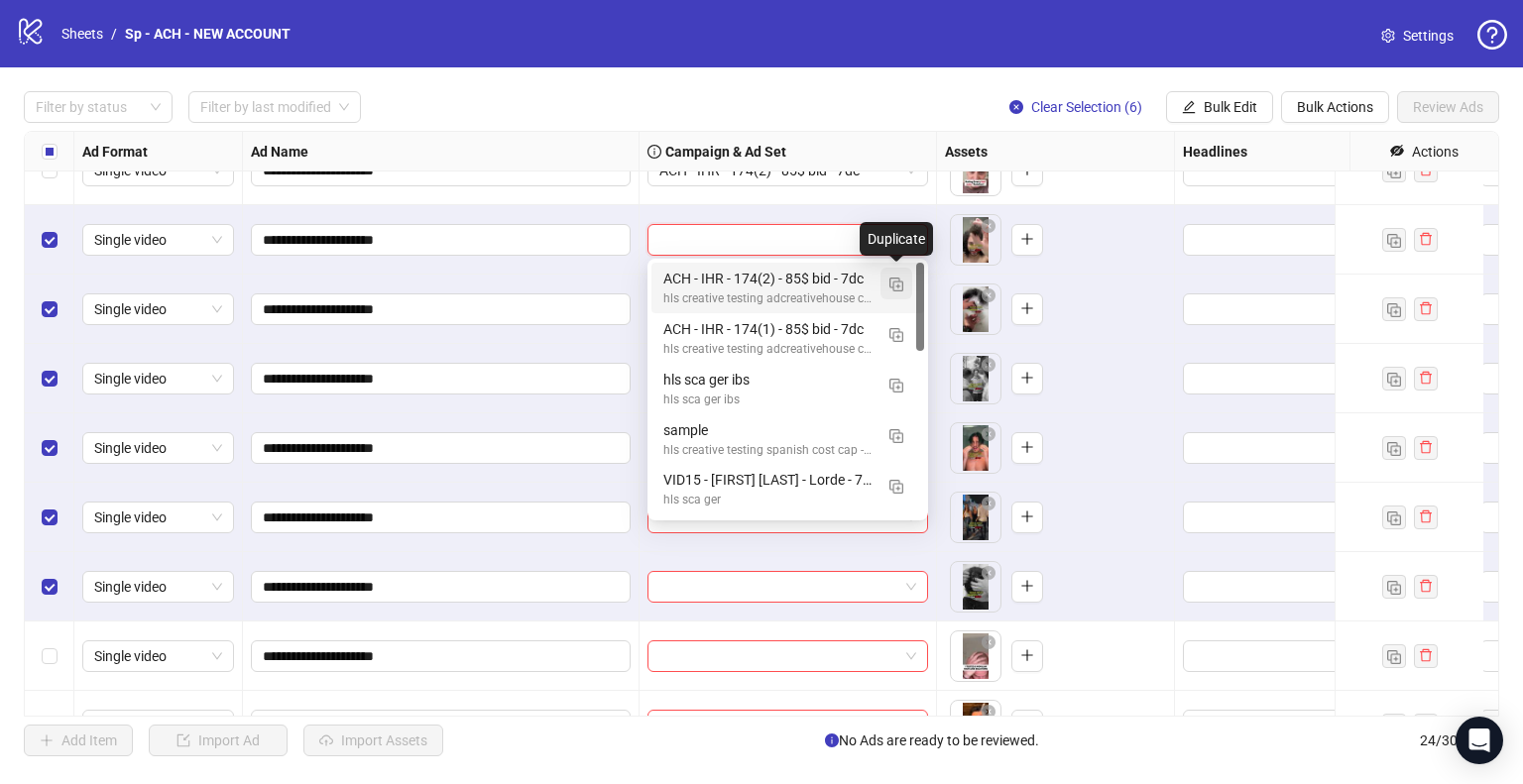 click at bounding box center [896, 284] 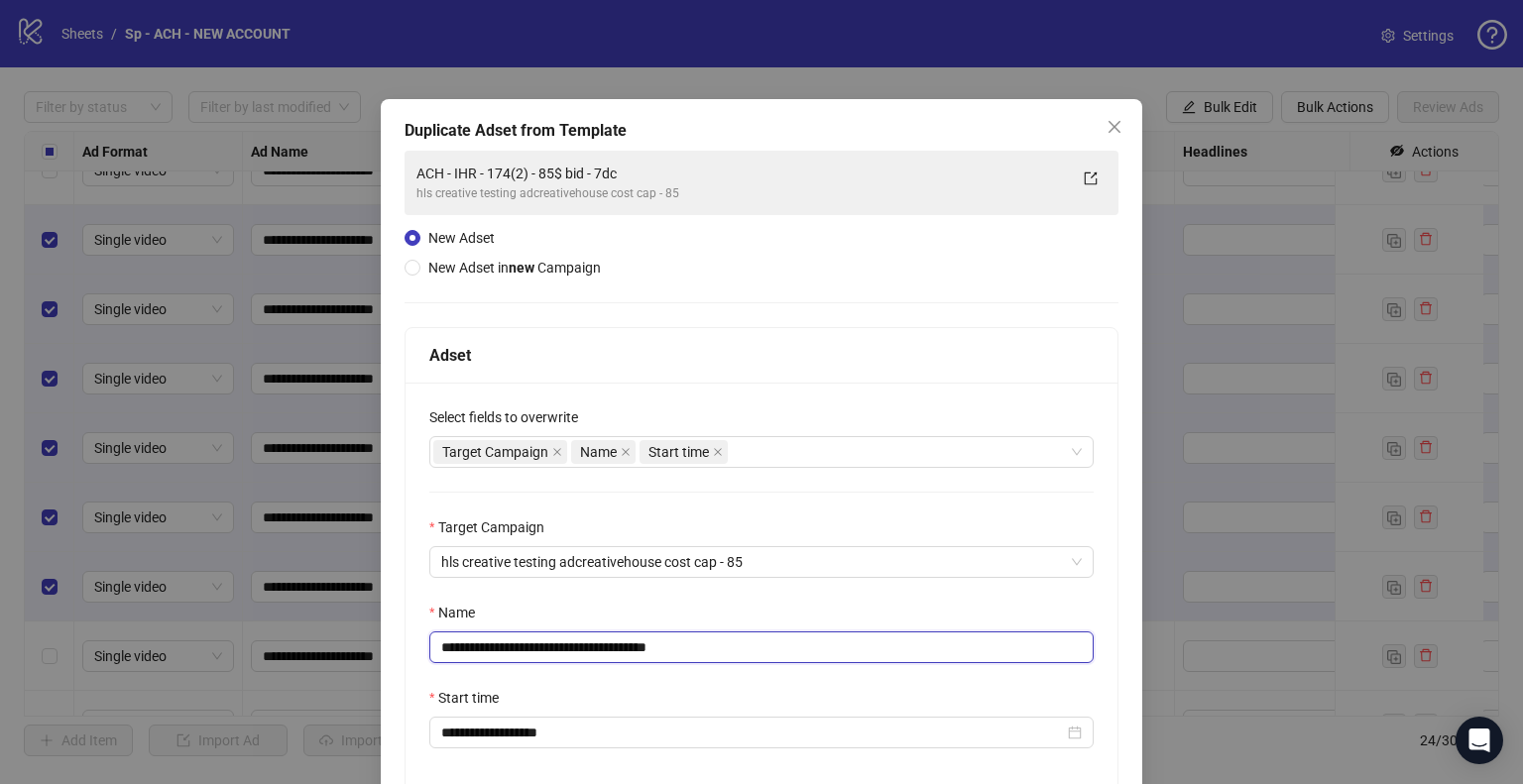 click on "**********" at bounding box center [762, 647] 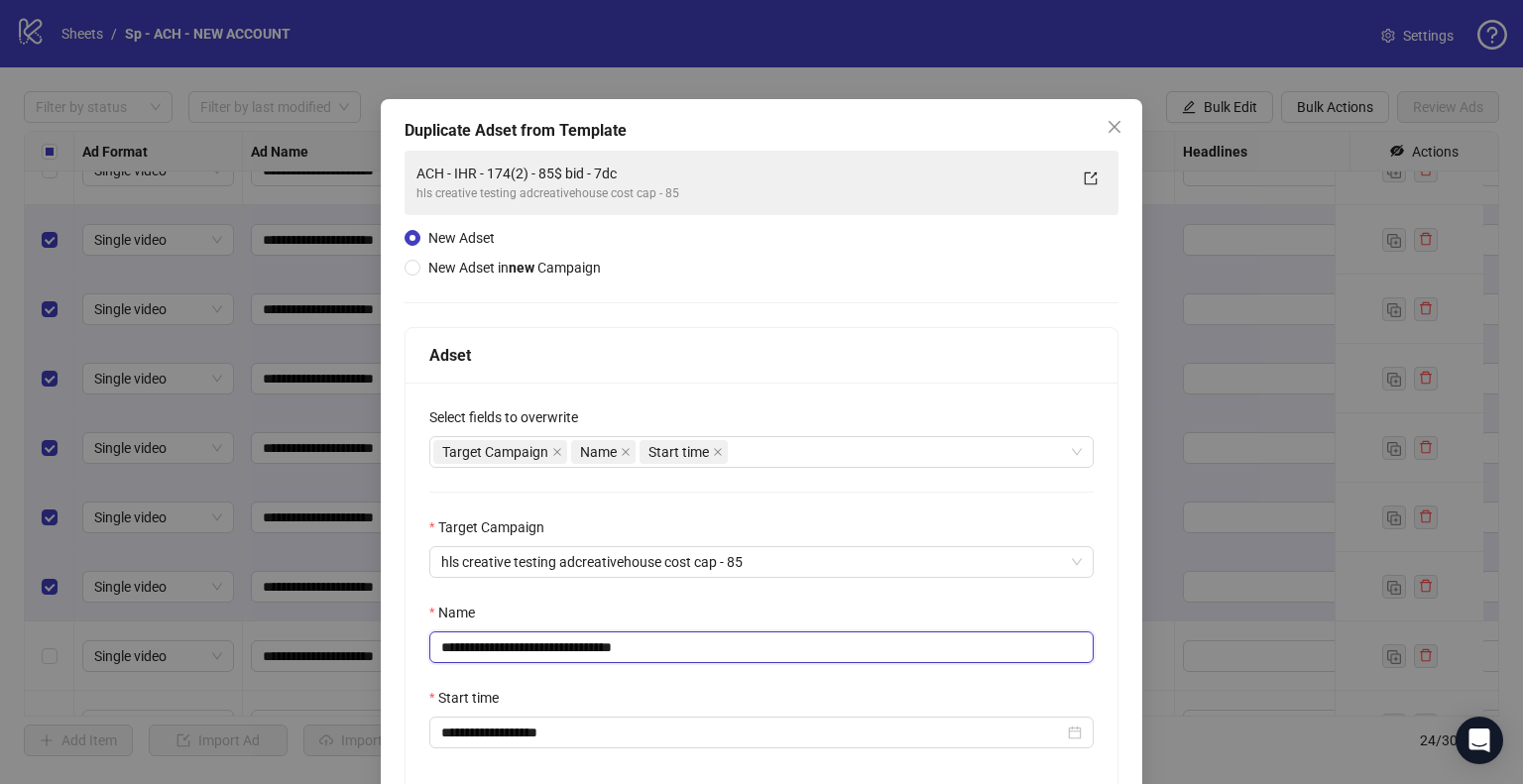 scroll, scrollTop: 168, scrollLeft: 0, axis: vertical 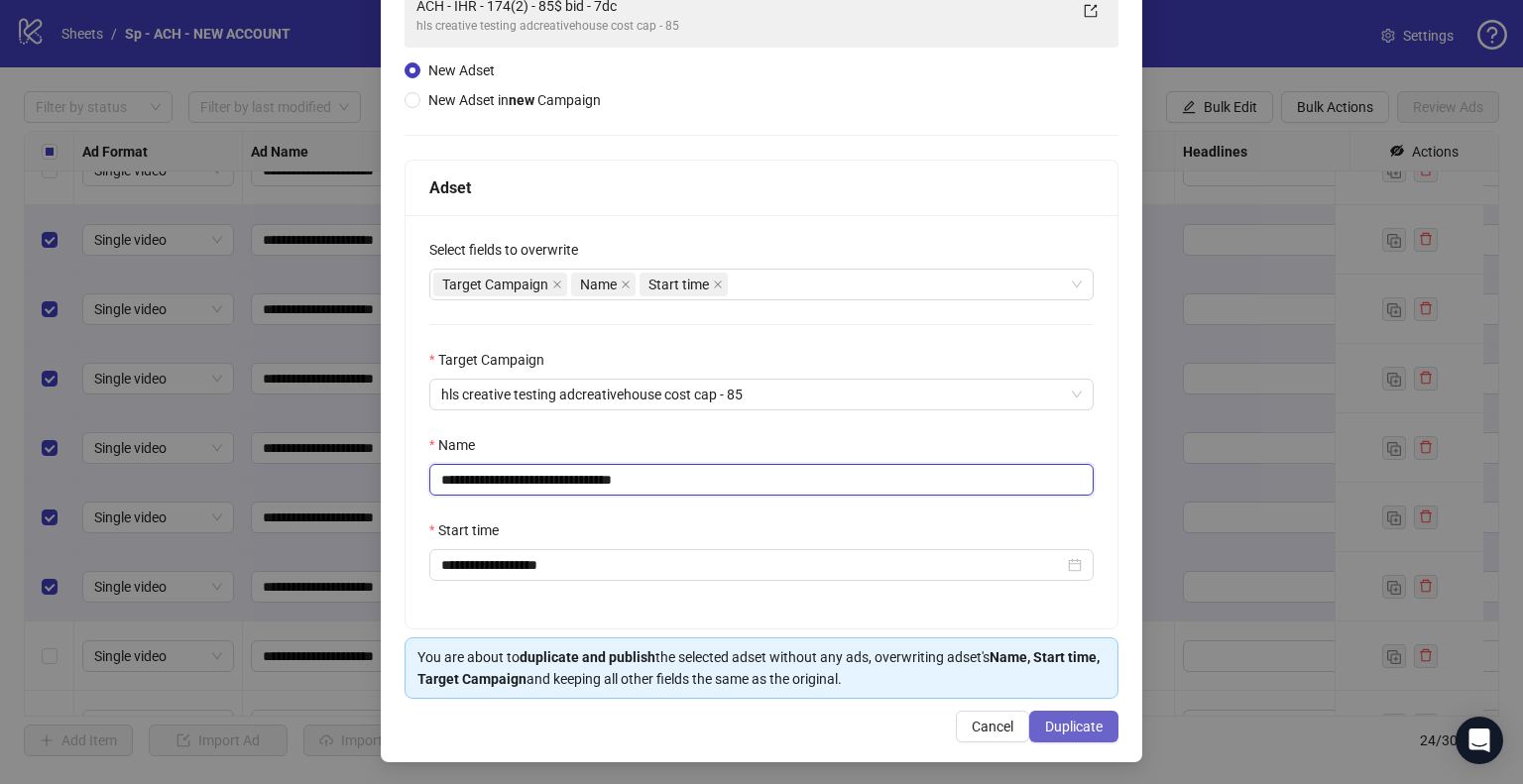 type on "**********" 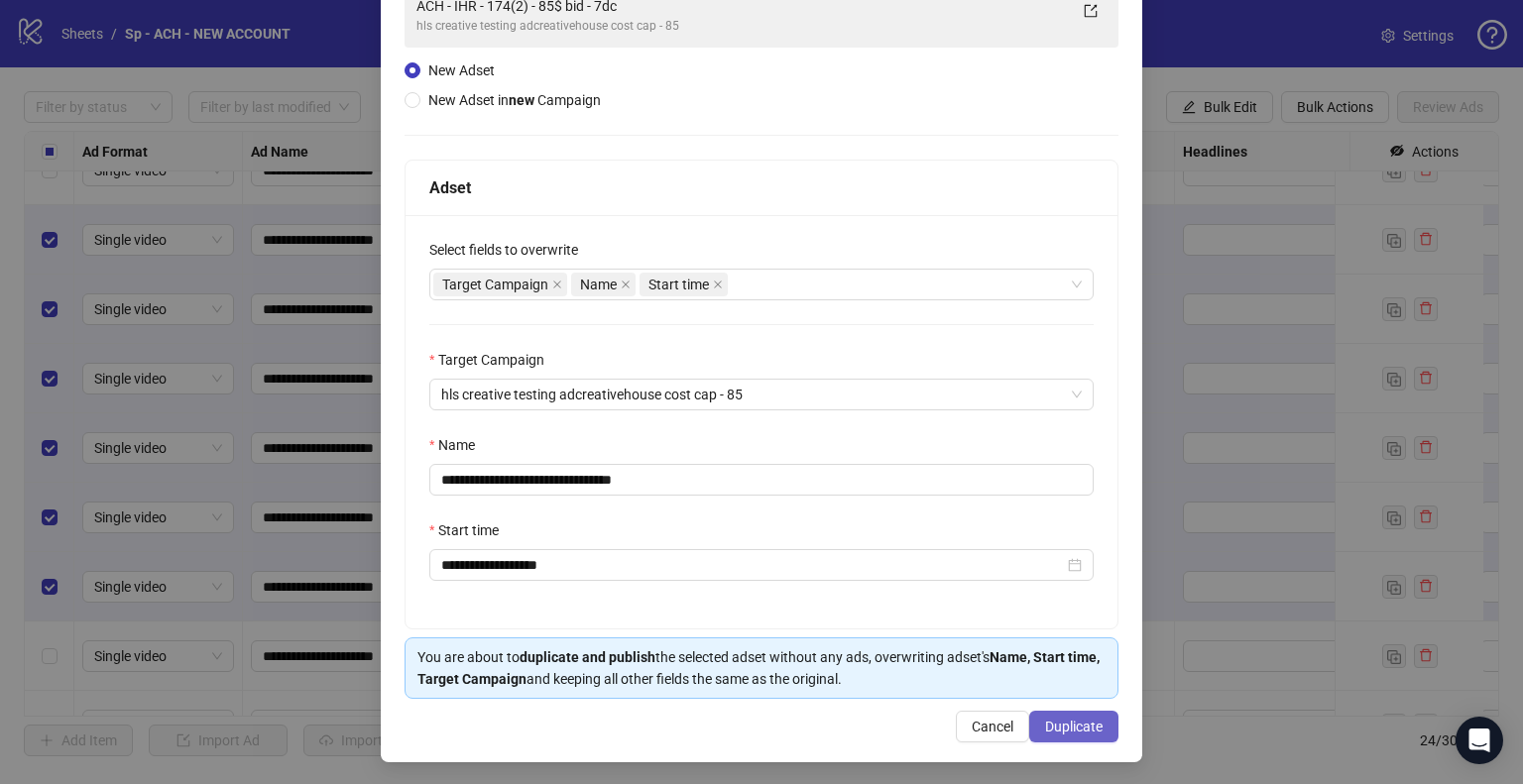 click on "Duplicate" at bounding box center (1074, 727) 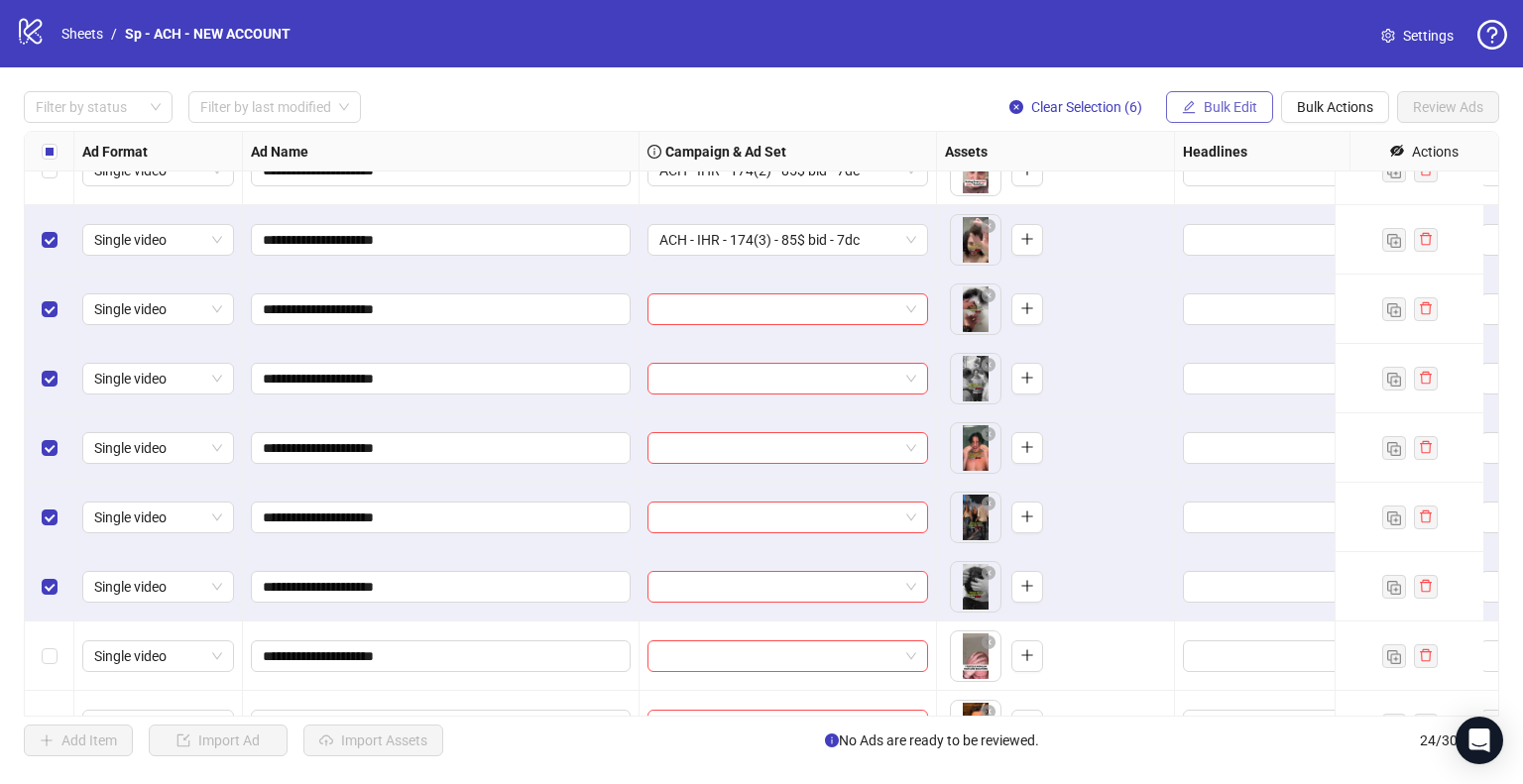 click on "Bulk Edit" at bounding box center [1230, 107] 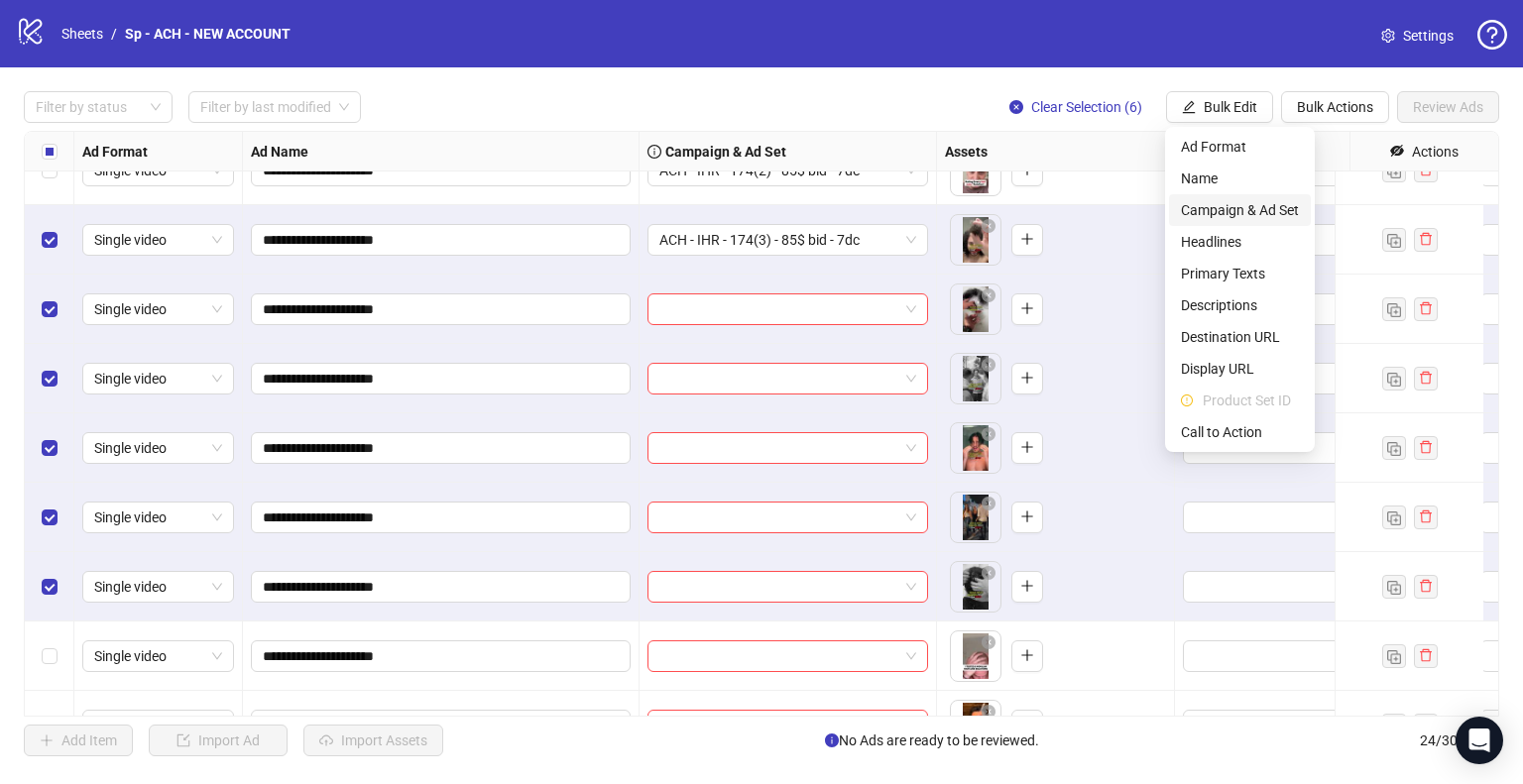 click on "Campaign & Ad Set" at bounding box center (1239, 210) 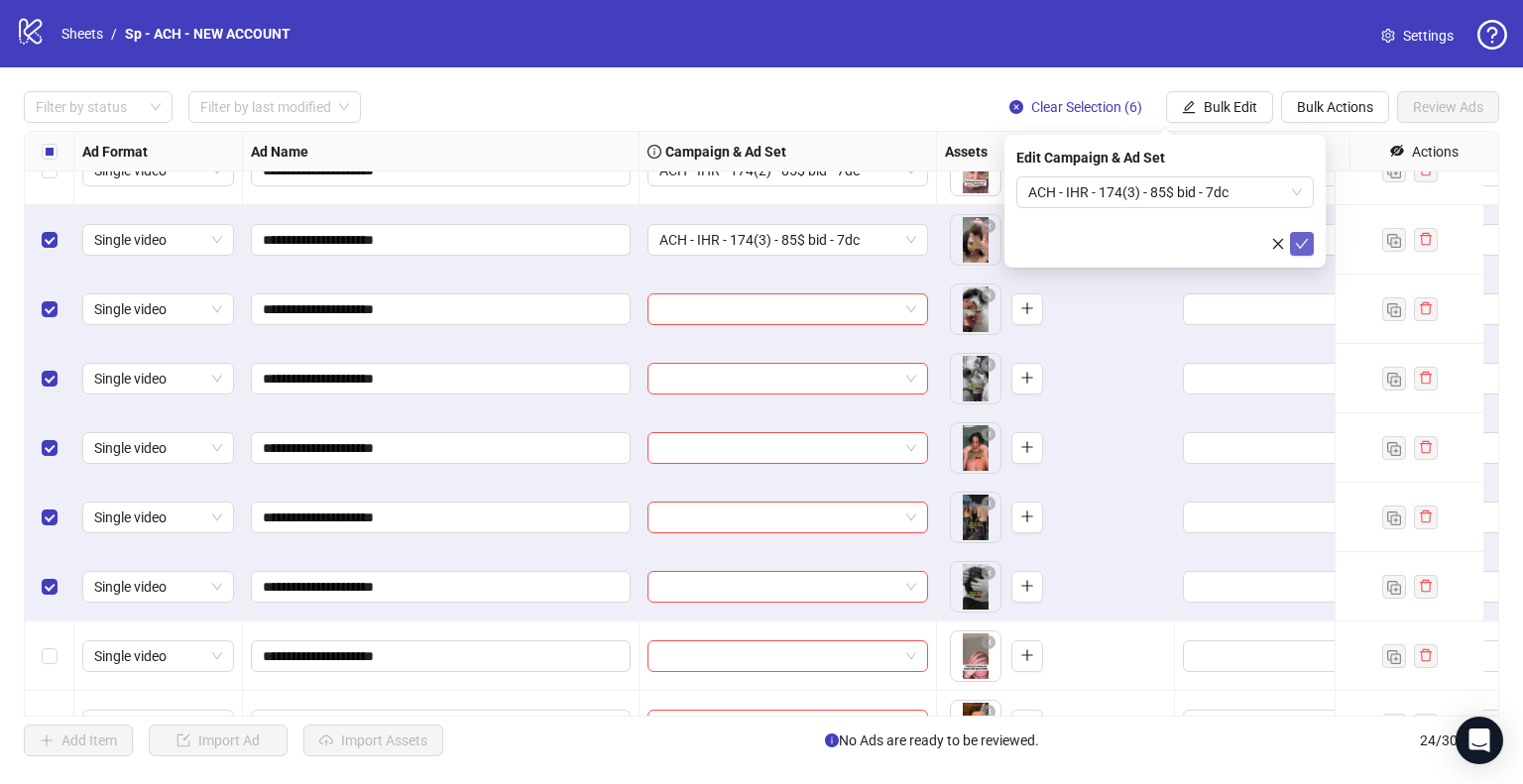 click at bounding box center (1302, 244) 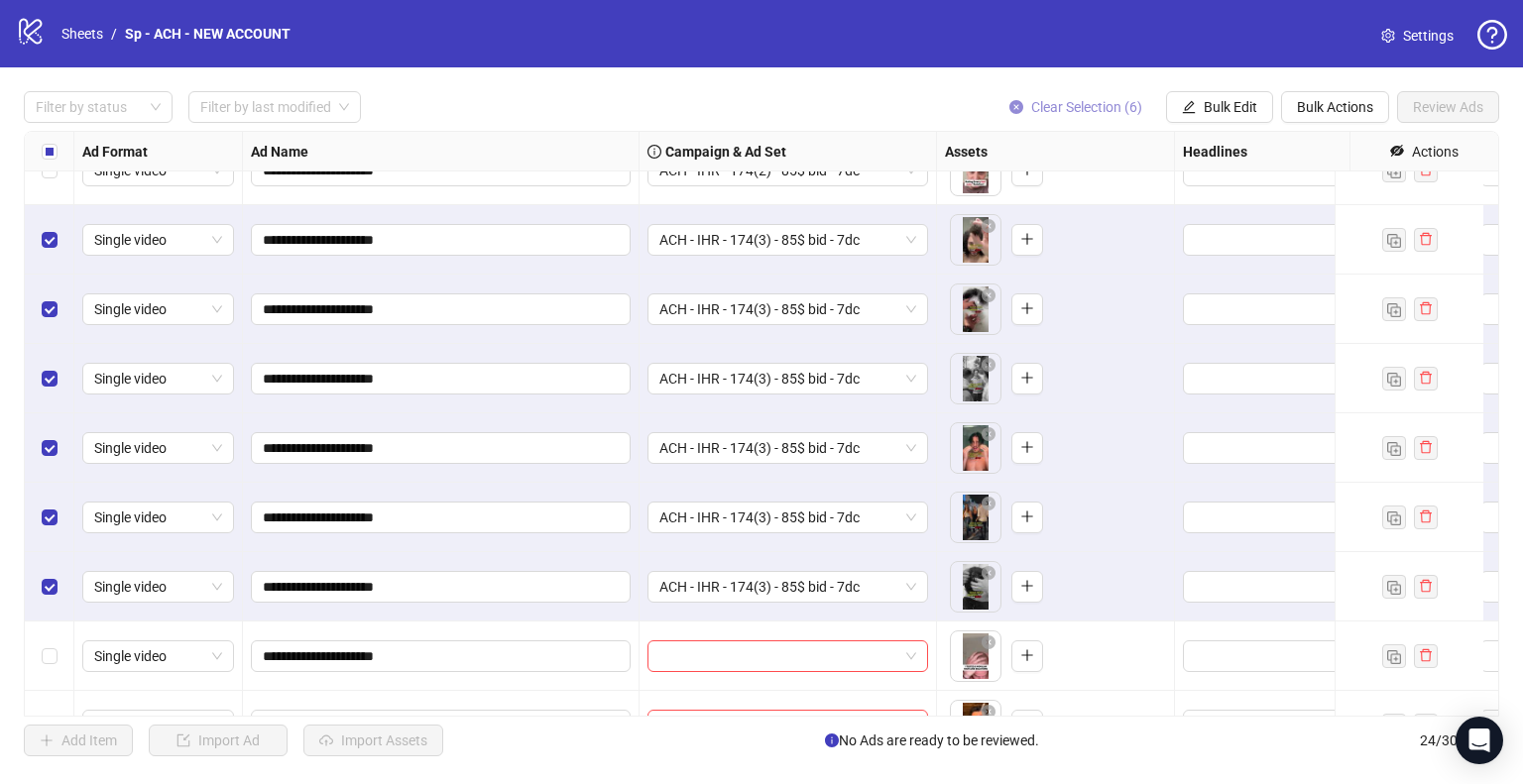 click on "Clear Selection (6)" at bounding box center (1087, 107) 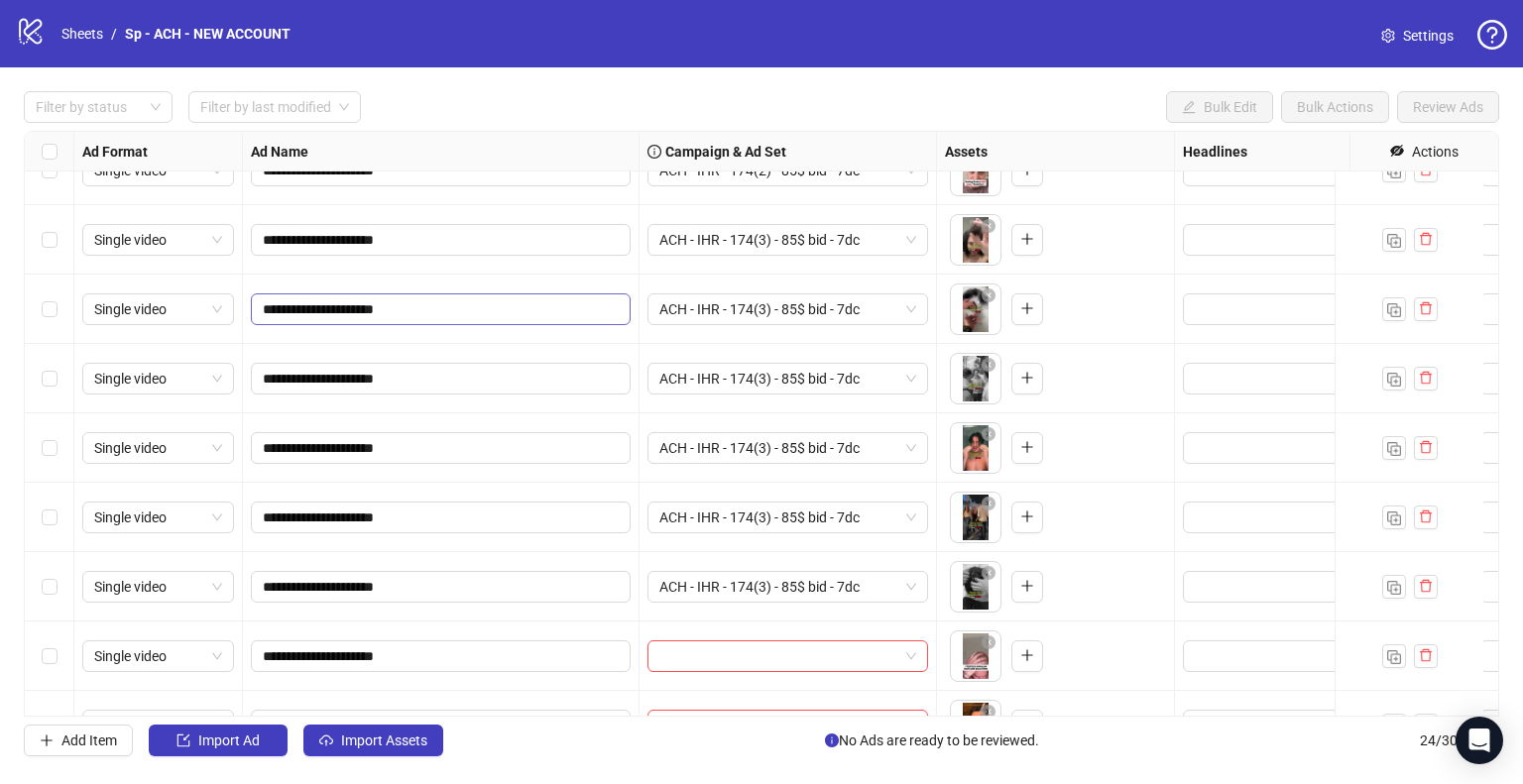scroll, scrollTop: 1135, scrollLeft: 0, axis: vertical 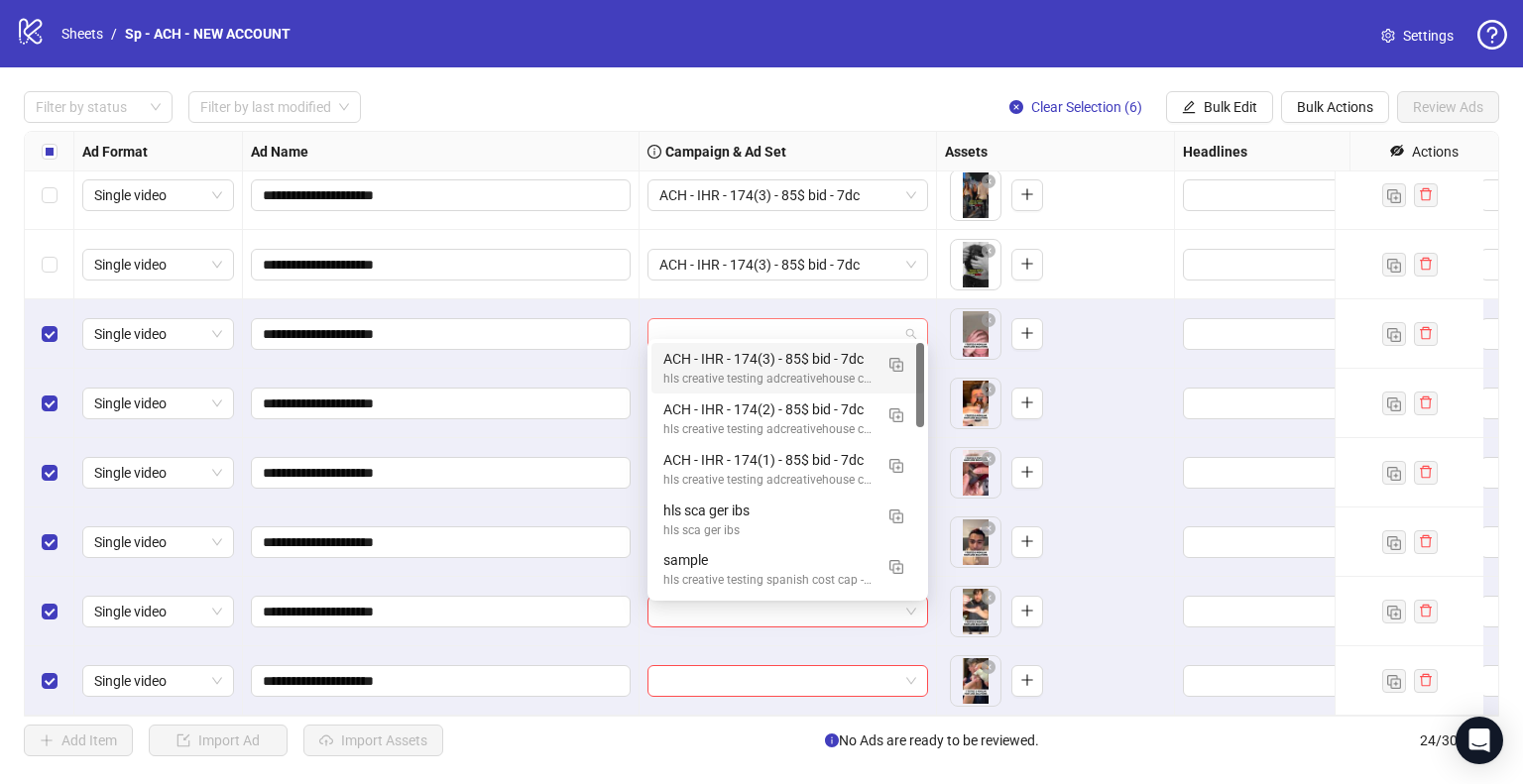 click at bounding box center (787, 334) 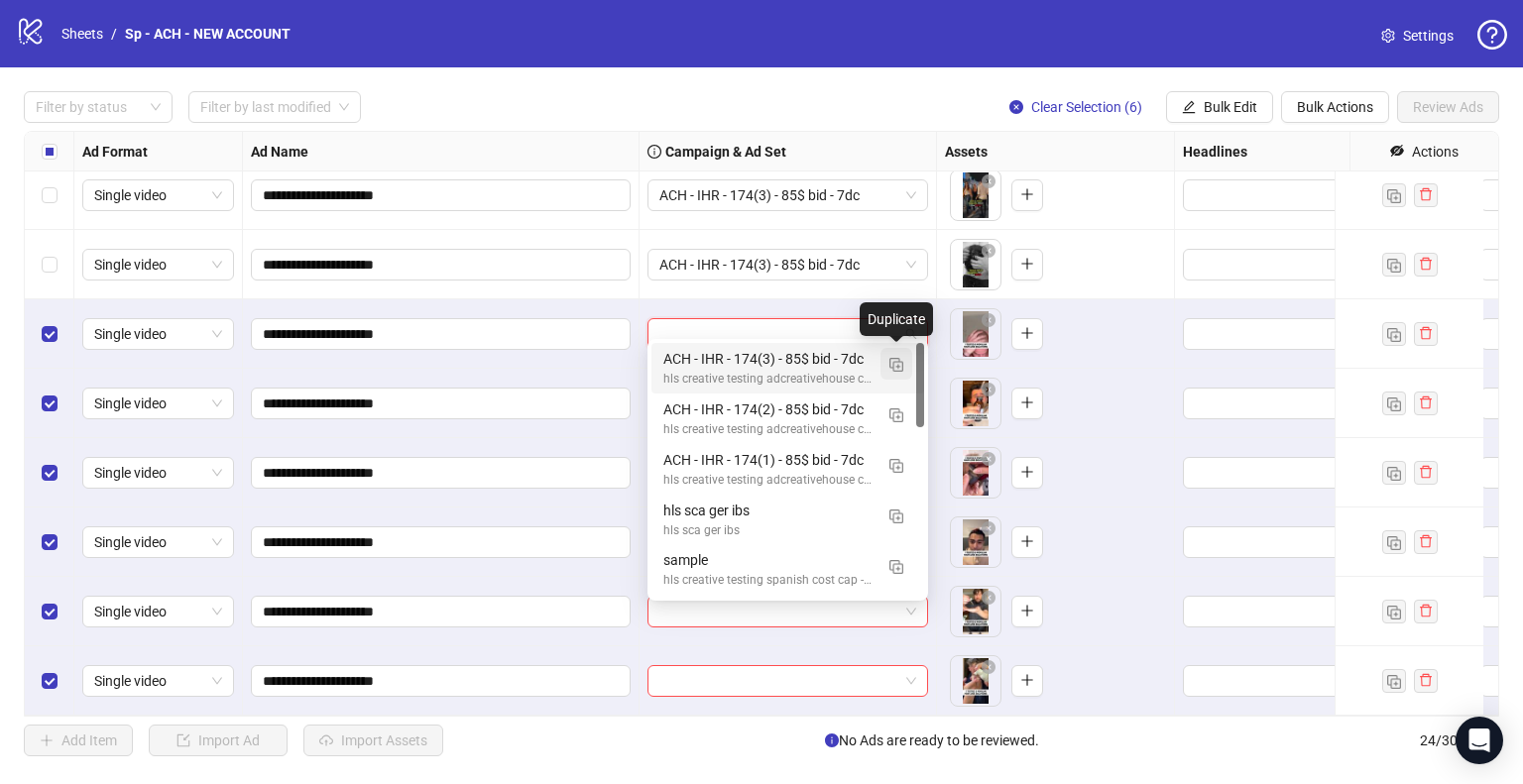 click at bounding box center [896, 365] 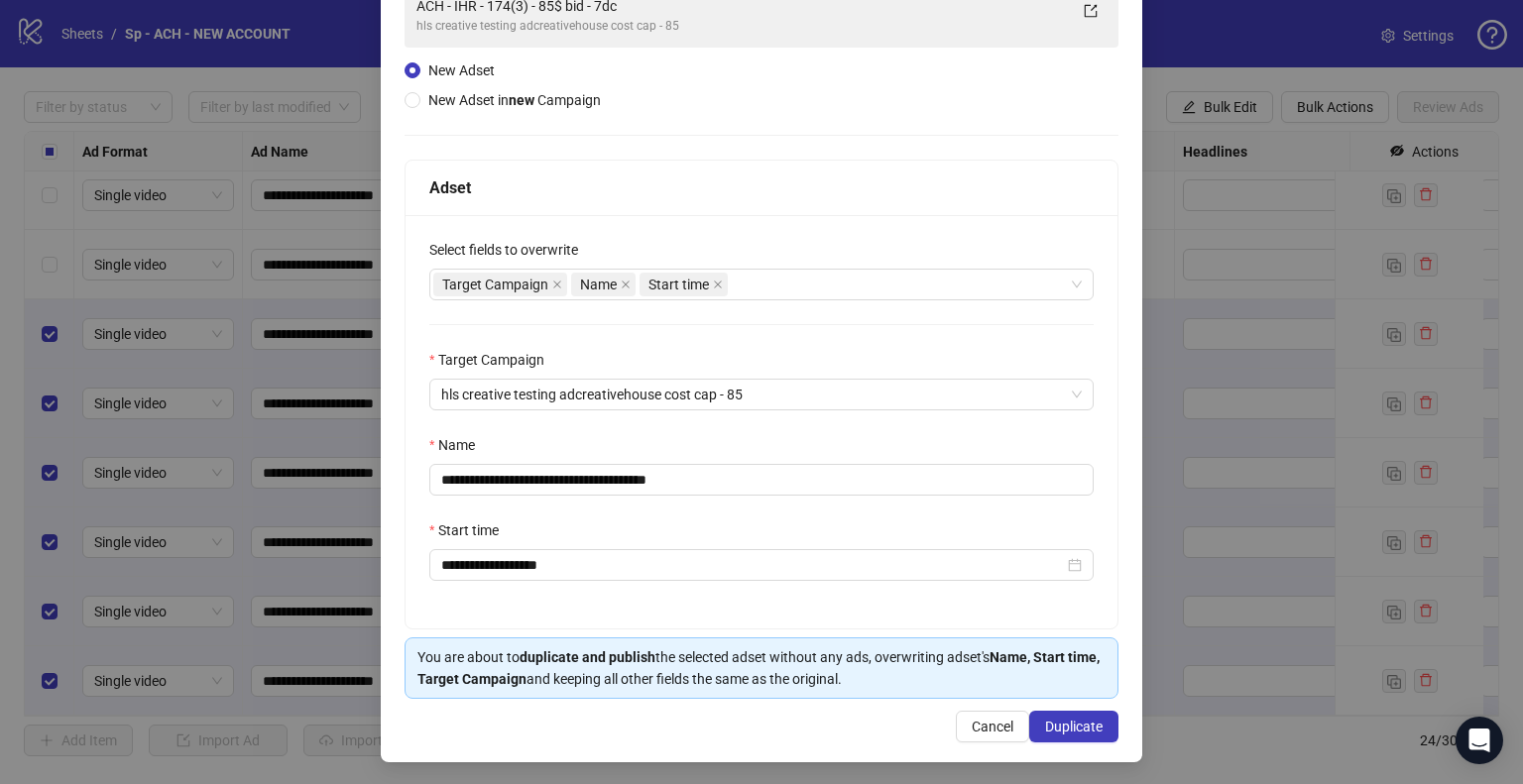 scroll, scrollTop: 167, scrollLeft: 0, axis: vertical 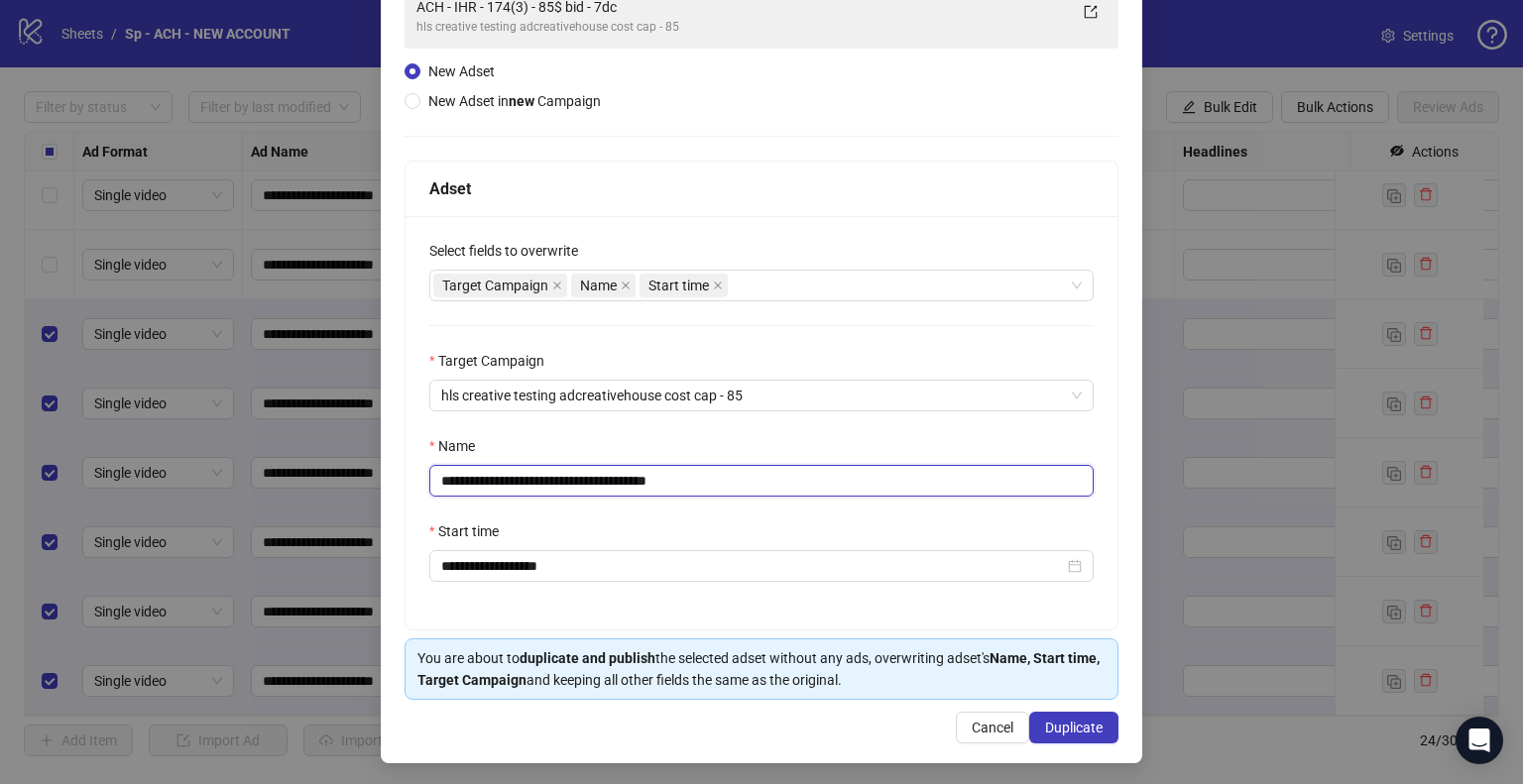 click on "**********" at bounding box center (762, 481) 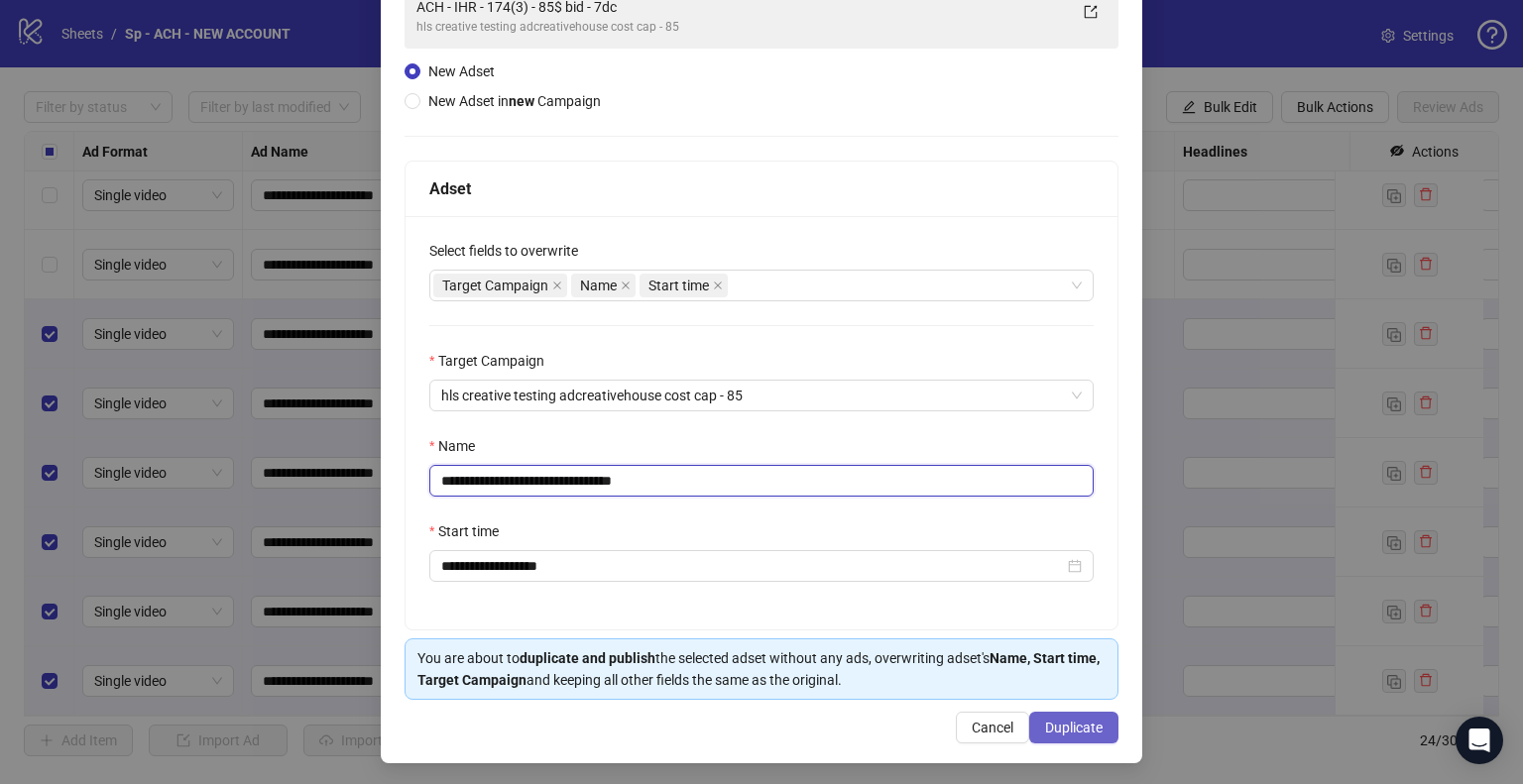type on "**********" 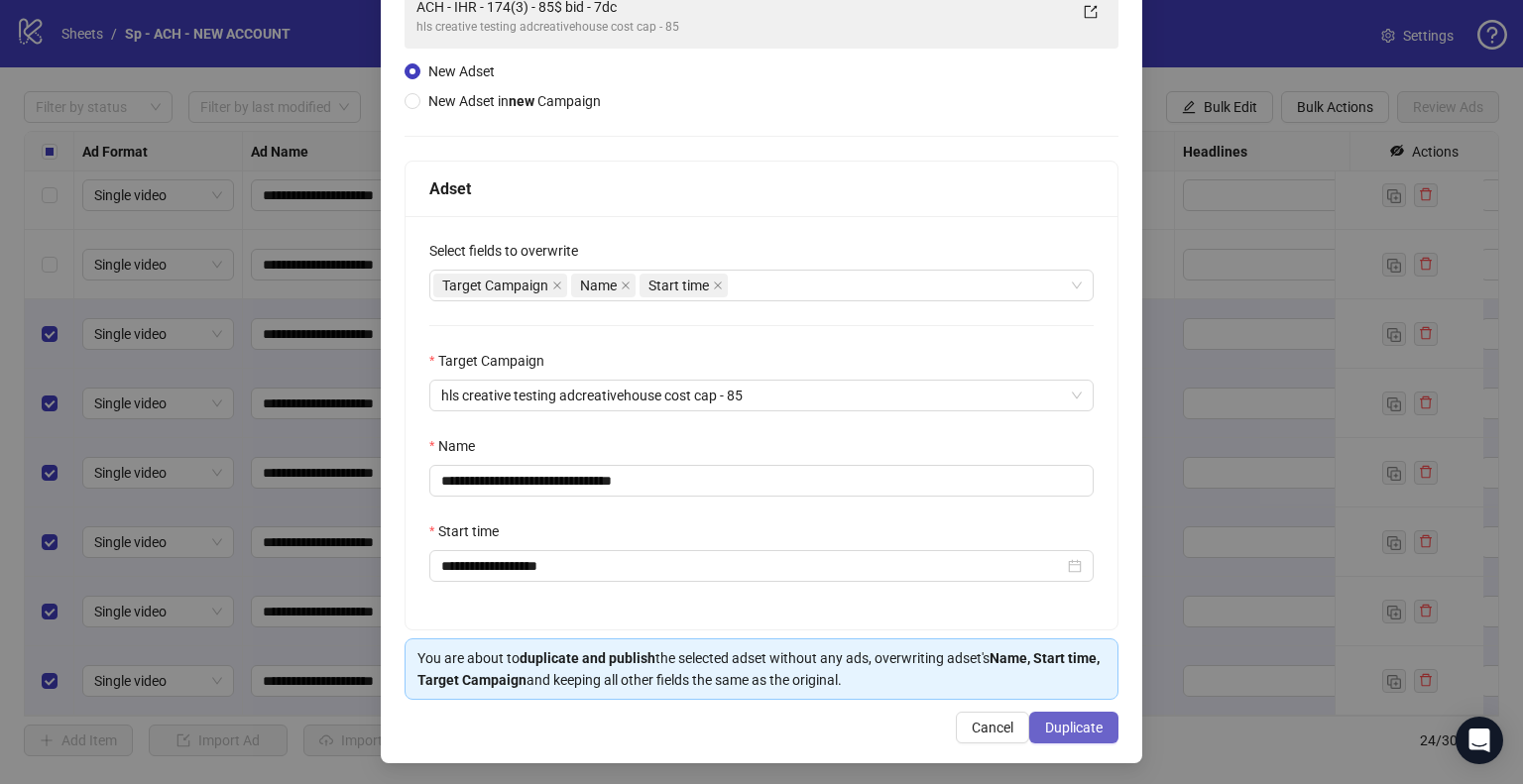 click on "Duplicate" at bounding box center (1074, 728) 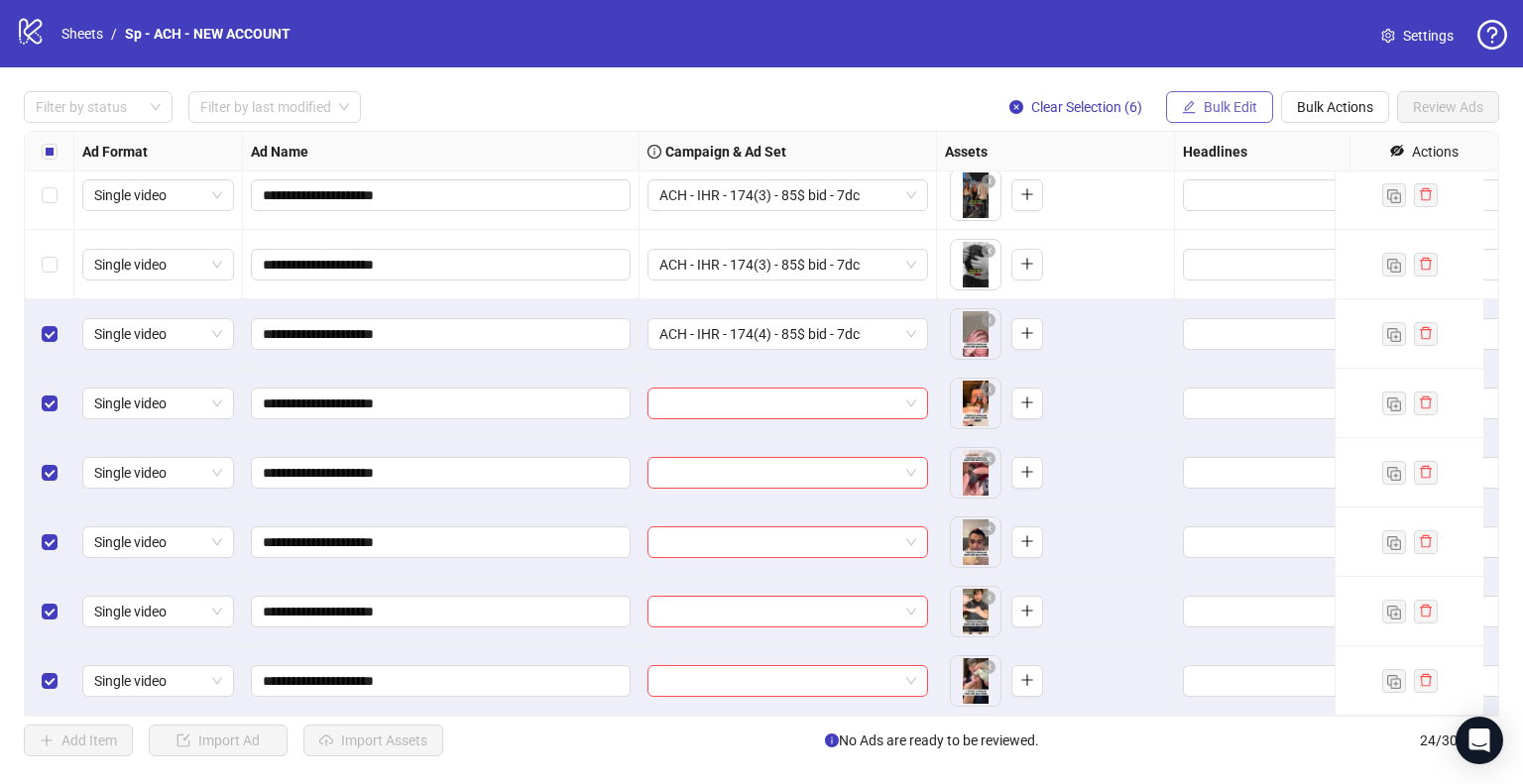 click on "Bulk Edit" at bounding box center (1220, 107) 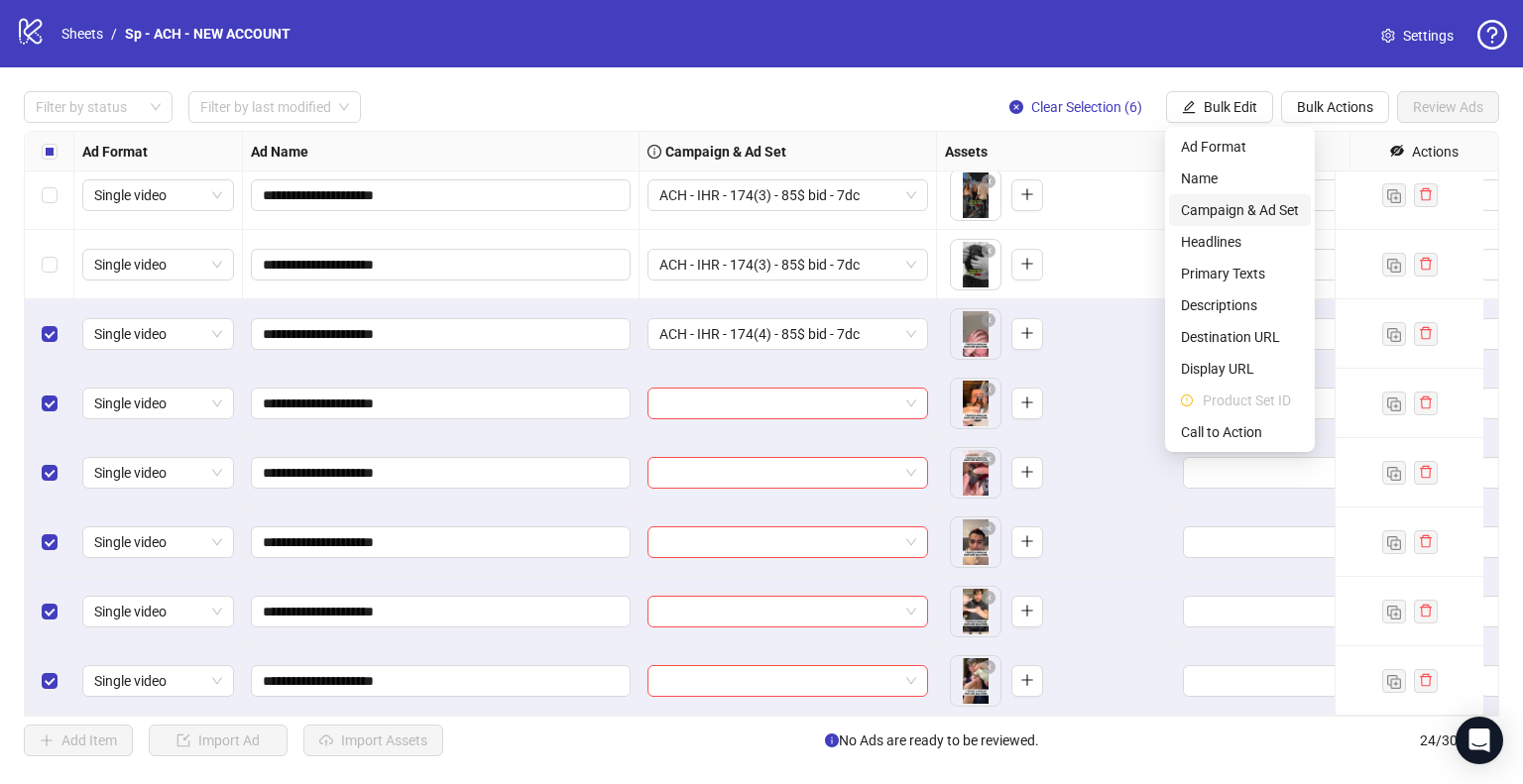 click on "Campaign & Ad Set" at bounding box center (1239, 210) 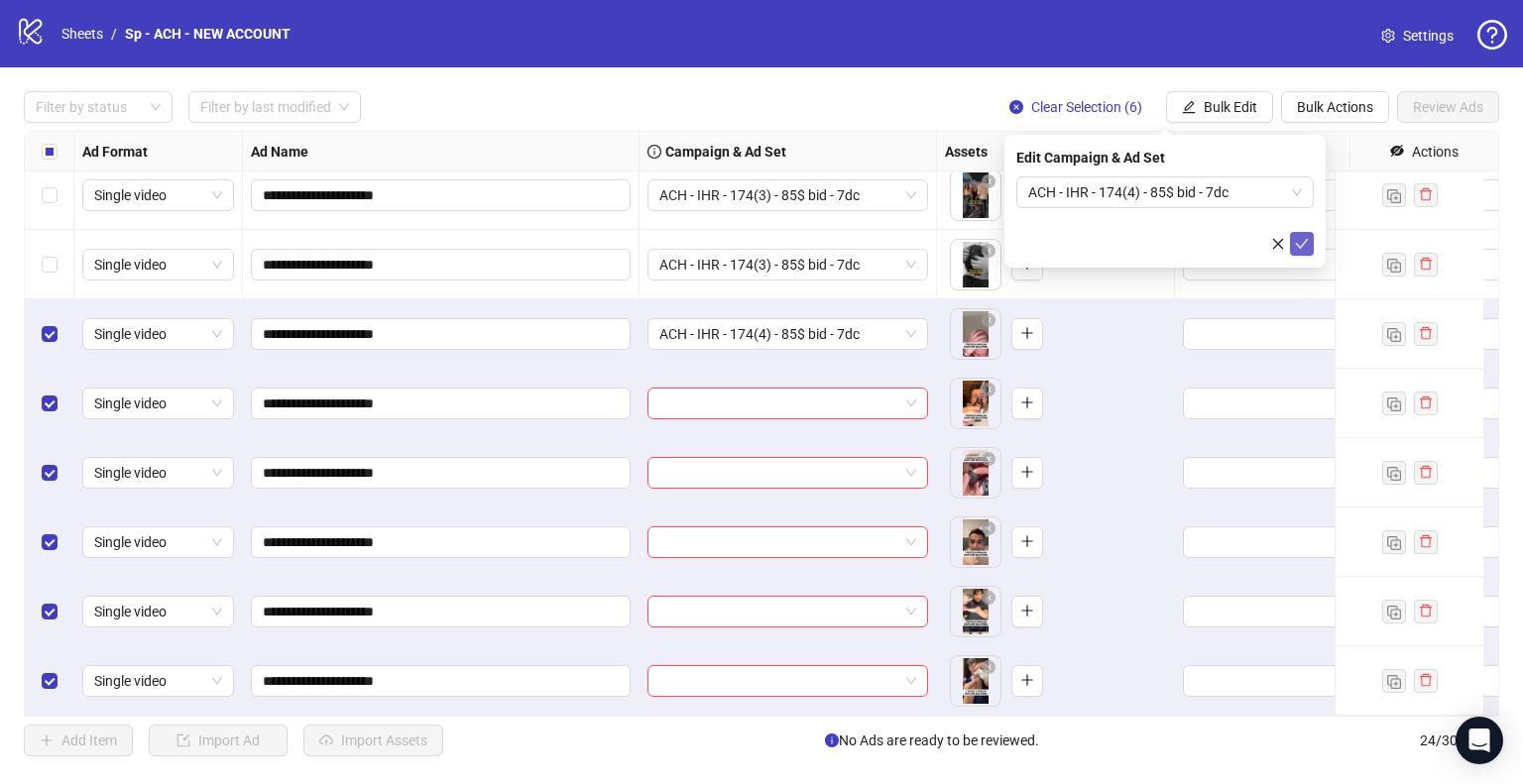 click at bounding box center (1302, 244) 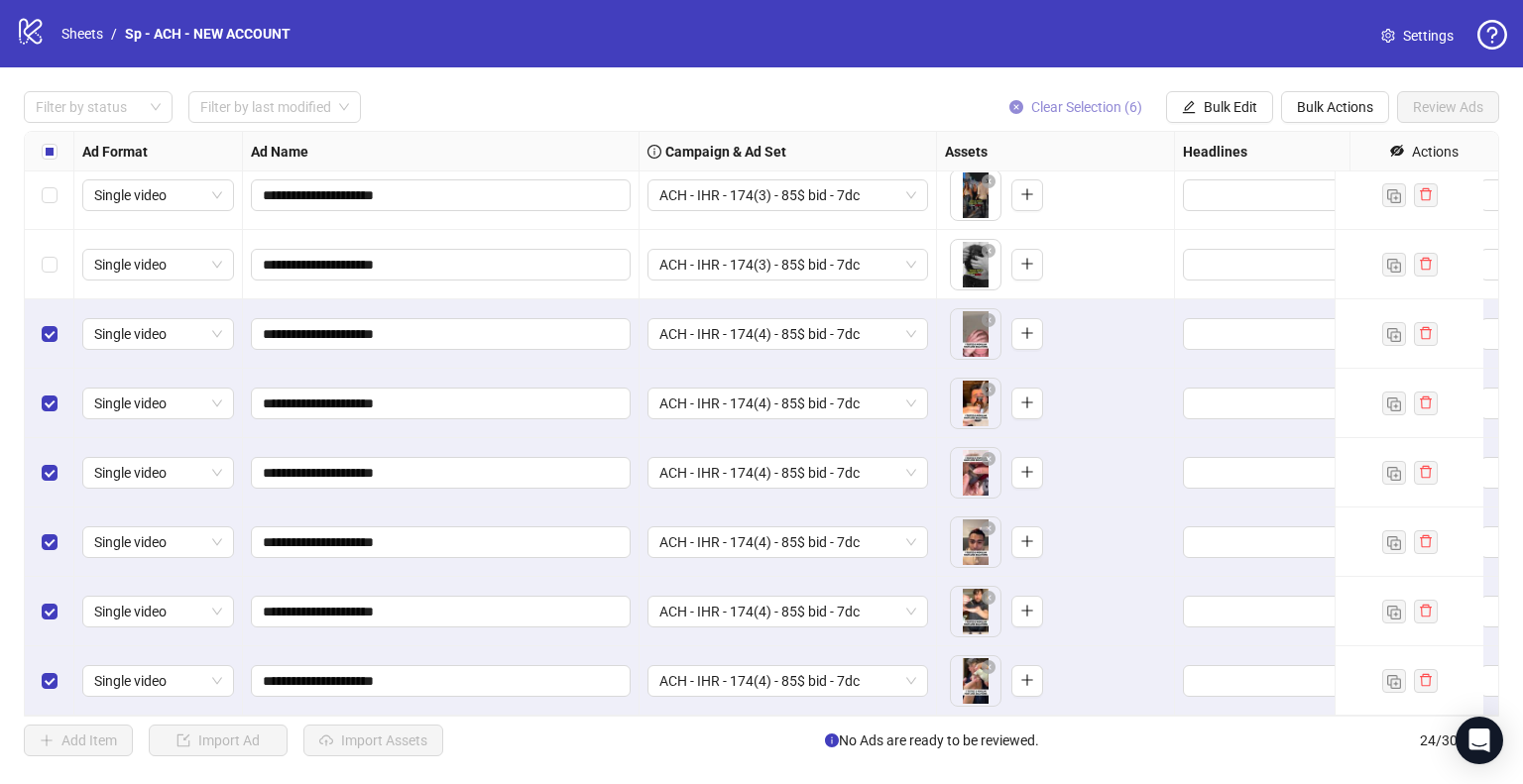 click on "Clear Selection (6)" at bounding box center (1087, 107) 